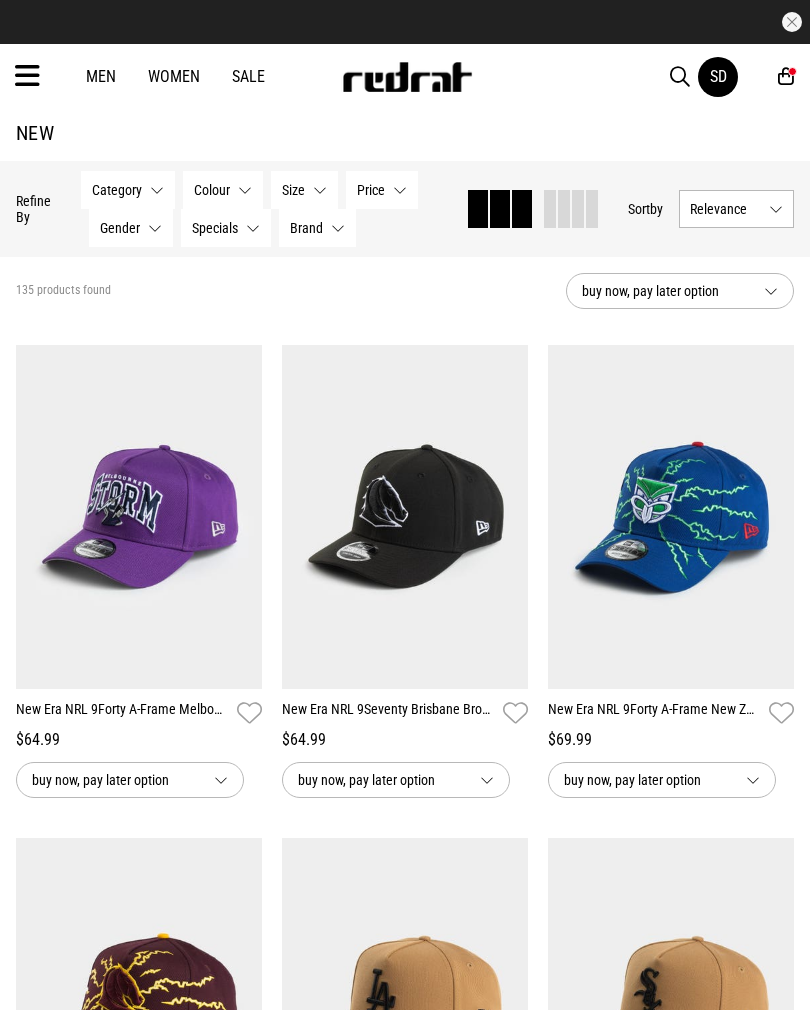 scroll, scrollTop: 0, scrollLeft: 0, axis: both 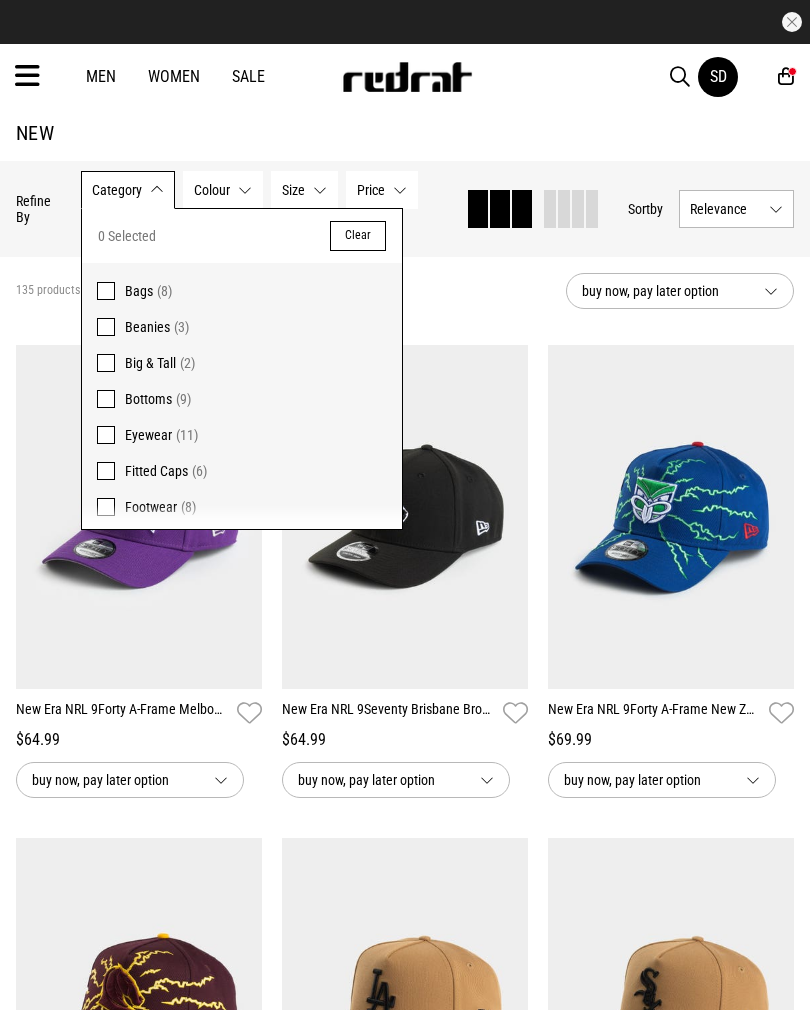 click on "Category  None selected" at bounding box center (128, 190) 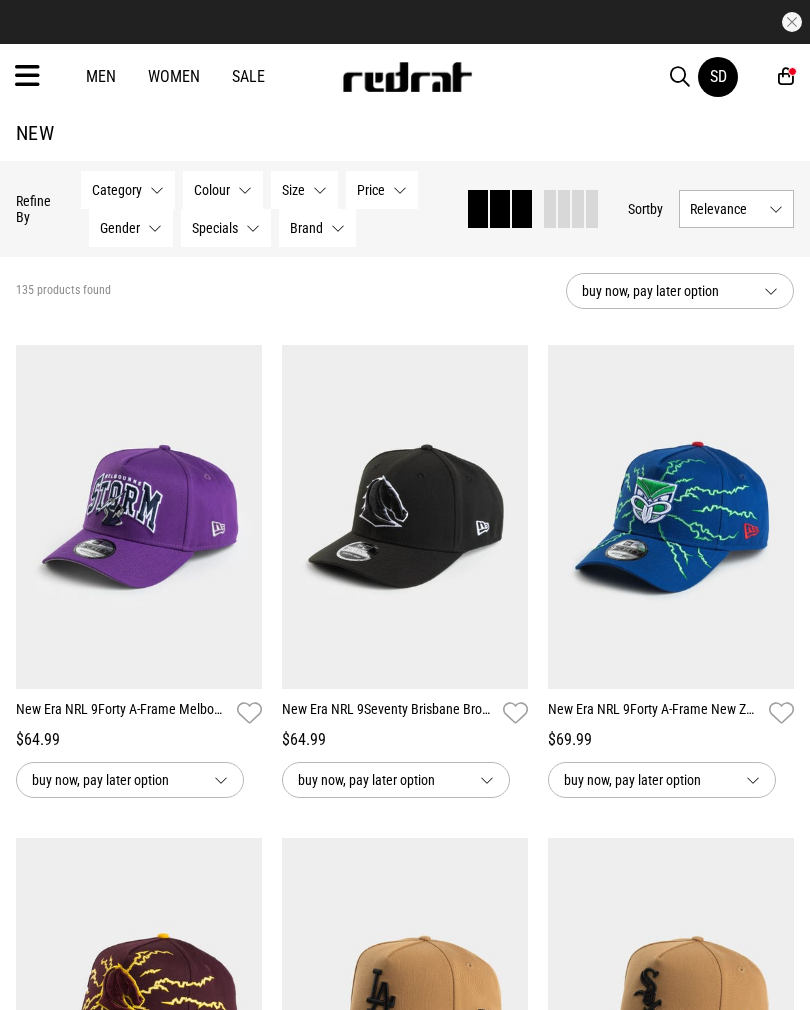 click on "Men" at bounding box center [101, 76] 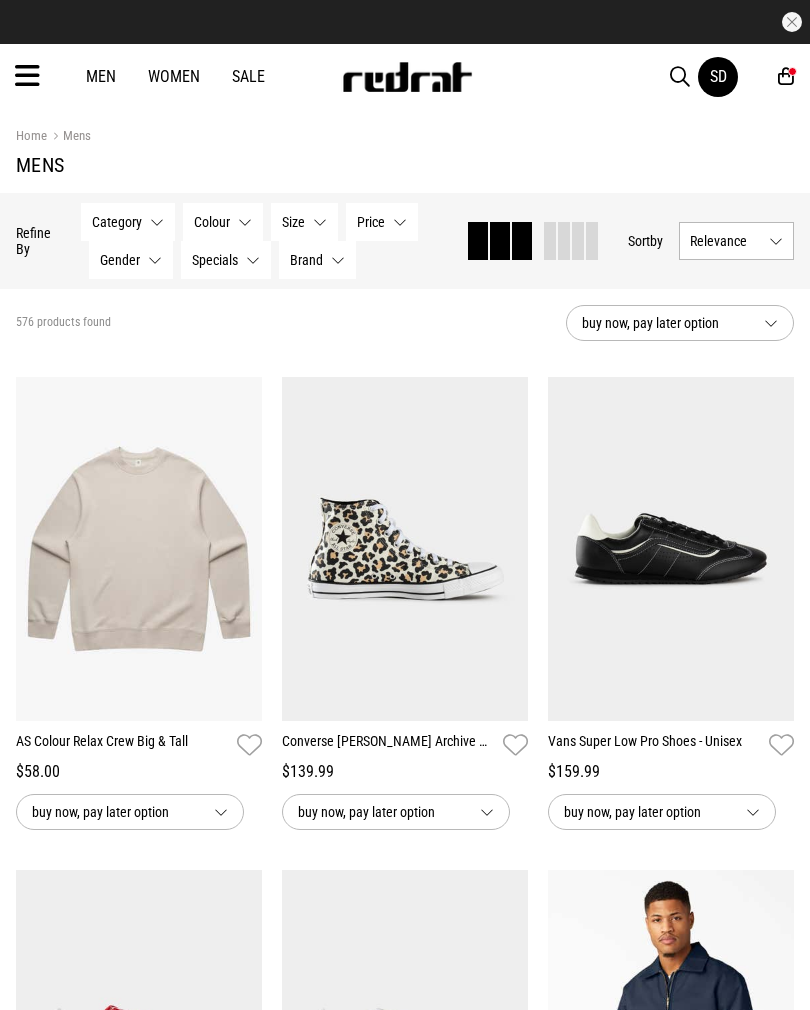 scroll, scrollTop: 0, scrollLeft: 0, axis: both 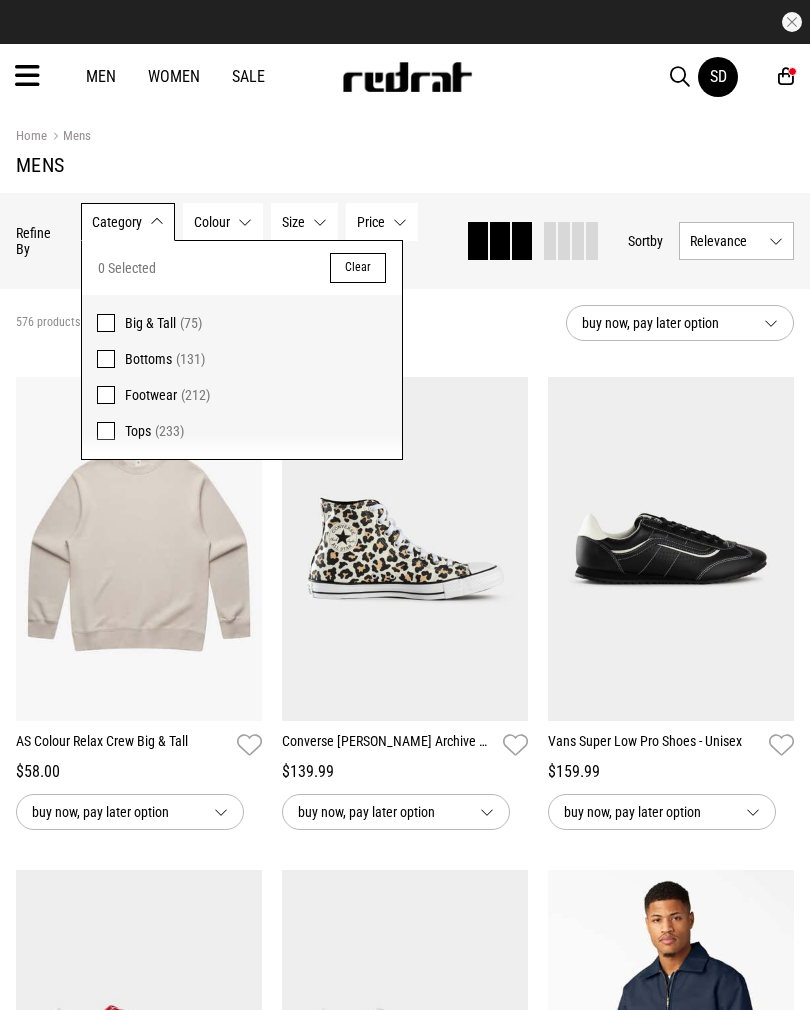 click on "Tops (233)" at bounding box center (242, 436) 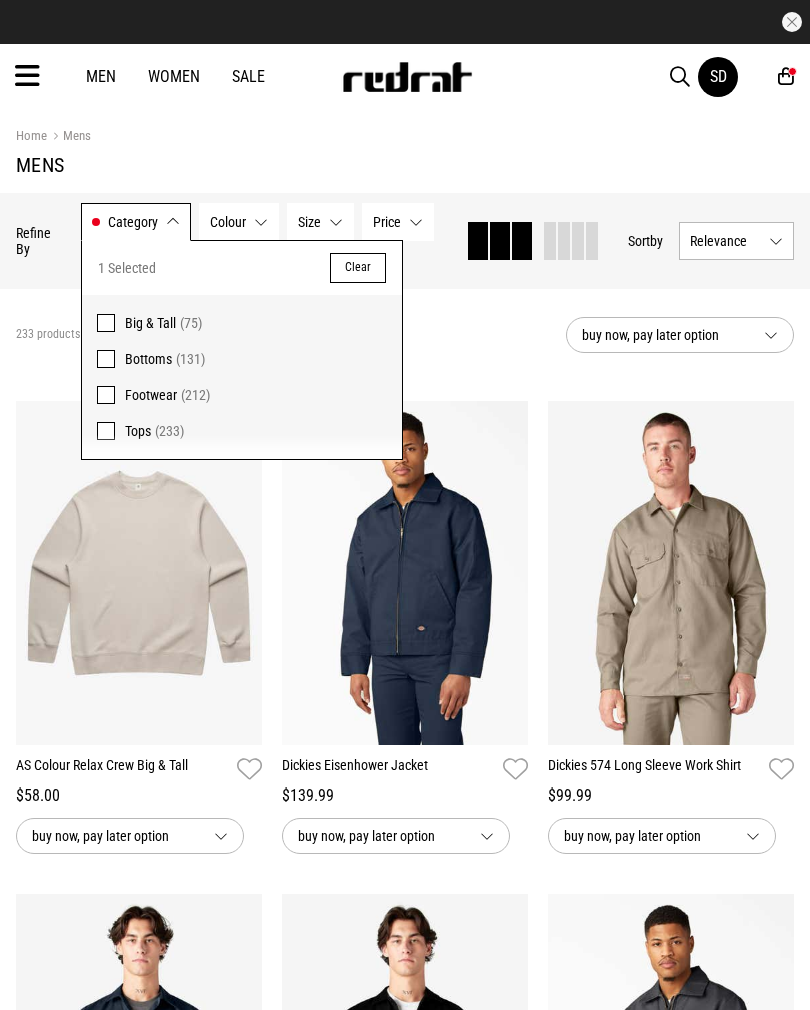 click on "233 products found   Active Filters Tops Clear" at bounding box center [283, 335] 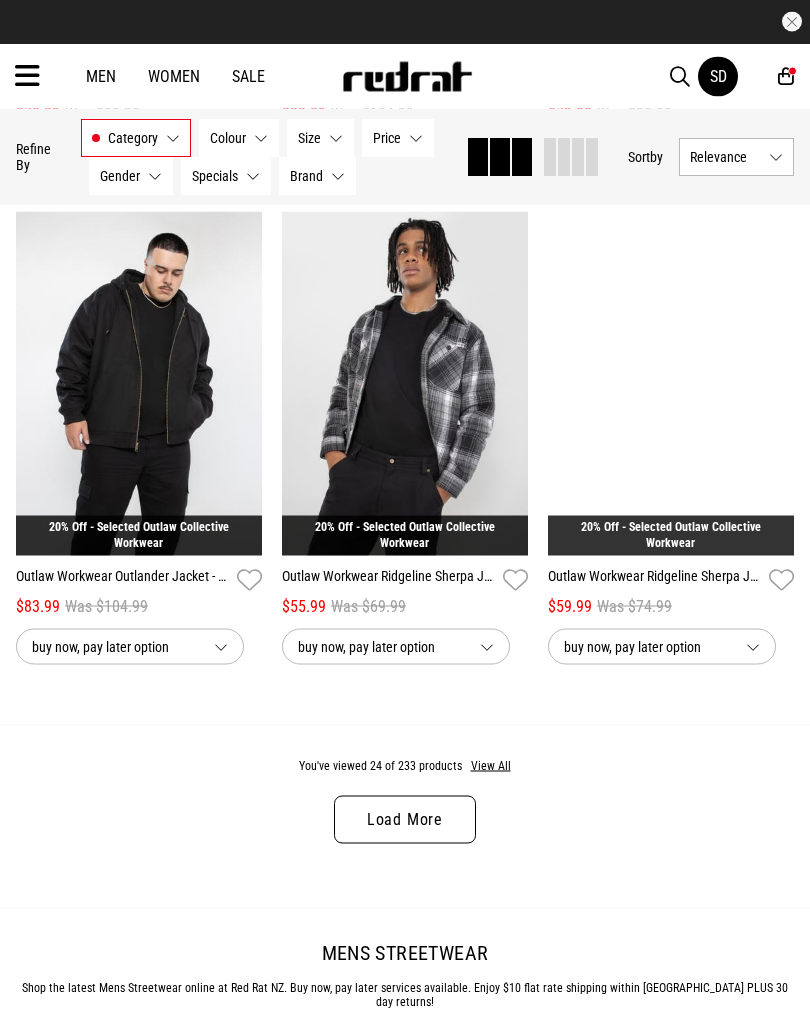 scroll, scrollTop: 3651, scrollLeft: 0, axis: vertical 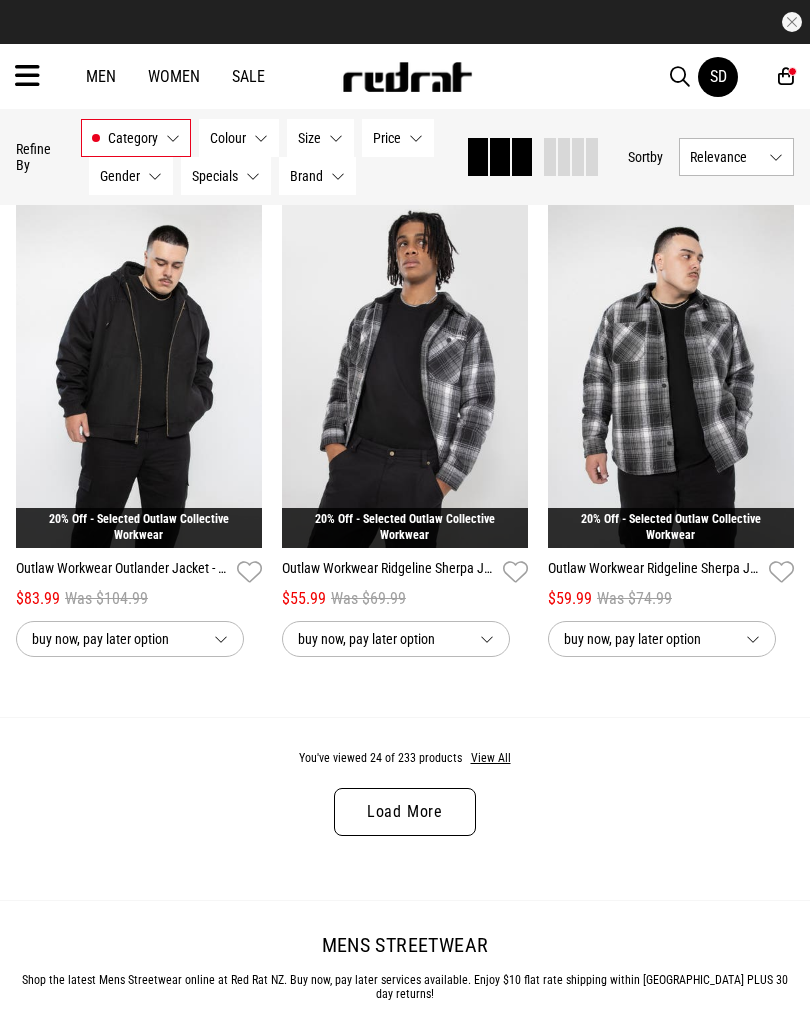 click on "Load More" at bounding box center [405, 812] 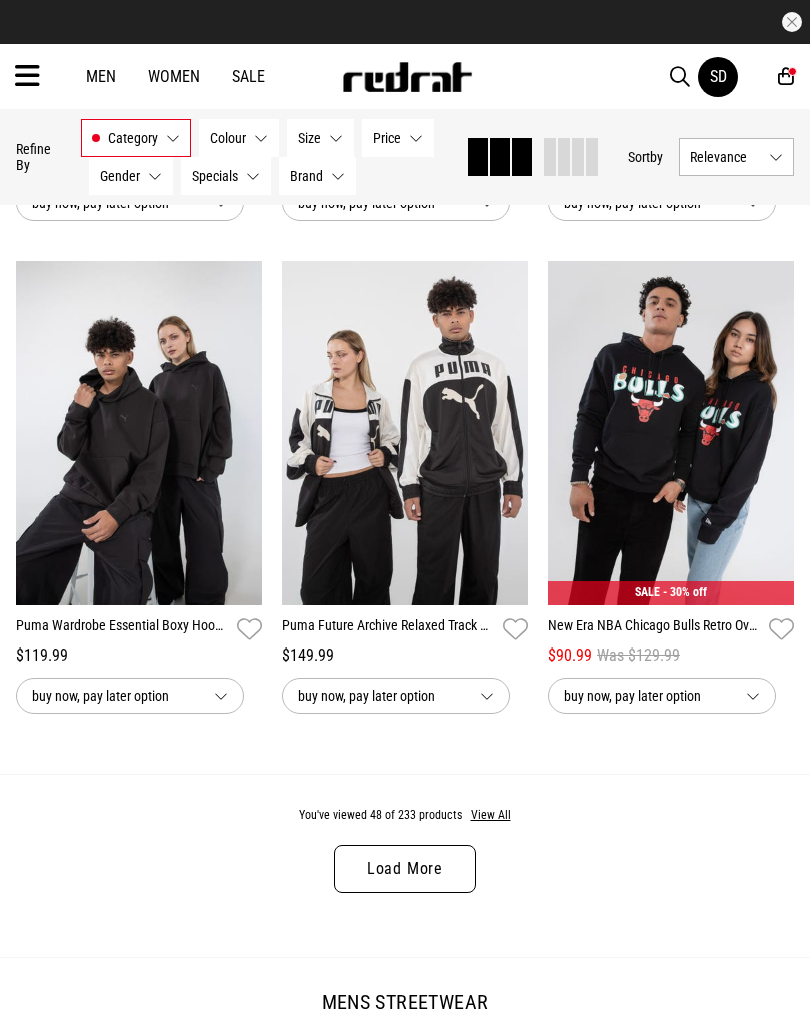 scroll, scrollTop: 7543, scrollLeft: 0, axis: vertical 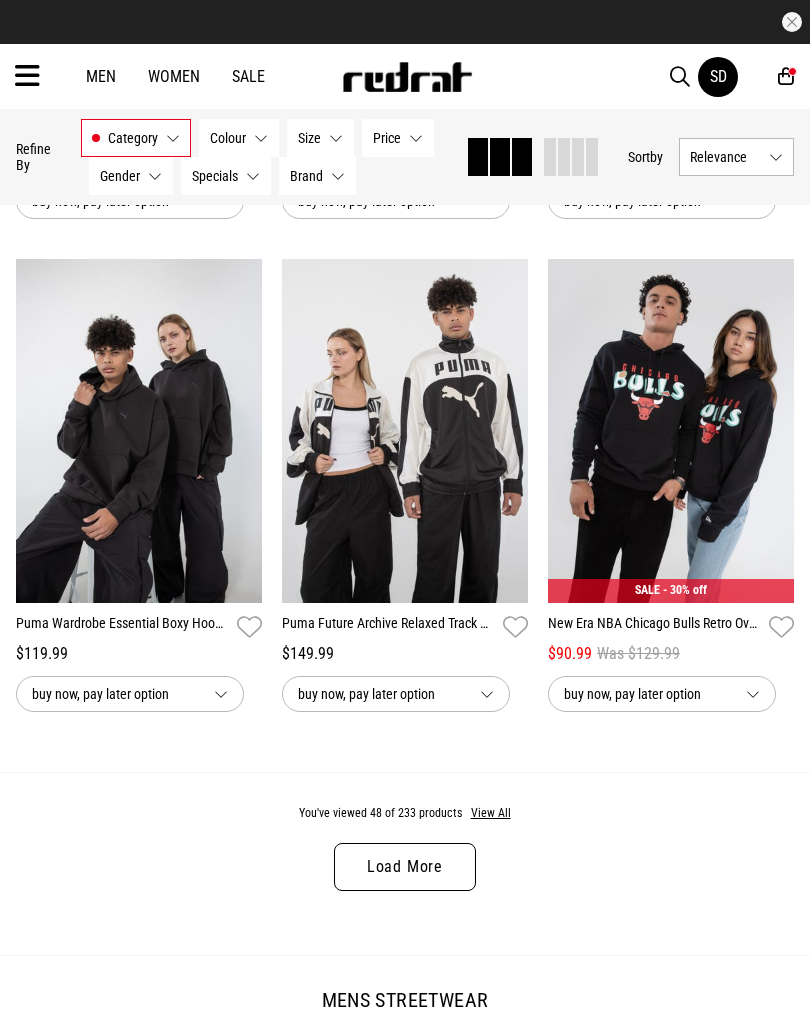 click on "Load More" at bounding box center [405, 867] 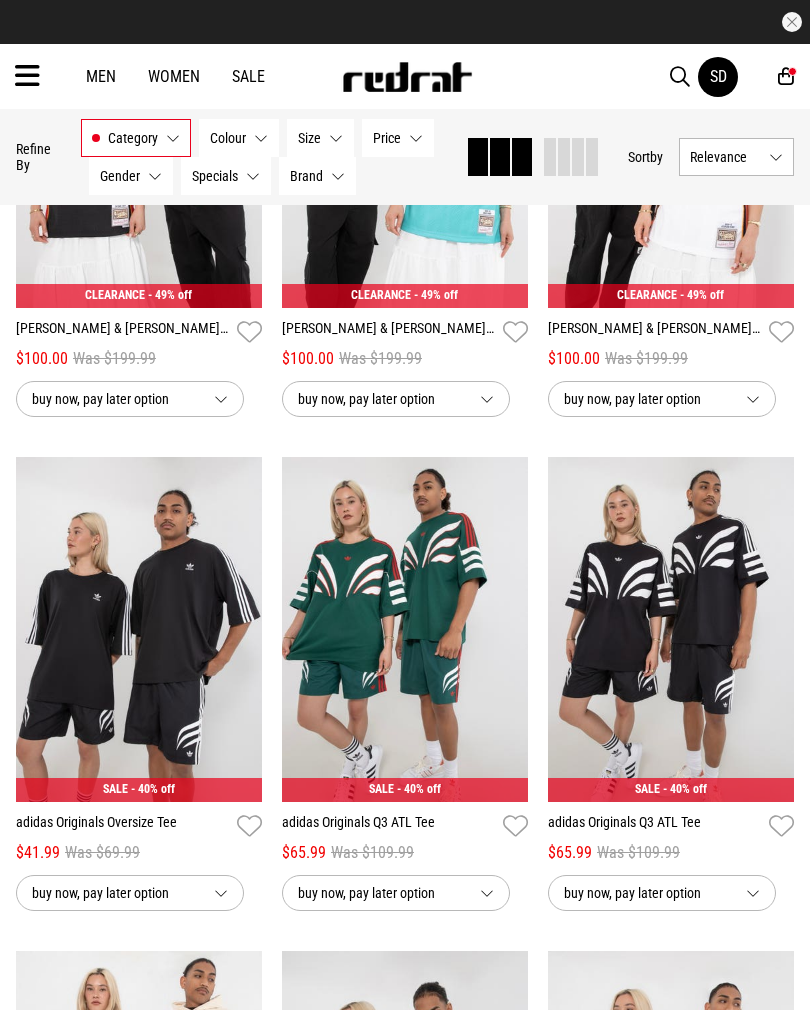 scroll, scrollTop: 10869, scrollLeft: 0, axis: vertical 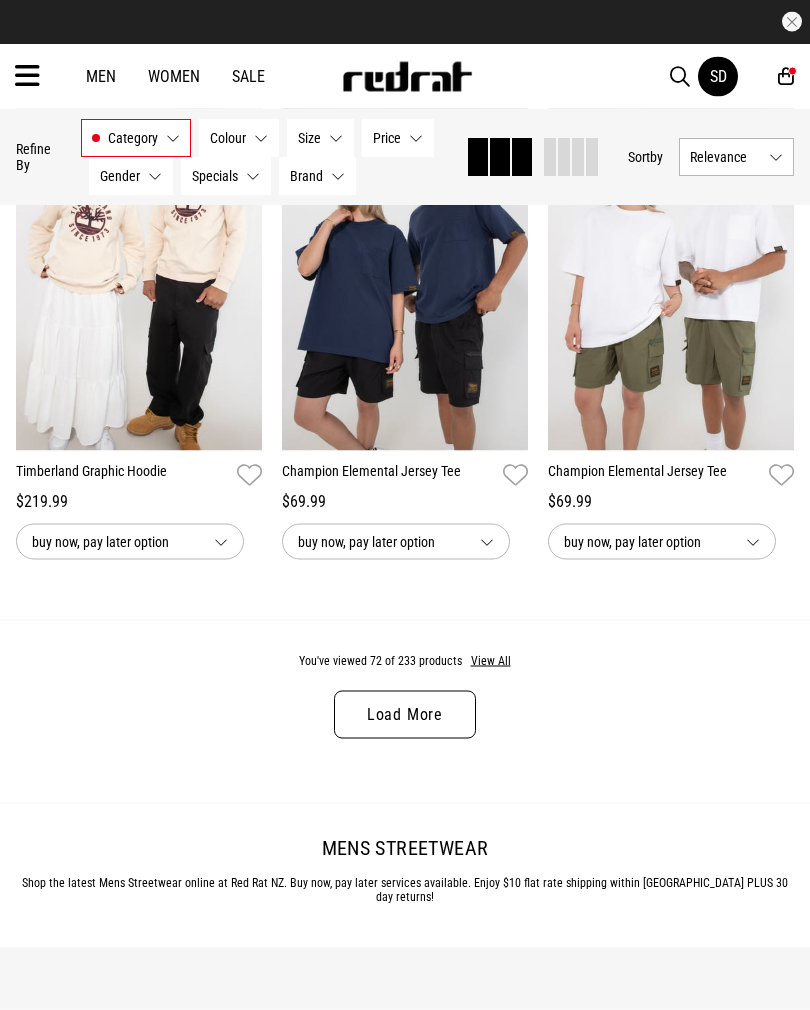 click on "Load More" at bounding box center (405, 715) 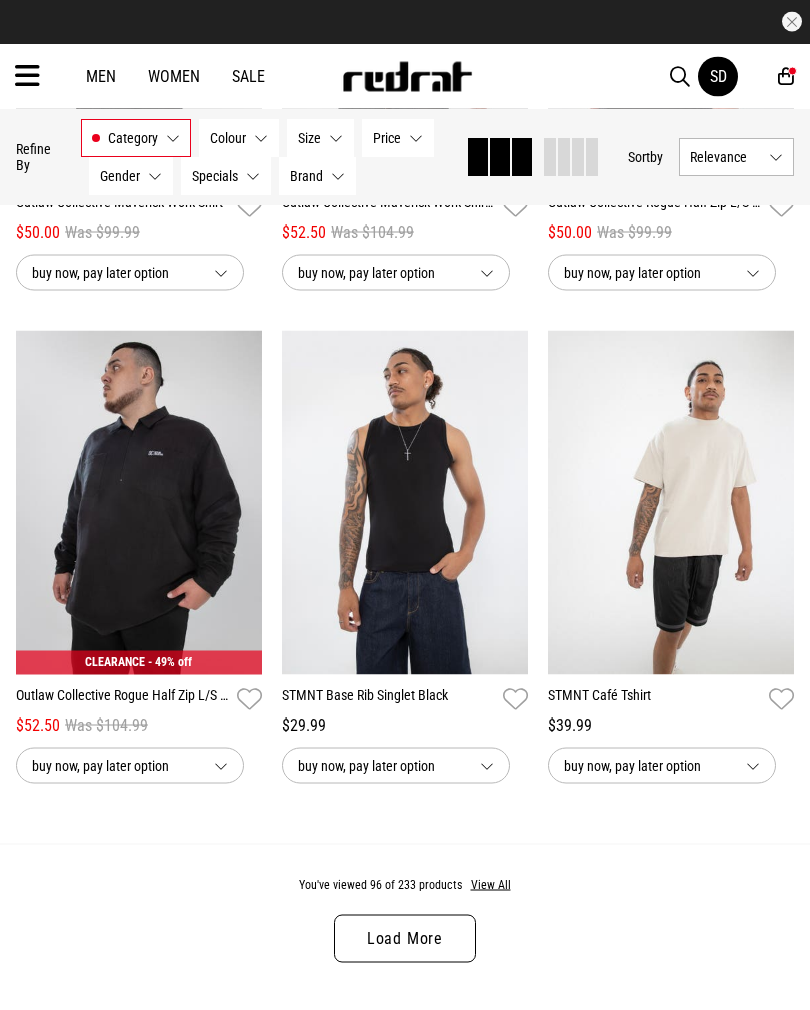 scroll, scrollTop: 15367, scrollLeft: 0, axis: vertical 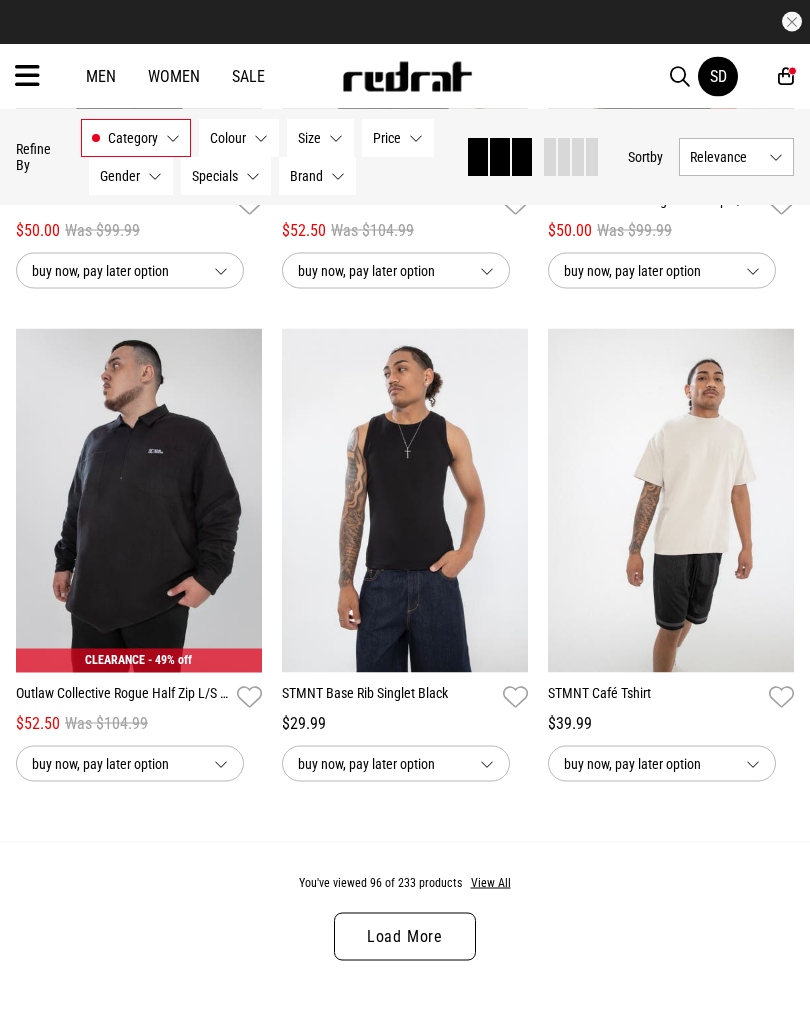 click on "Load More" at bounding box center [405, 937] 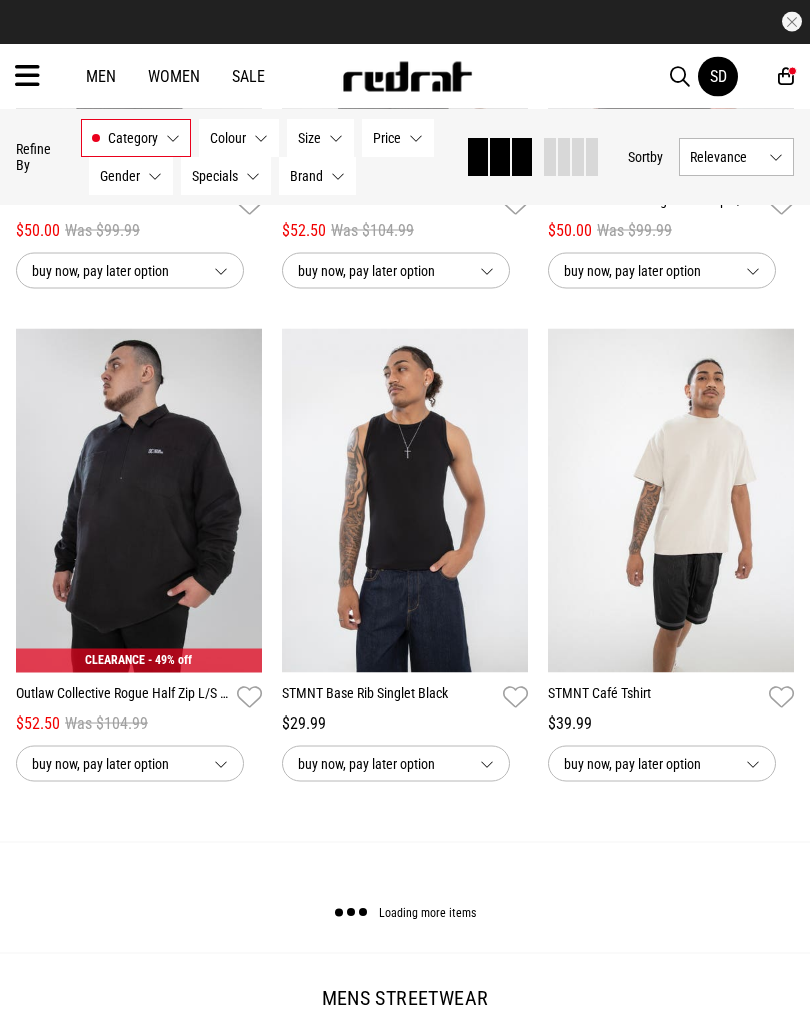 scroll, scrollTop: 15368, scrollLeft: 0, axis: vertical 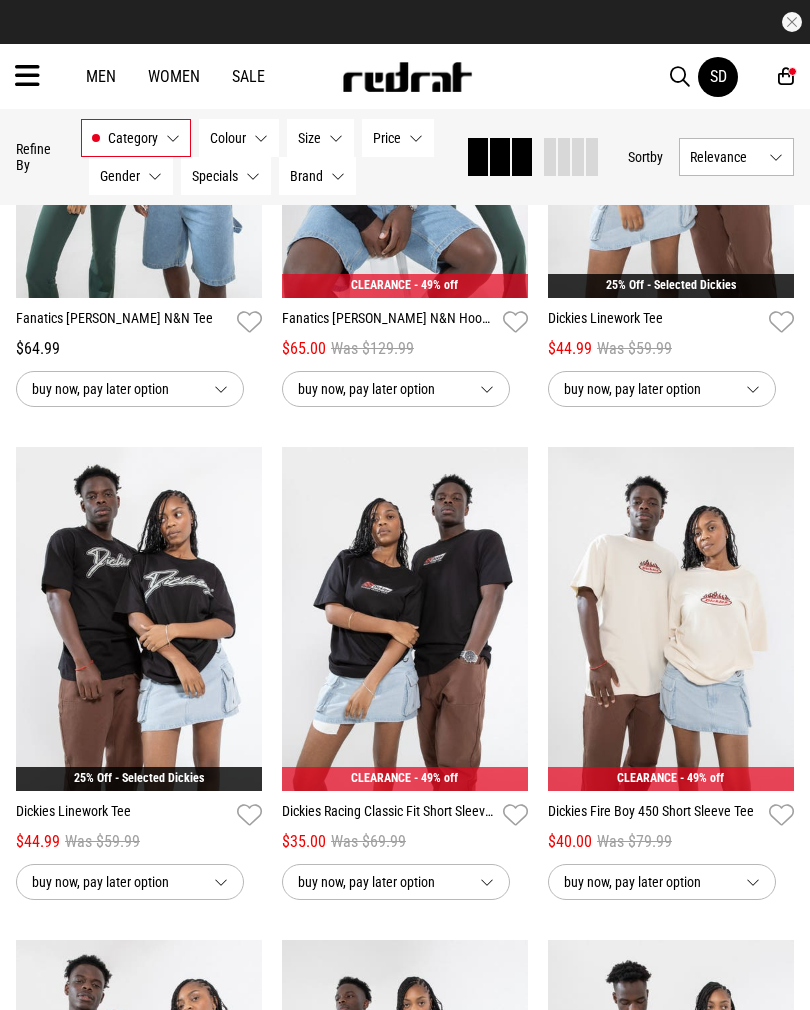 click at bounding box center (139, 619) 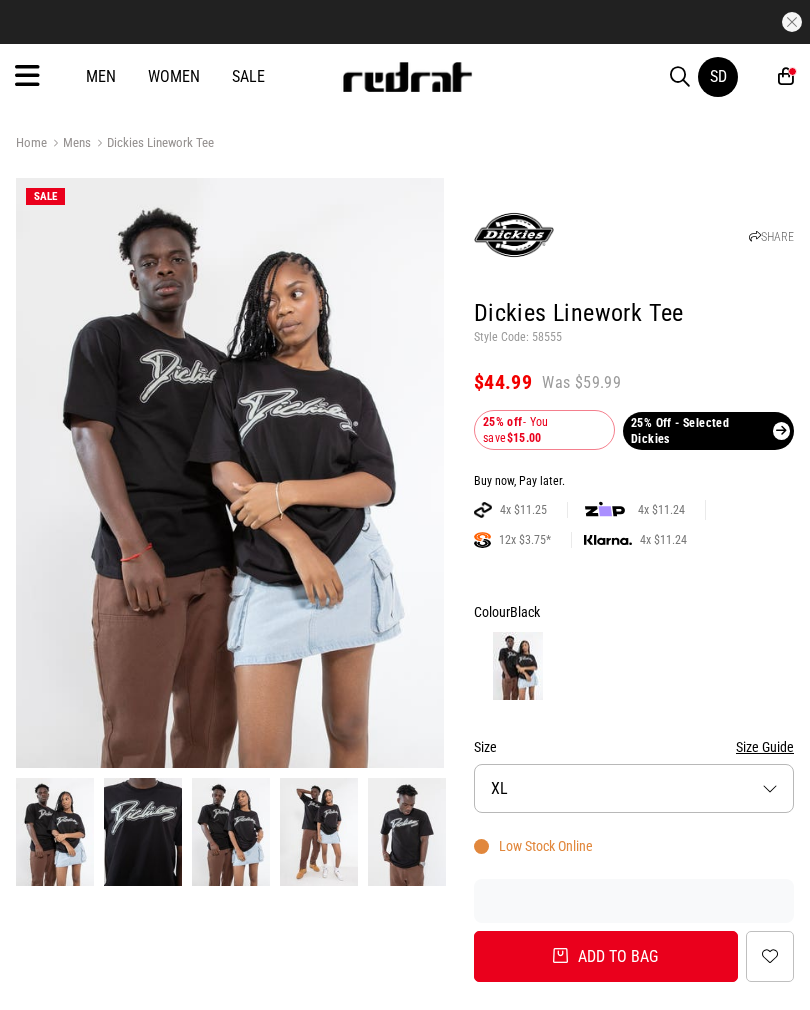 scroll, scrollTop: 0, scrollLeft: 0, axis: both 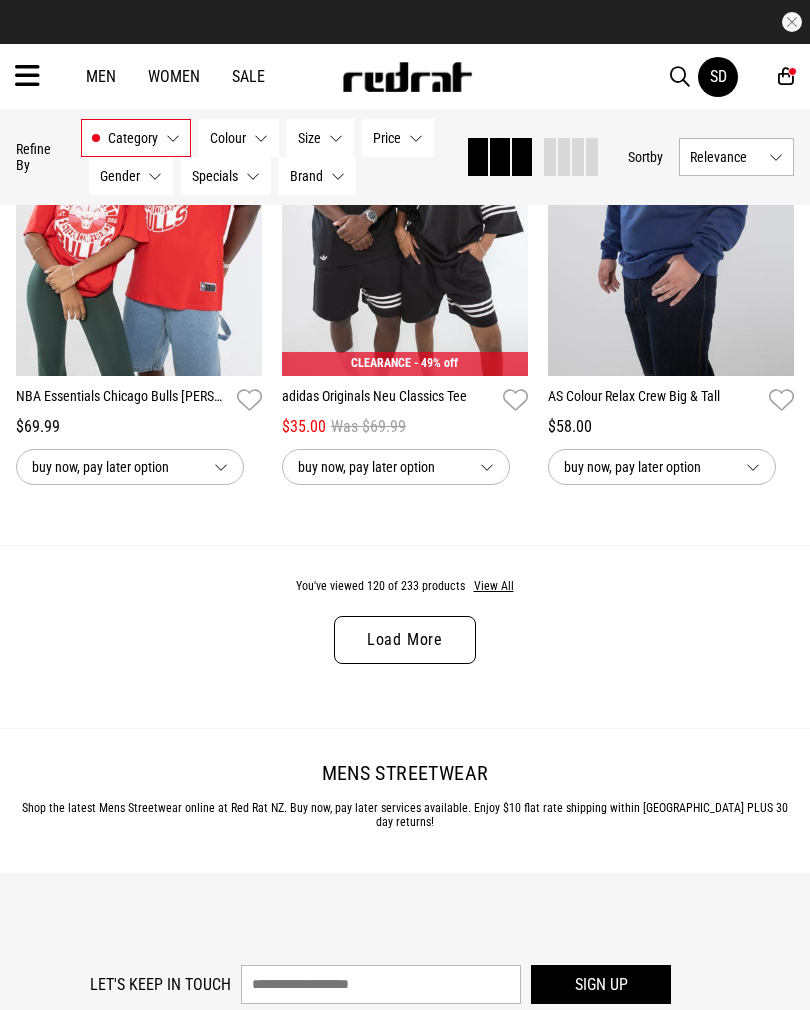 click on "Load More" at bounding box center [405, 640] 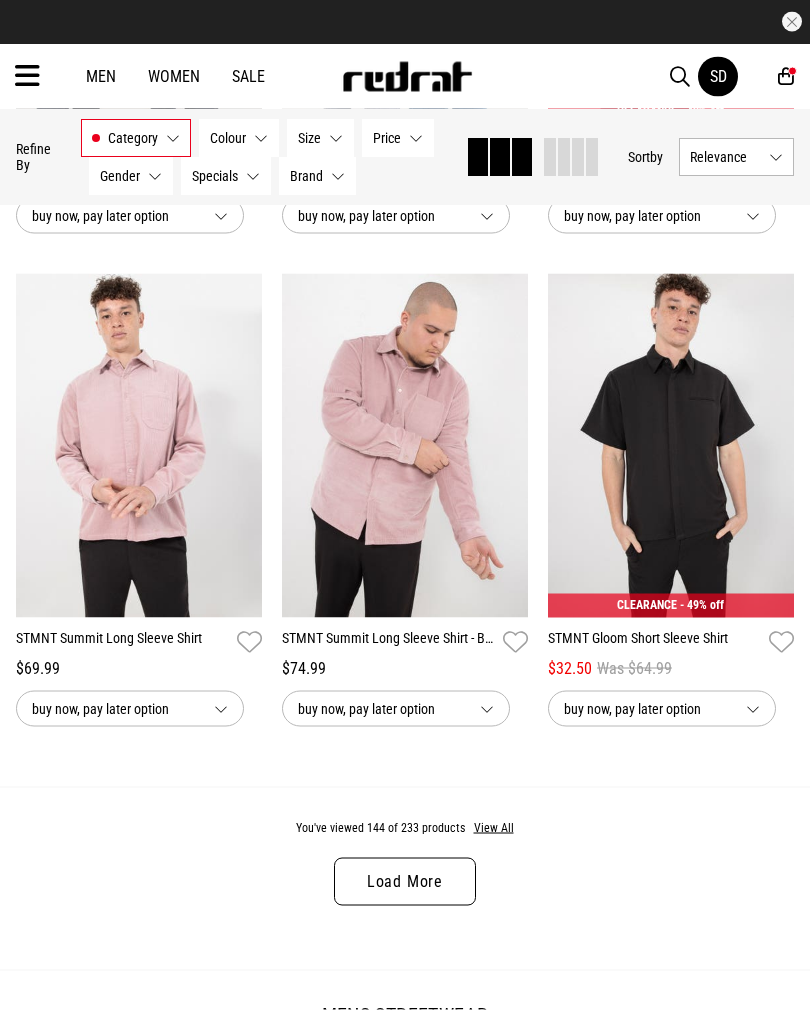 scroll, scrollTop: 7642, scrollLeft: 0, axis: vertical 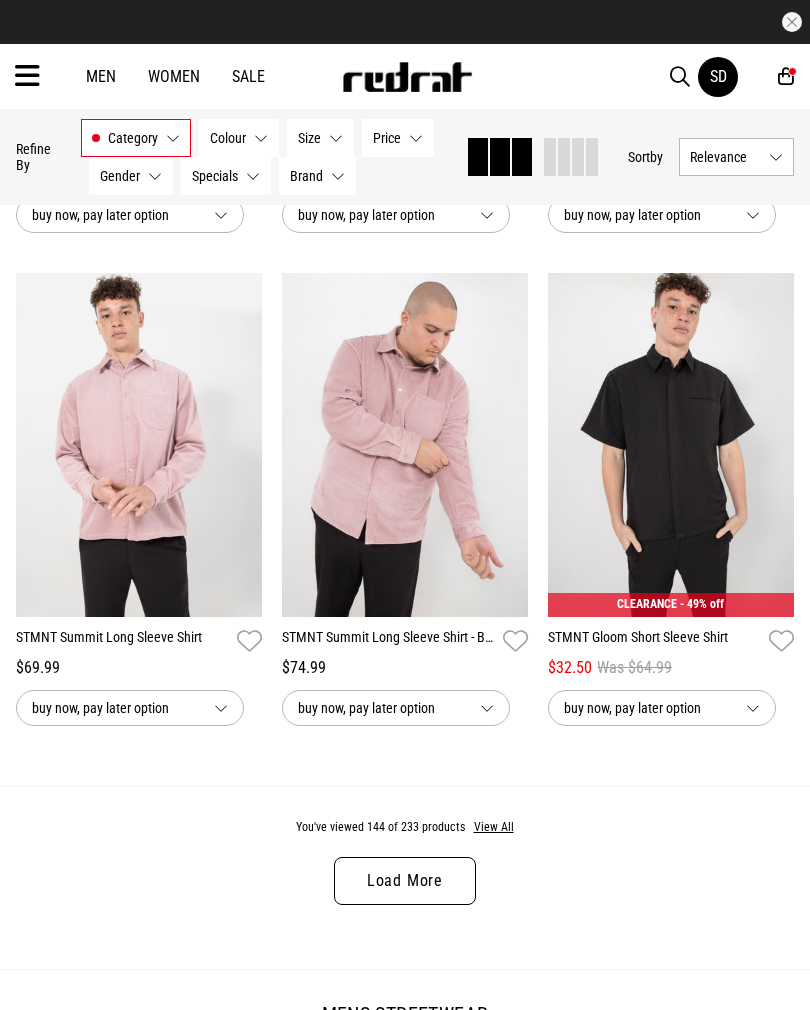 click on "Load More" at bounding box center (405, 881) 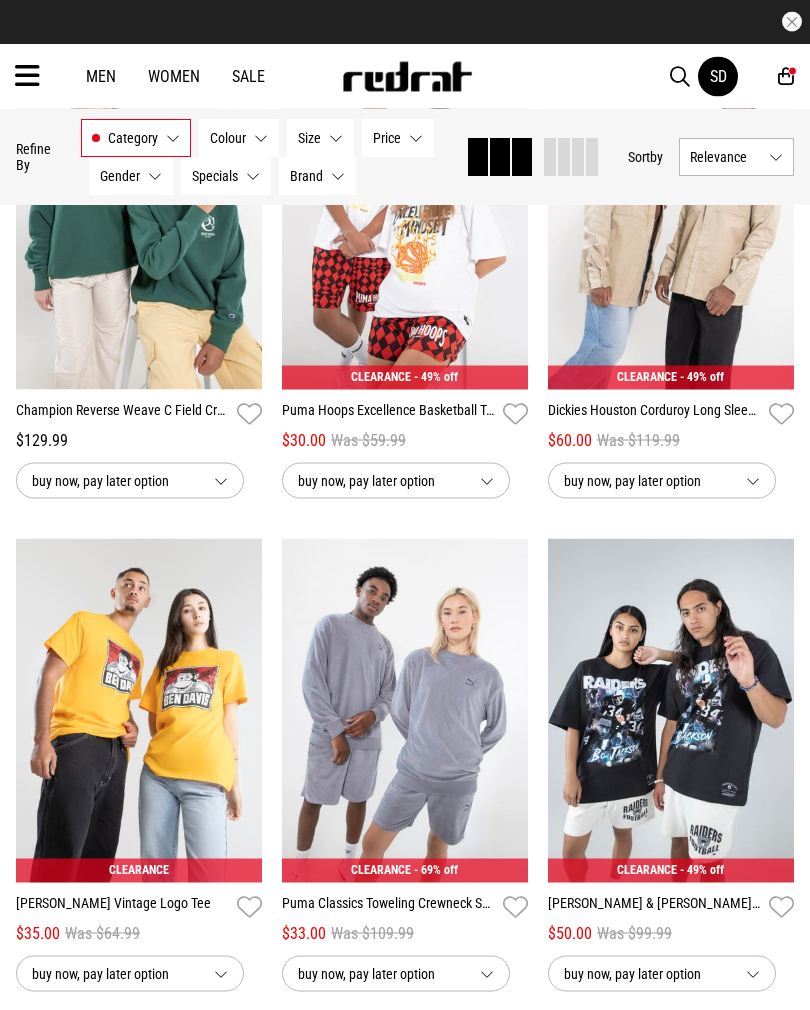 scroll, scrollTop: 11324, scrollLeft: 0, axis: vertical 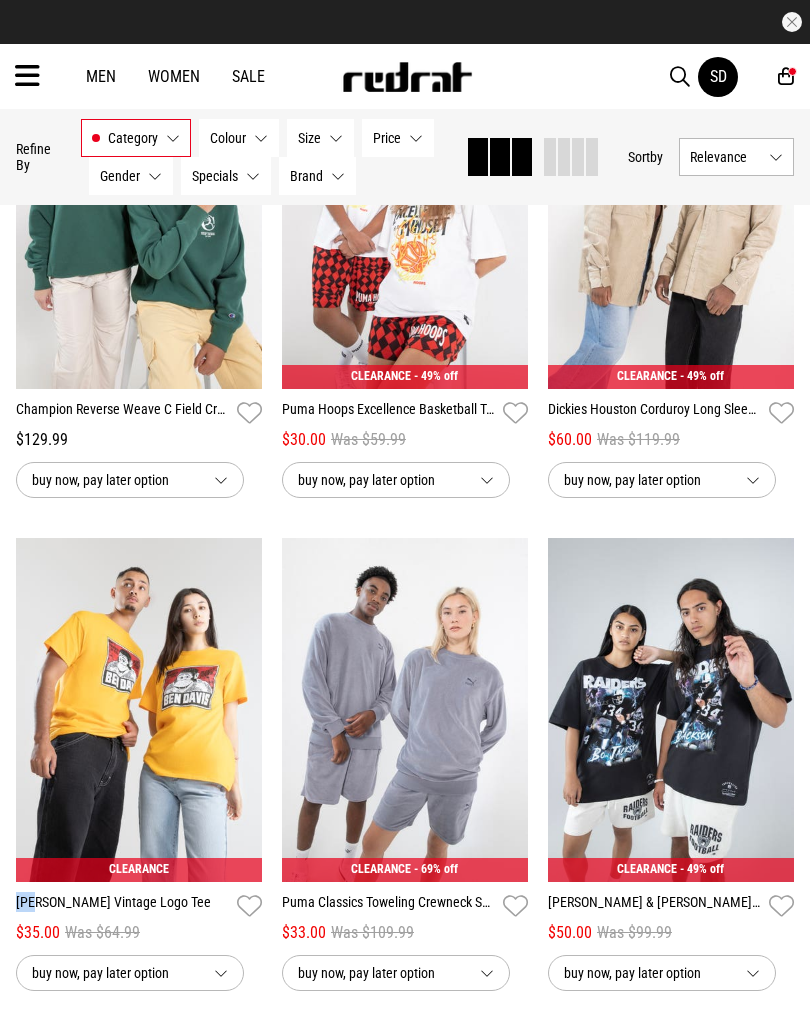 click on "**********" at bounding box center (405, -4890) 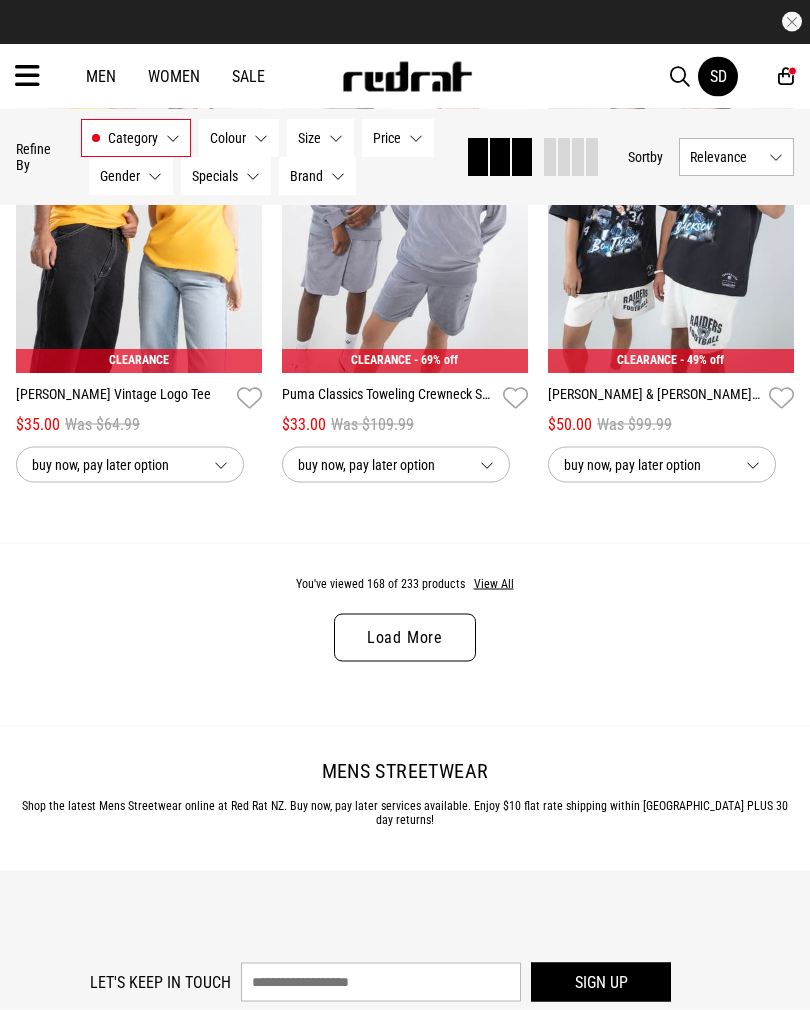 scroll, scrollTop: 11832, scrollLeft: 0, axis: vertical 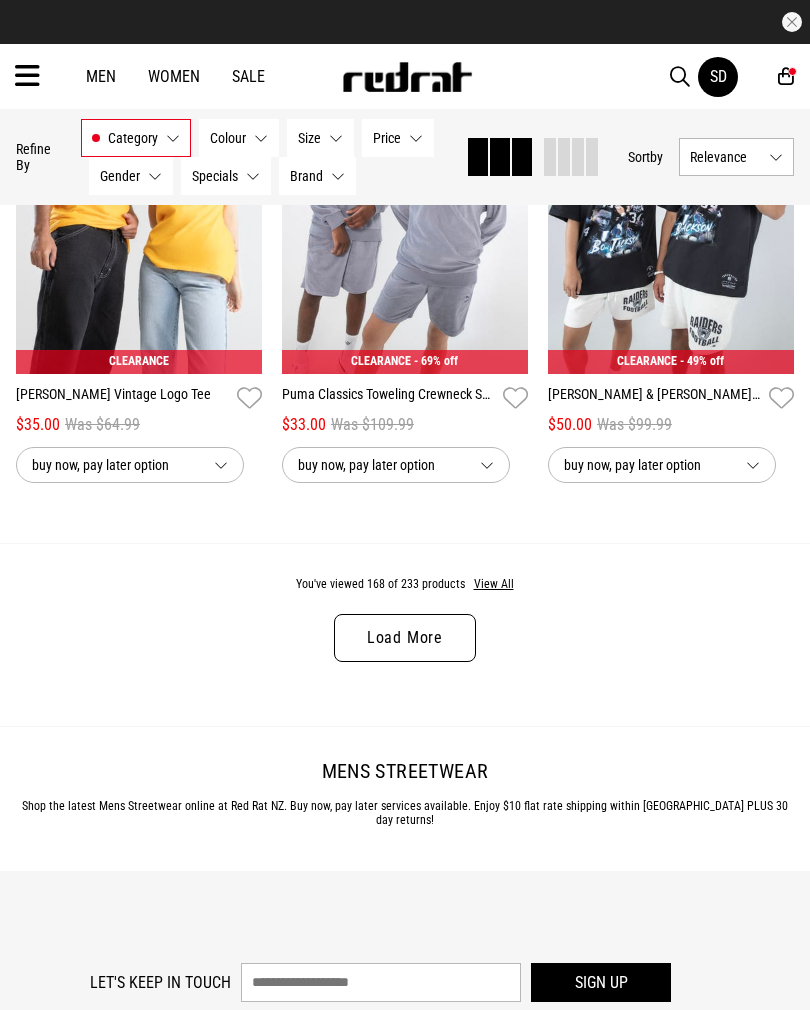 click on "Load More" at bounding box center [405, 638] 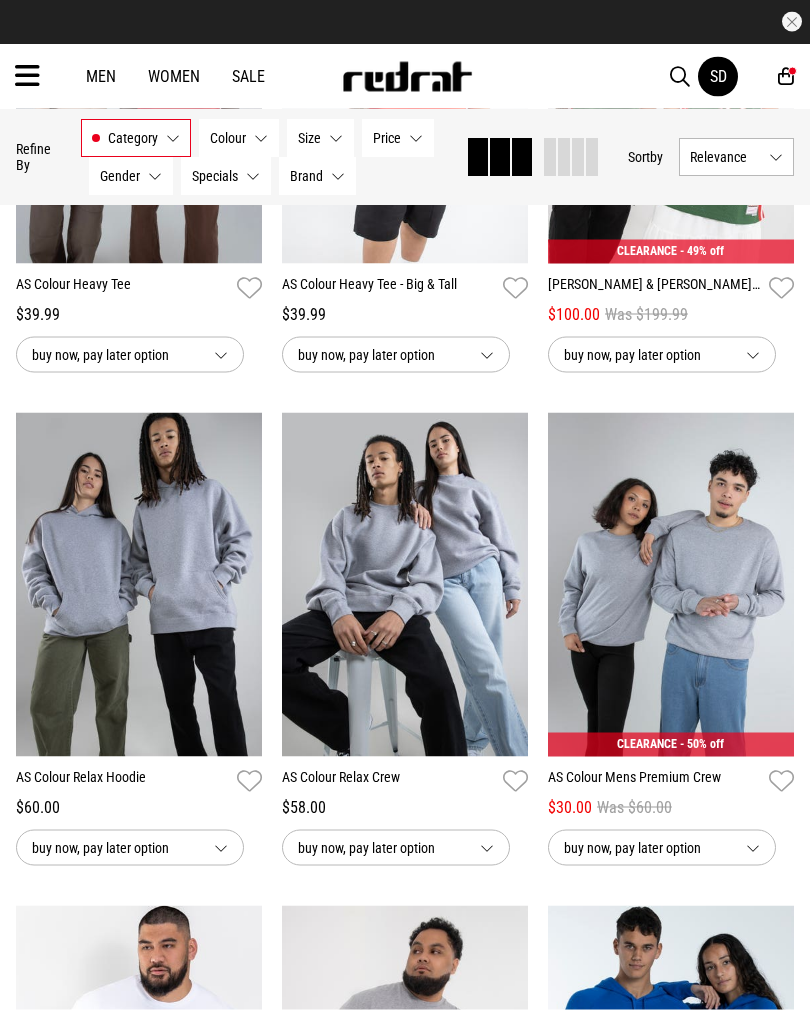 scroll, scrollTop: 12934, scrollLeft: 0, axis: vertical 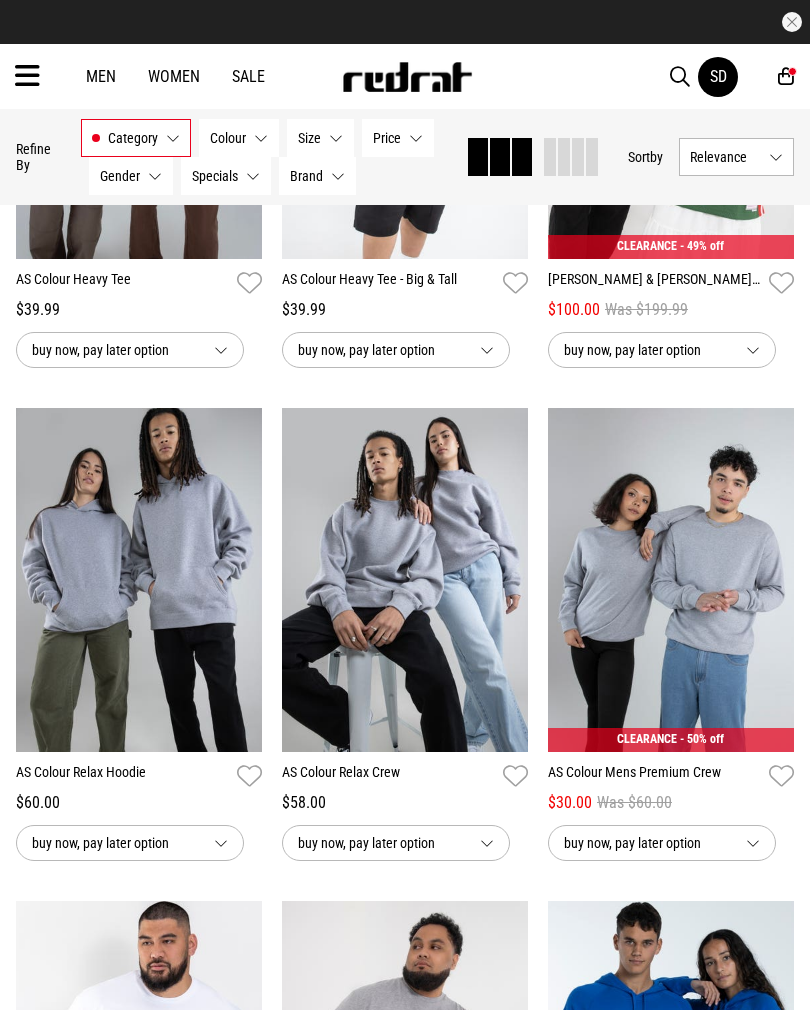 click at bounding box center (671, 580) 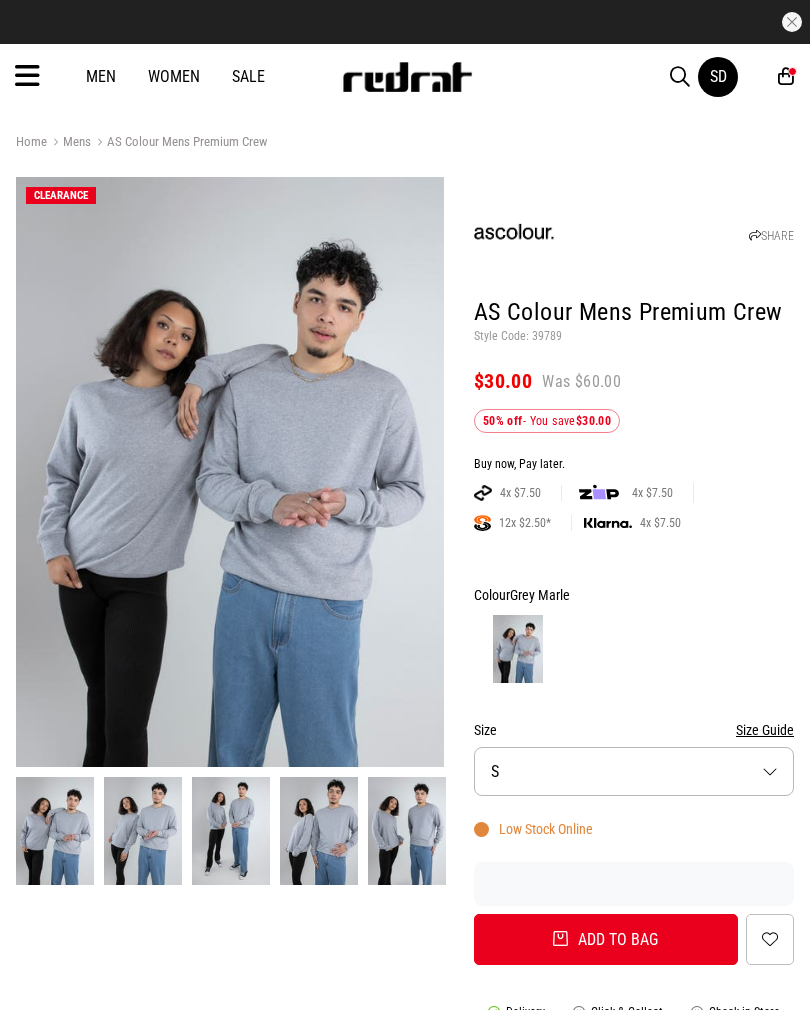 scroll, scrollTop: 0, scrollLeft: 0, axis: both 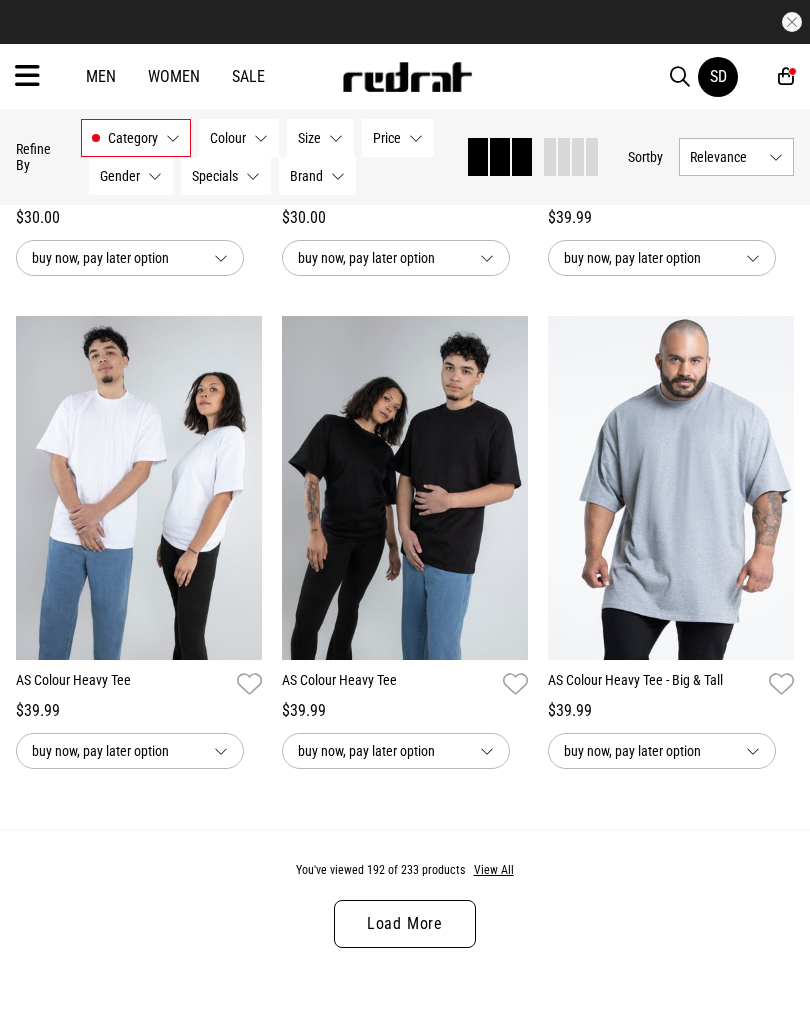 click at bounding box center [139, 488] 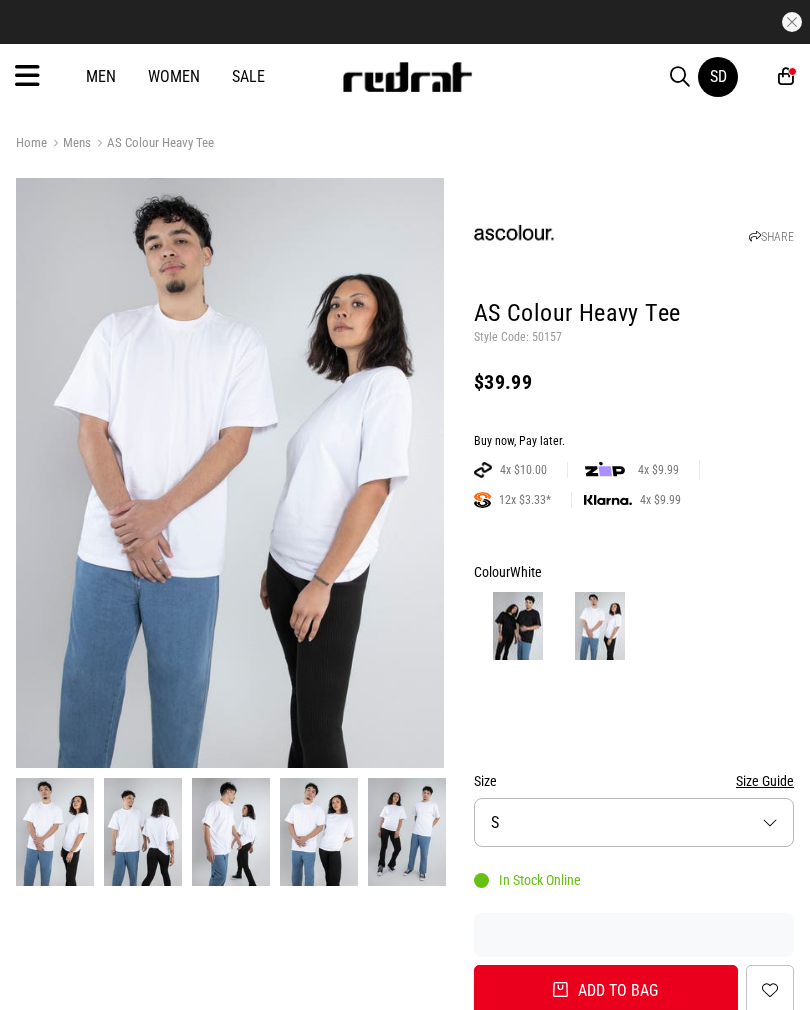 scroll, scrollTop: 0, scrollLeft: 0, axis: both 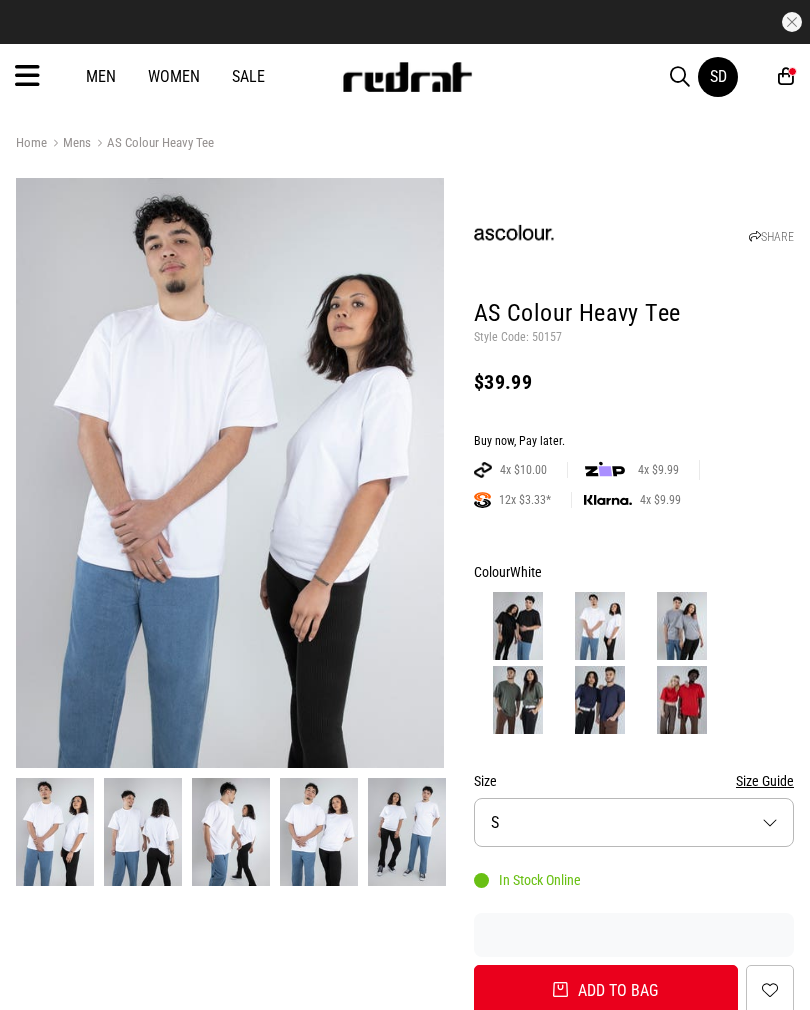 click on "Size S" at bounding box center (634, 822) 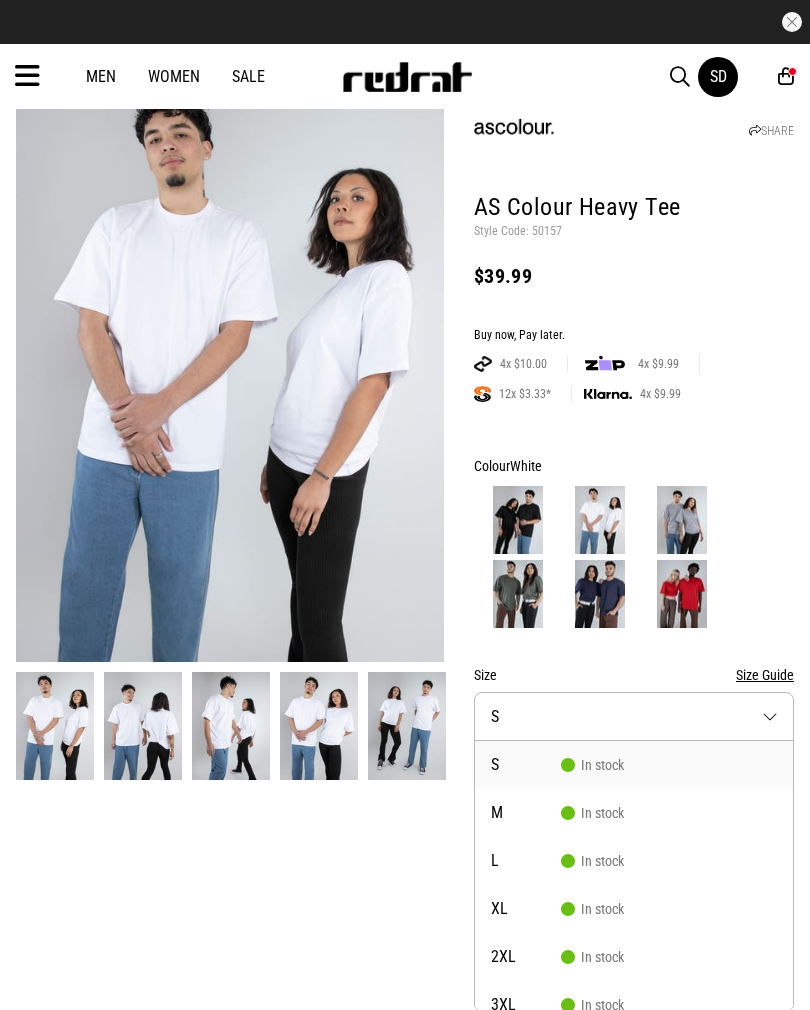 scroll, scrollTop: 0, scrollLeft: 0, axis: both 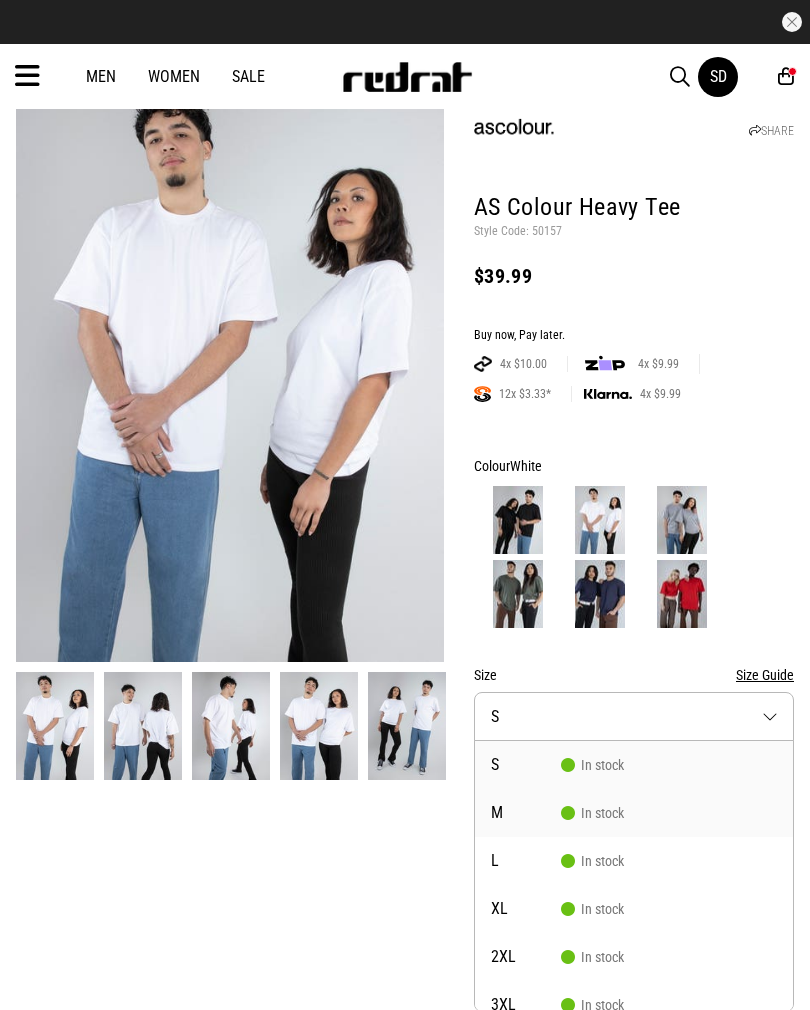 click on "M" at bounding box center [526, 813] 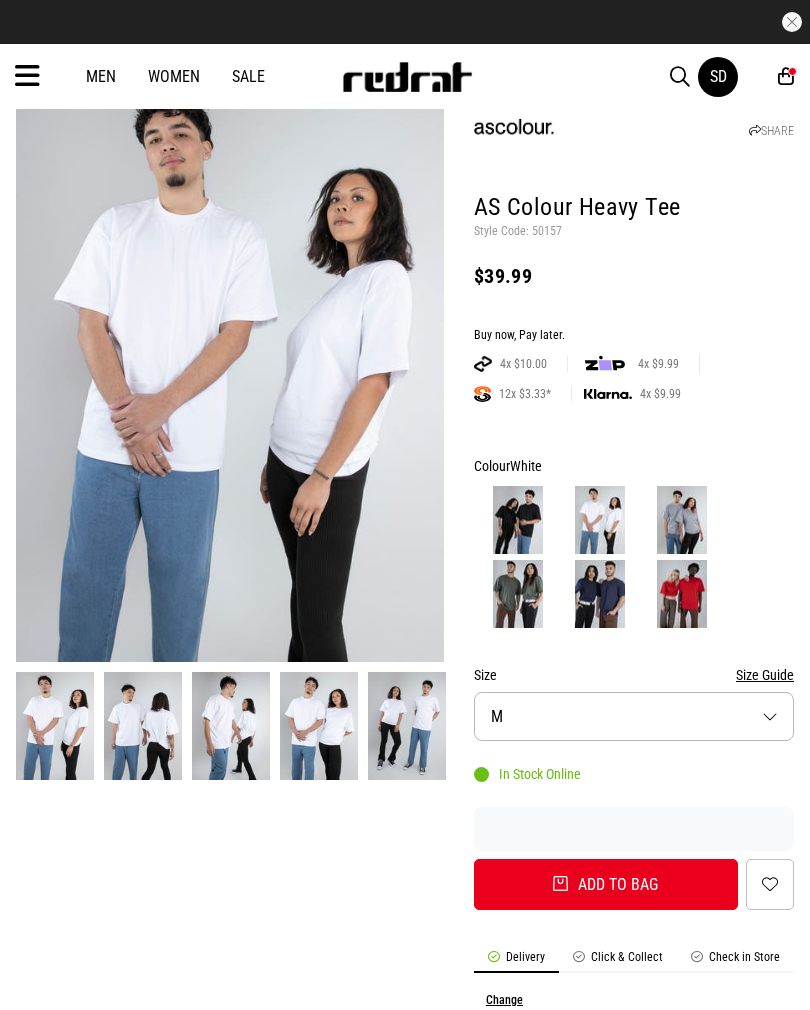 click on "Add to bag" at bounding box center [606, 884] 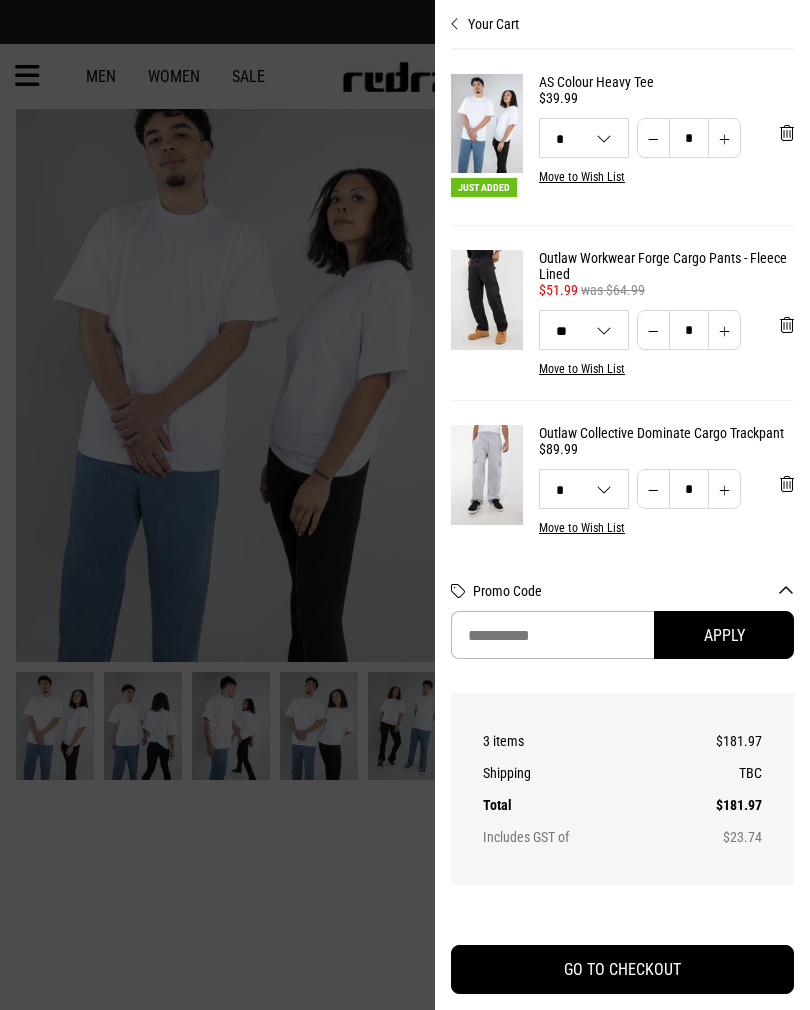 click at bounding box center [455, 24] 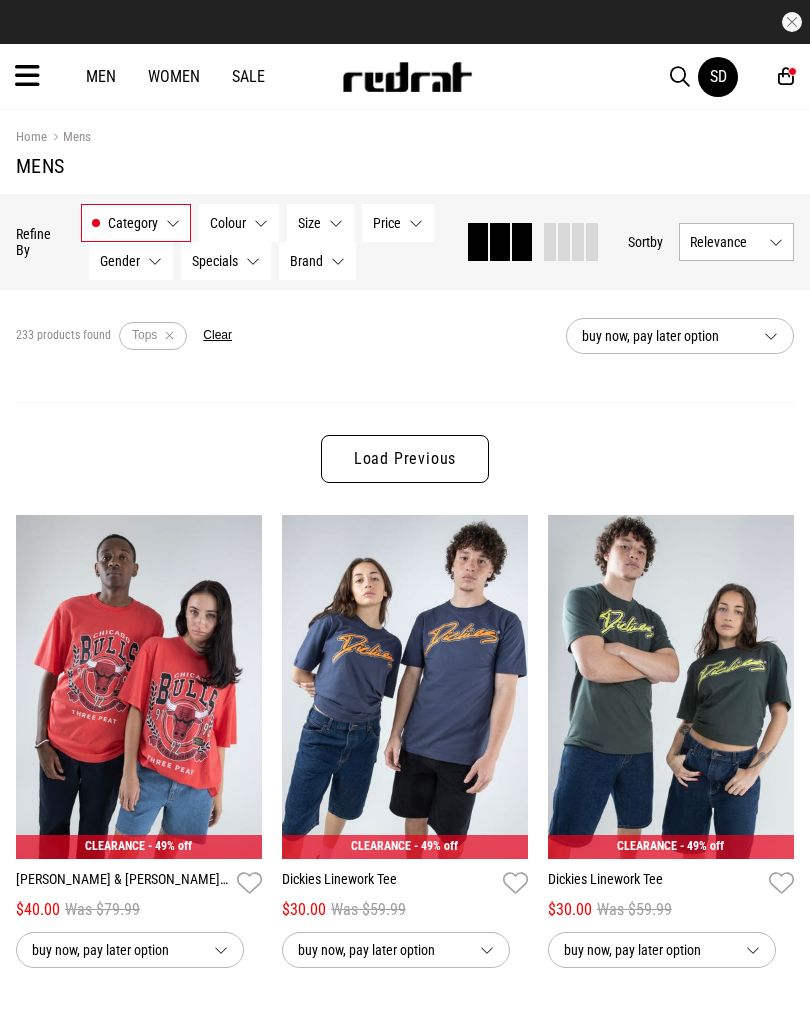 scroll, scrollTop: 3653, scrollLeft: 0, axis: vertical 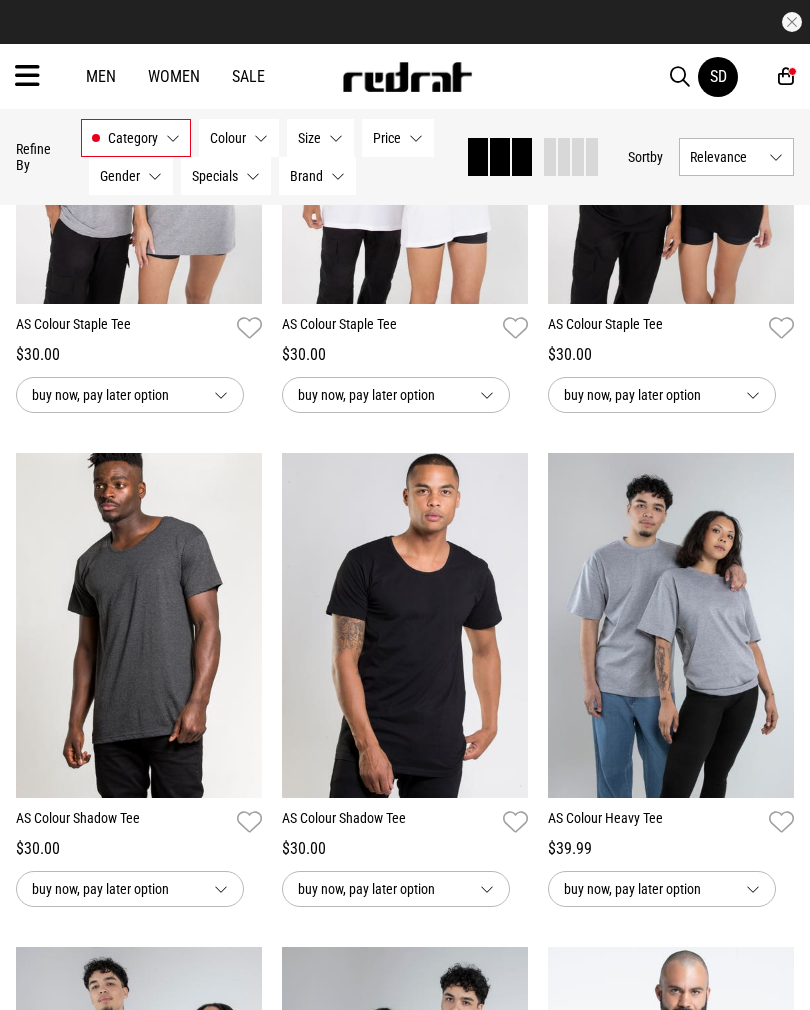 click at bounding box center [671, 625] 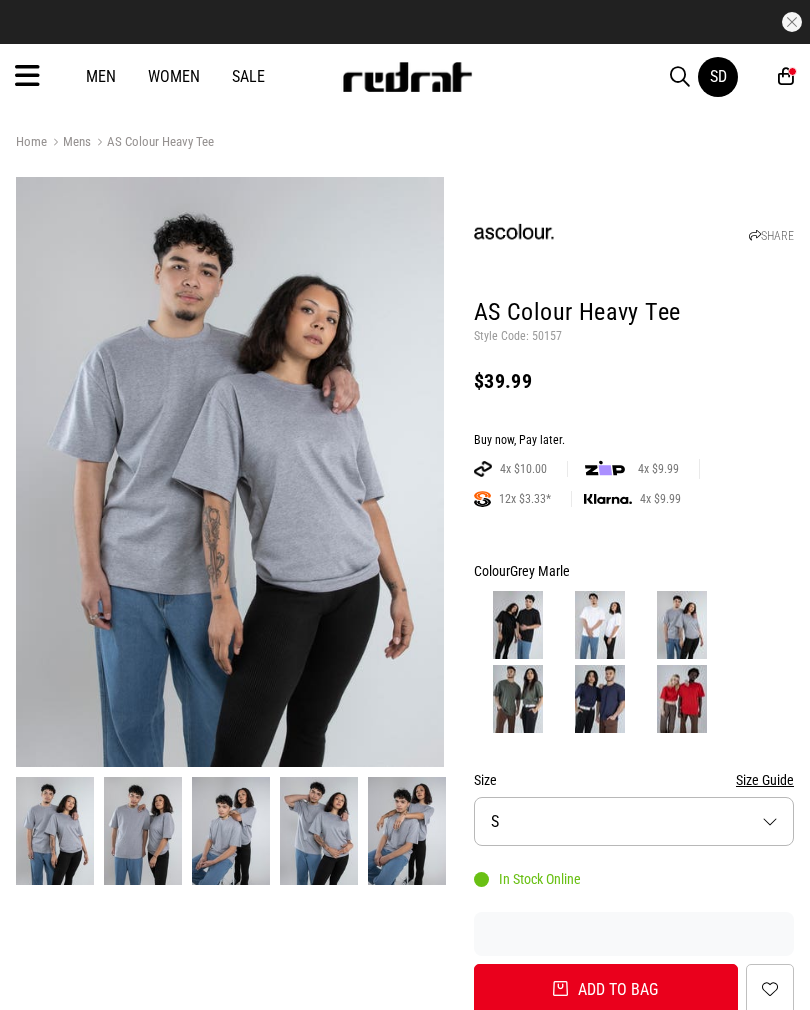 scroll, scrollTop: 0, scrollLeft: 0, axis: both 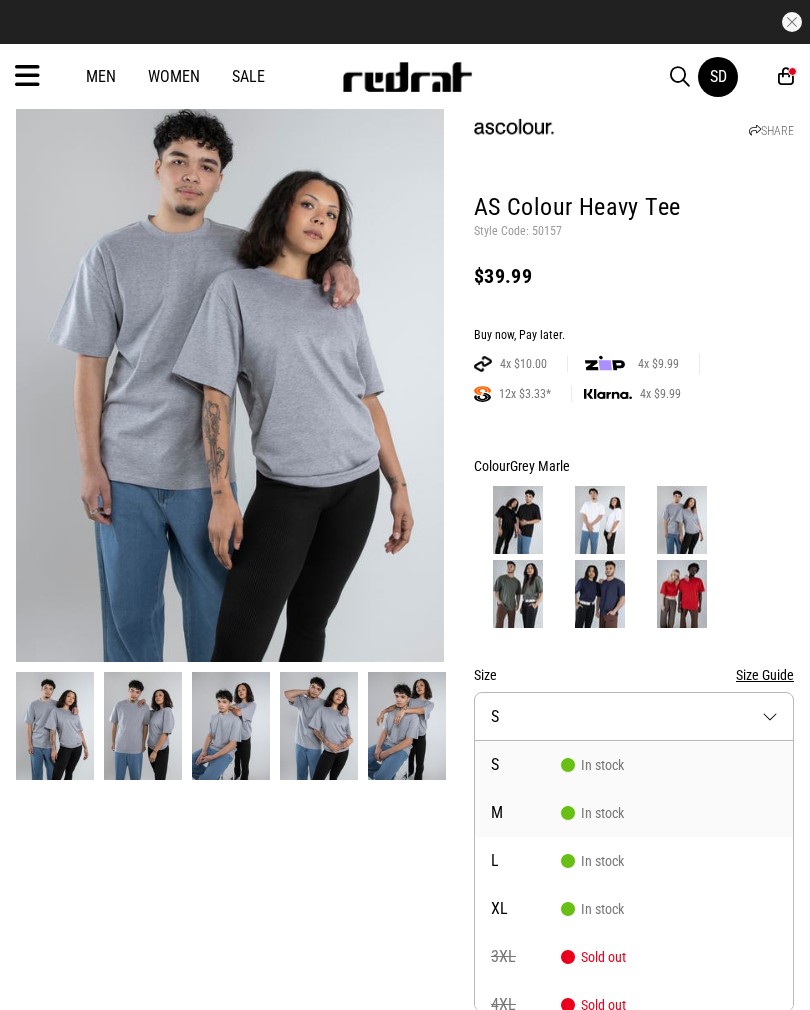 click on "M" at bounding box center [526, 813] 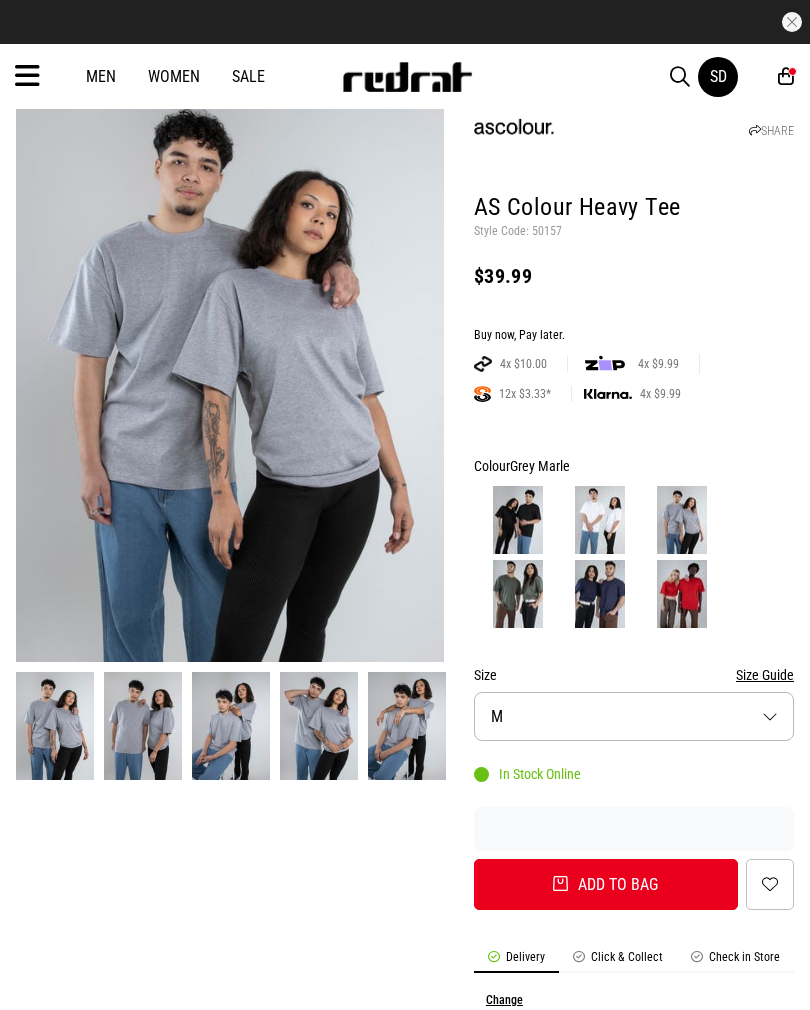 click on "Add to bag" at bounding box center [606, 884] 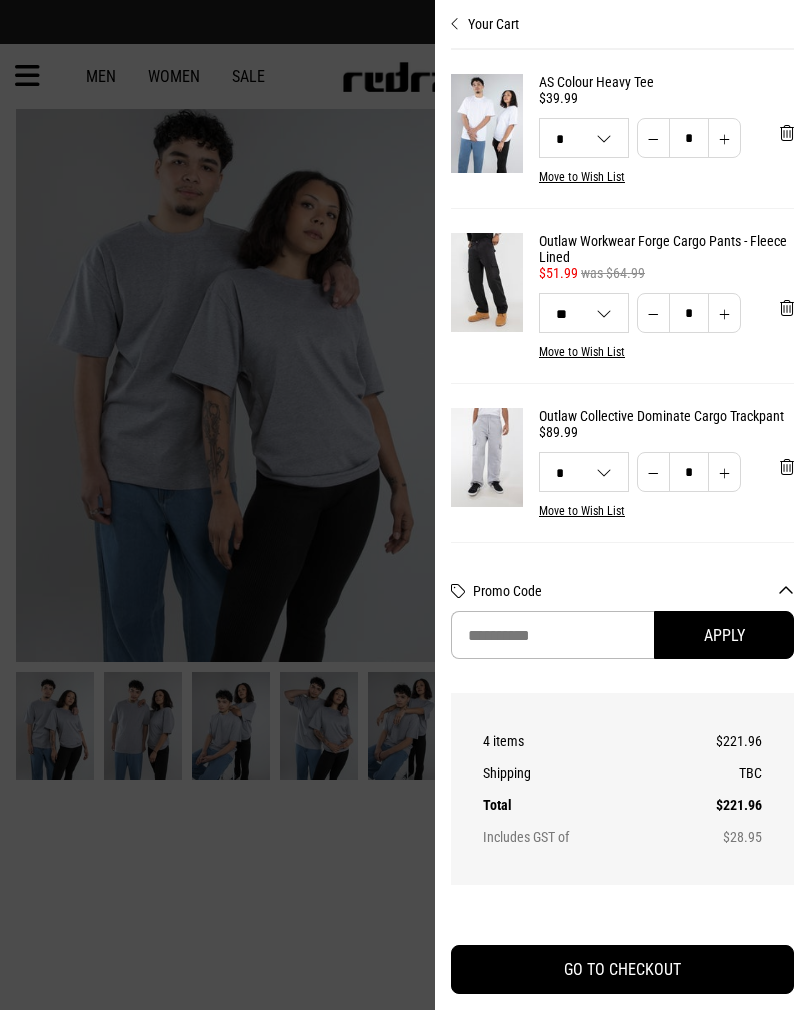 click at bounding box center (455, 24) 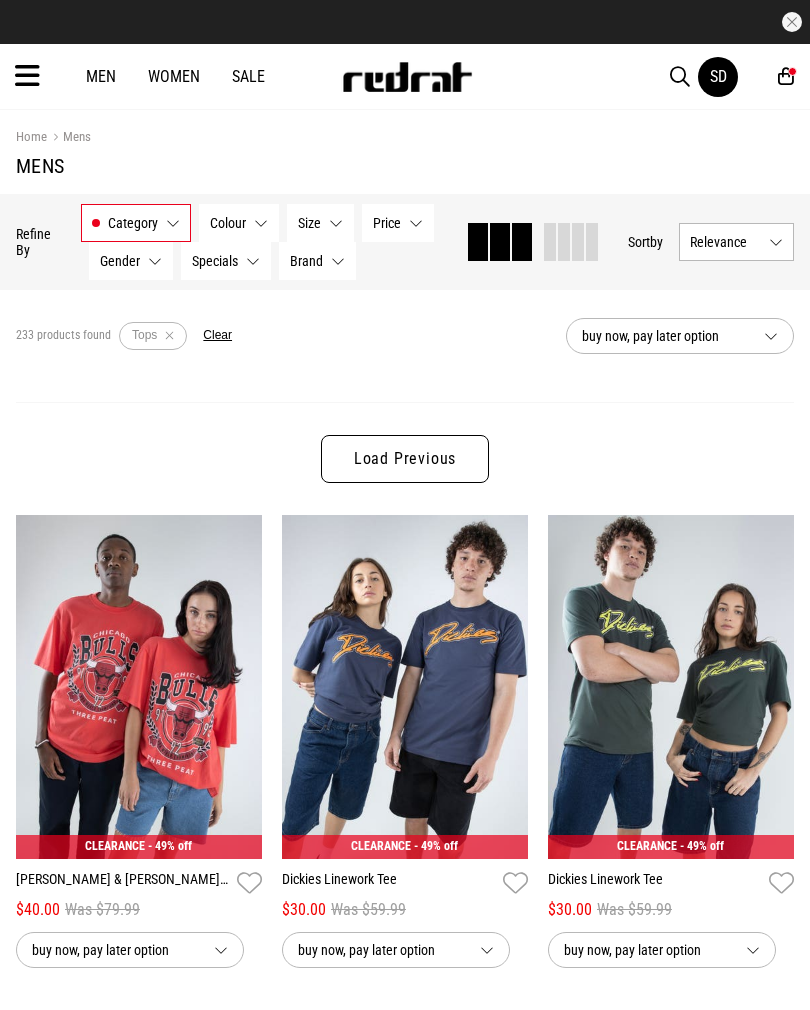 scroll, scrollTop: 3022, scrollLeft: 0, axis: vertical 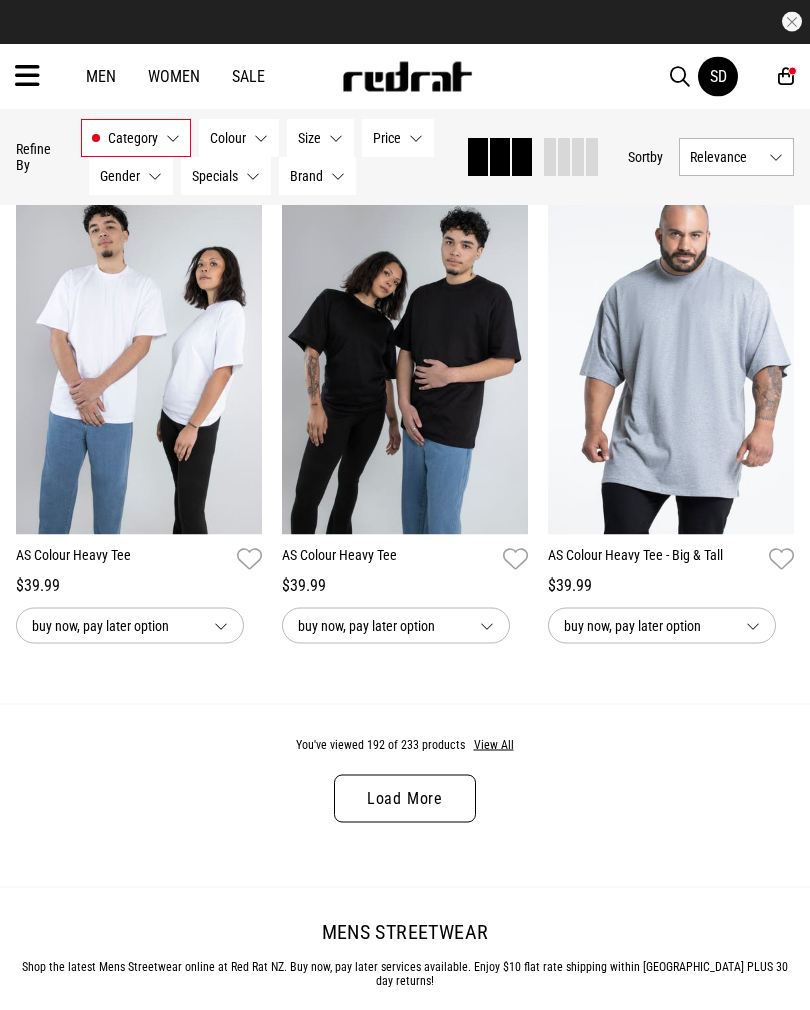 click on "Load More" at bounding box center [405, 799] 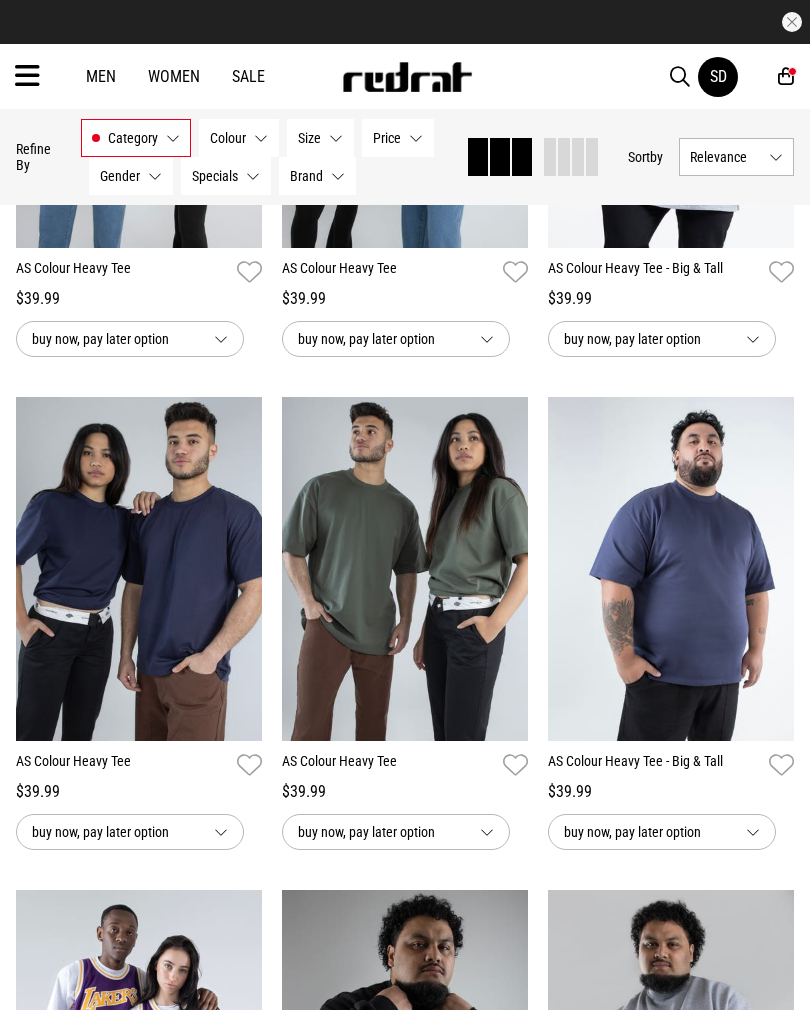 scroll, scrollTop: 4064, scrollLeft: 0, axis: vertical 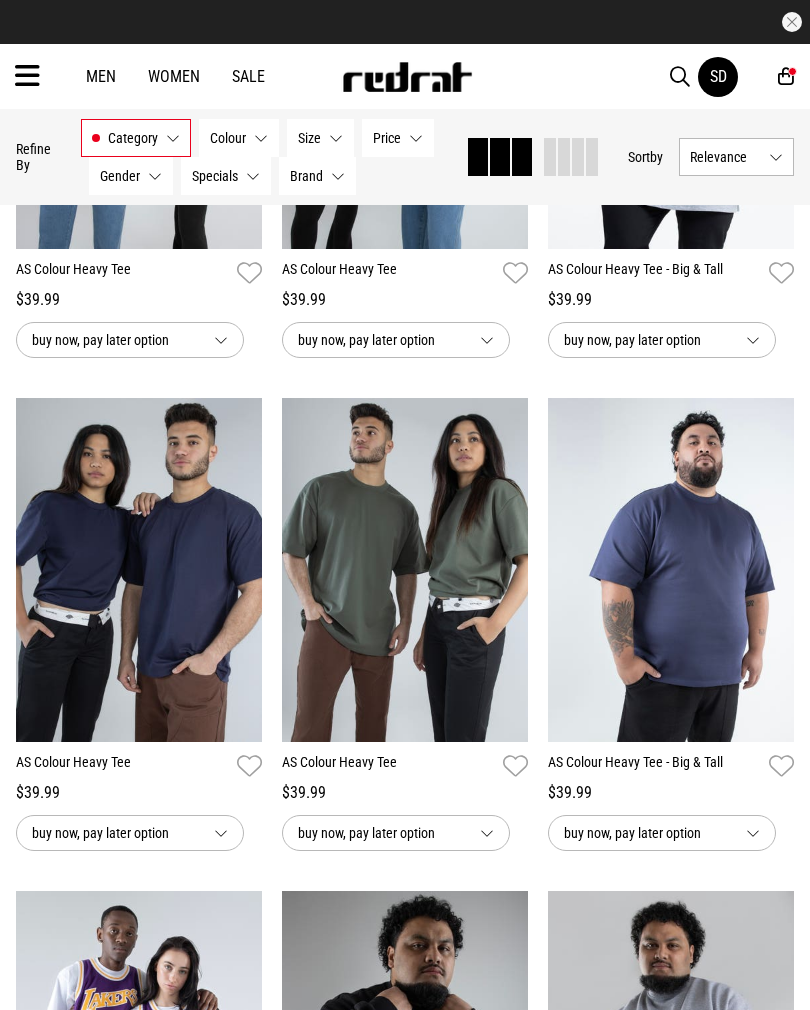 click on "SD" at bounding box center (738, 77) 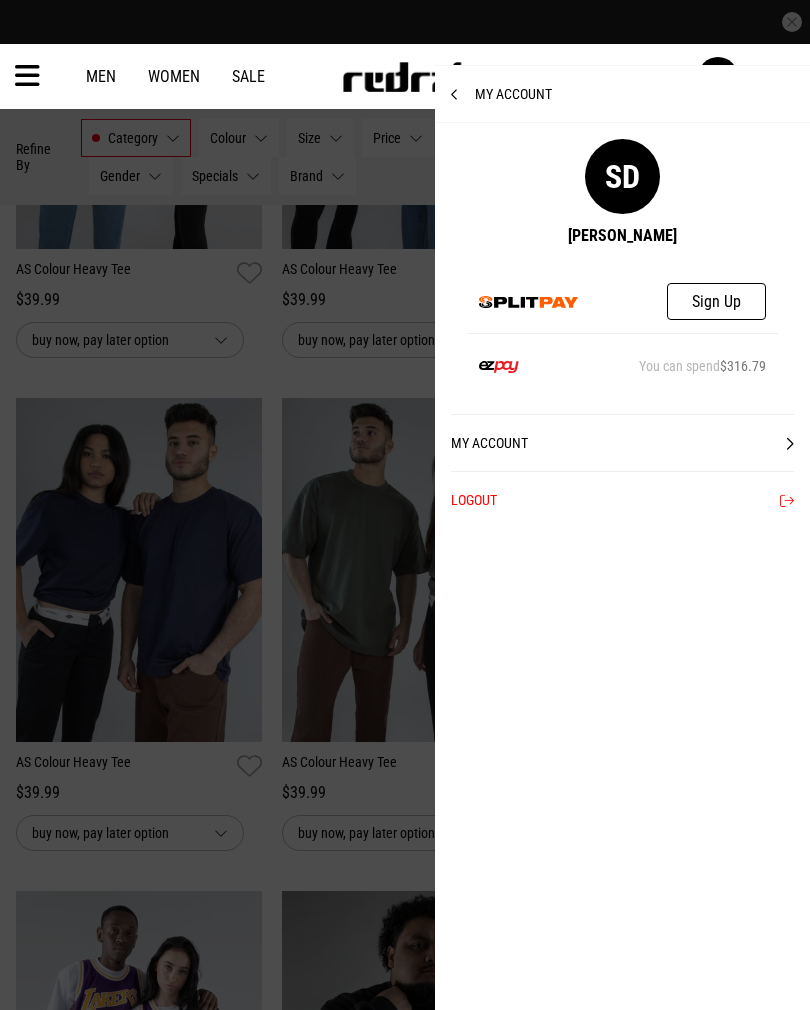 click at bounding box center [463, 95] 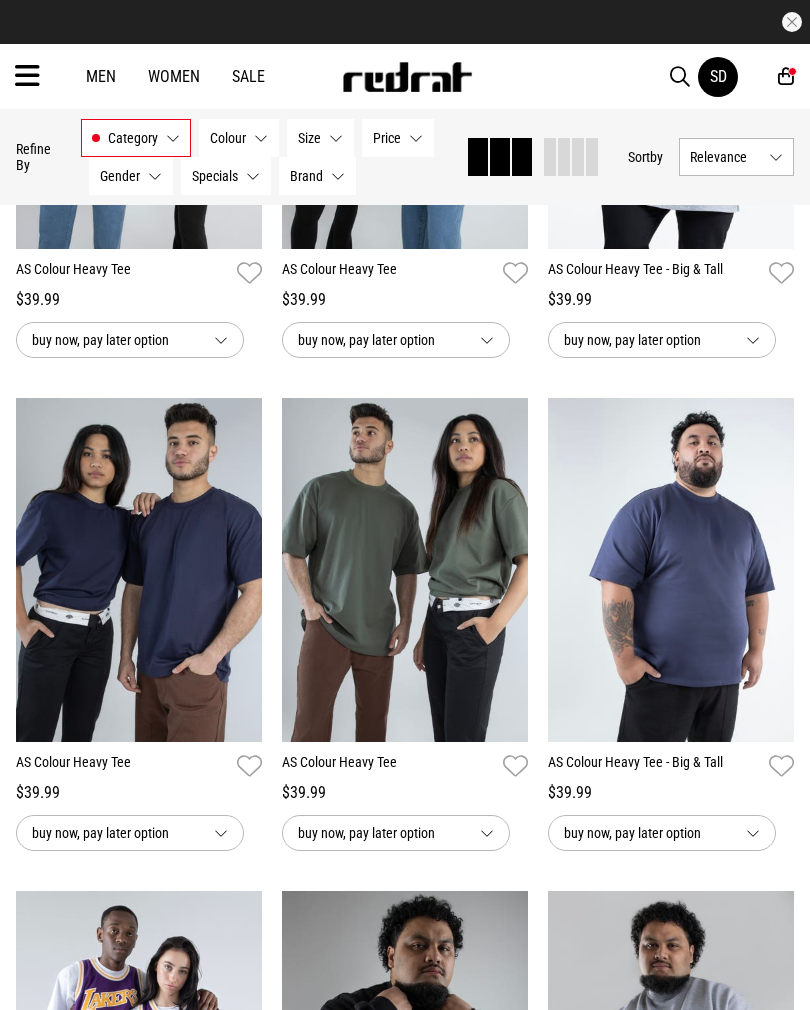 click on "Men   Women   Sale   SD
Hi, Santana
New       Back         Footwear       Back         Mens       Back         Womens       Back         Youth & Kids       Back         Jewellery       Back         Headwear       Back         Accessories       Back         Deals       Back         Sale   UP TO 60% OFF
Shop by Brand
adidas
Converse
New Era
See all brands     Gift Cards   Find a Store   Delivery   Returns & Exchanges   FAQ   Contact Us
Payment Options Only at Red Rat
Let's keep in touch
Back
SD     My Account
SD
Santana Dixon
Sign Up
You can spend  $316.79   My Account   Logout     4" at bounding box center [405, 76] 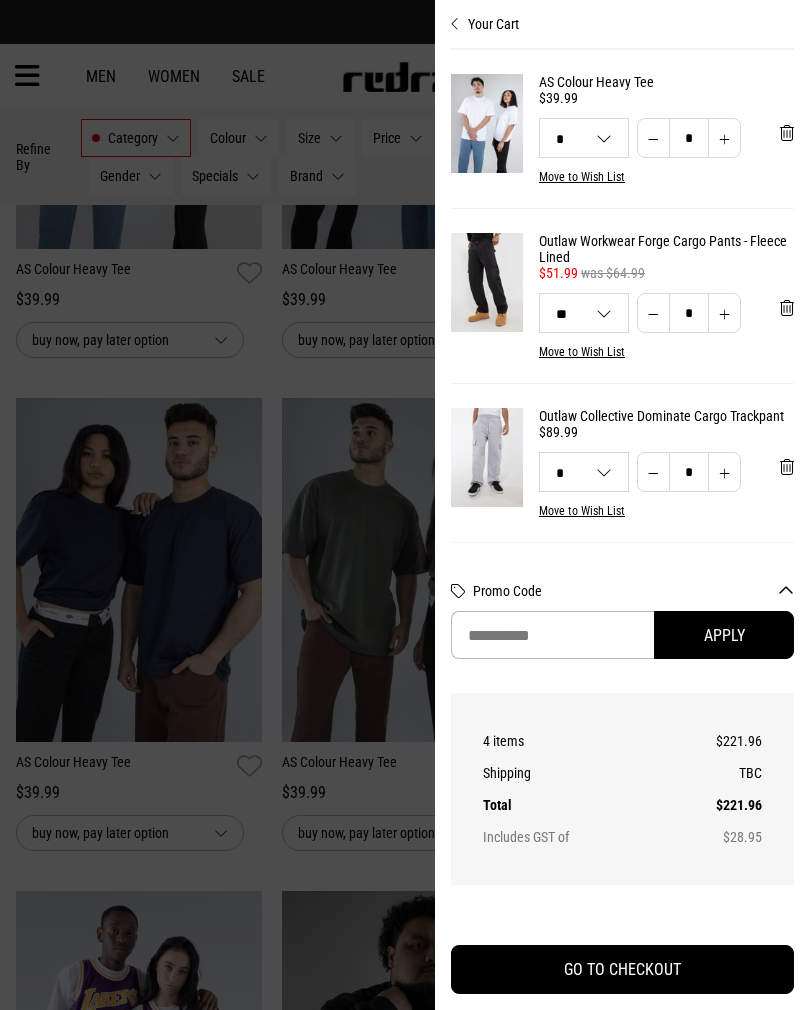 click at bounding box center (787, 133) 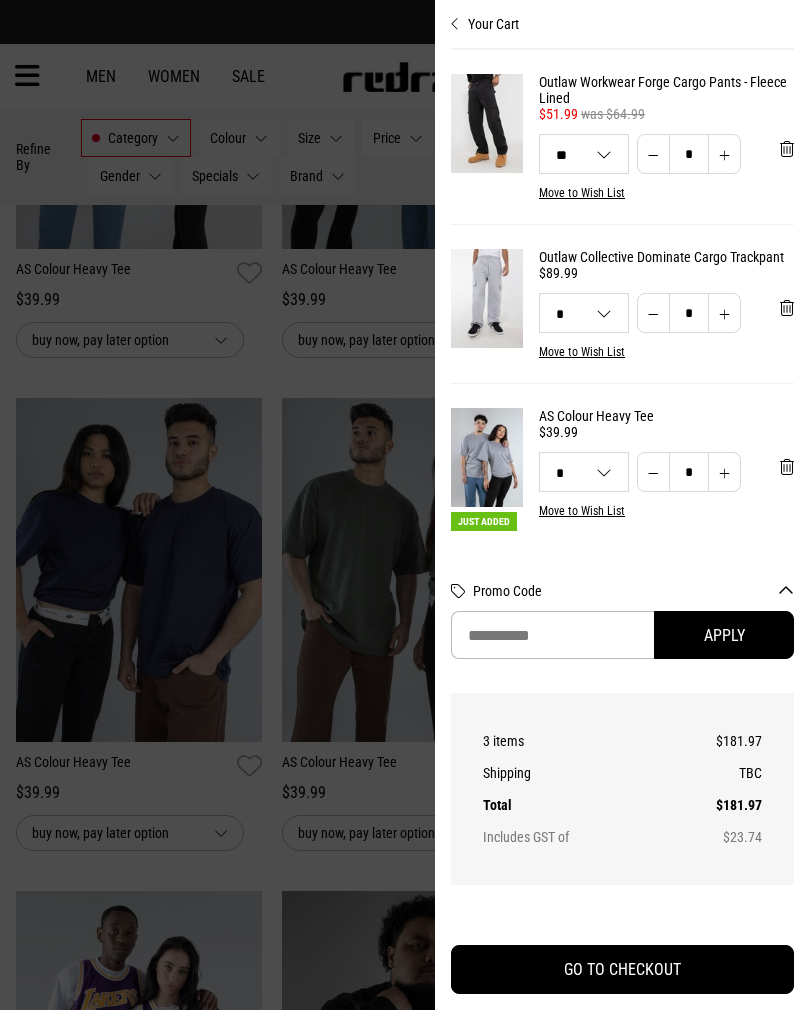click at bounding box center (787, 467) 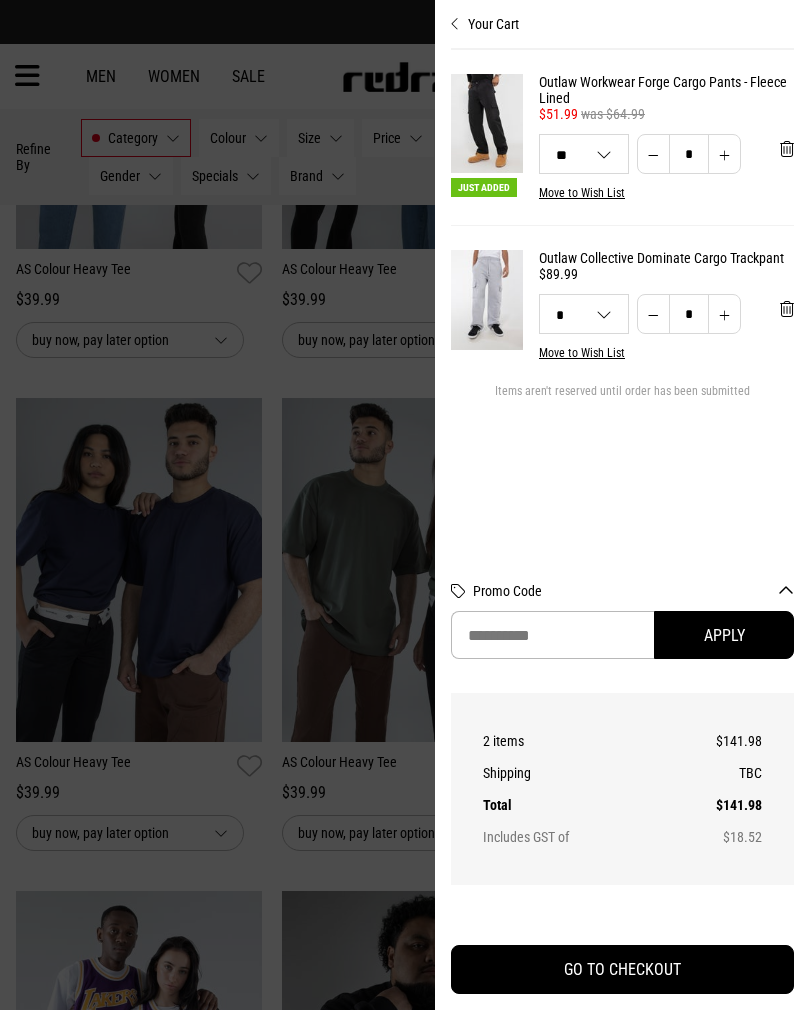 click on "Your Cart" at bounding box center (622, 16) 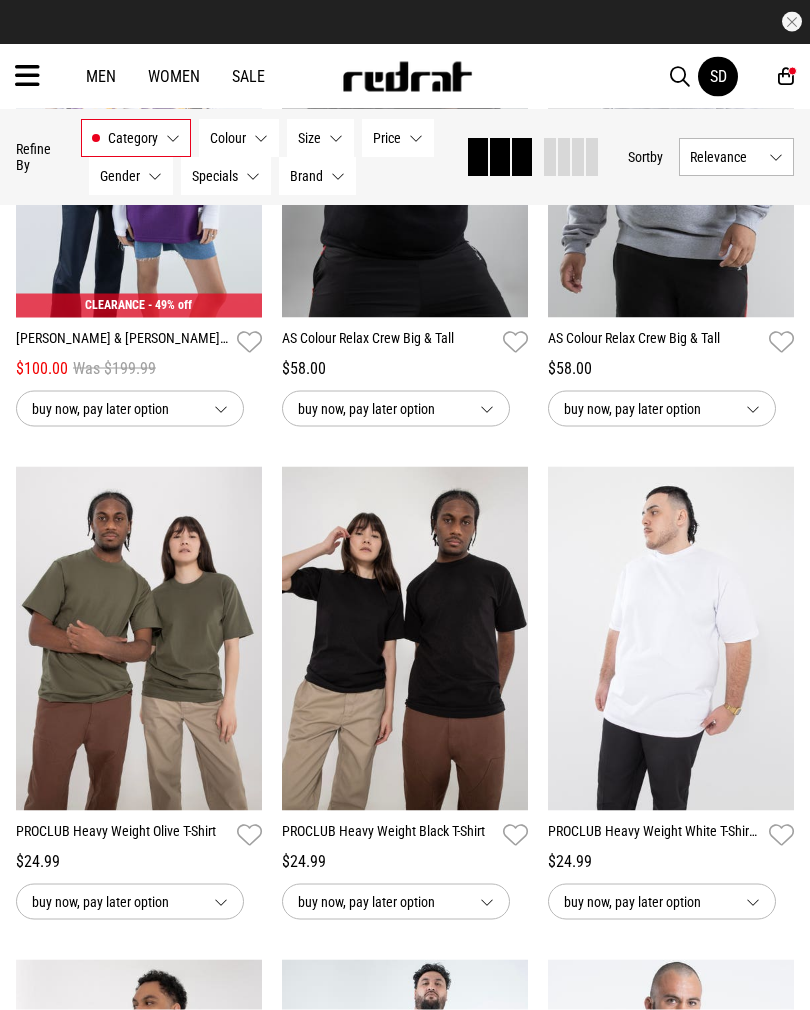 scroll, scrollTop: 4983, scrollLeft: 0, axis: vertical 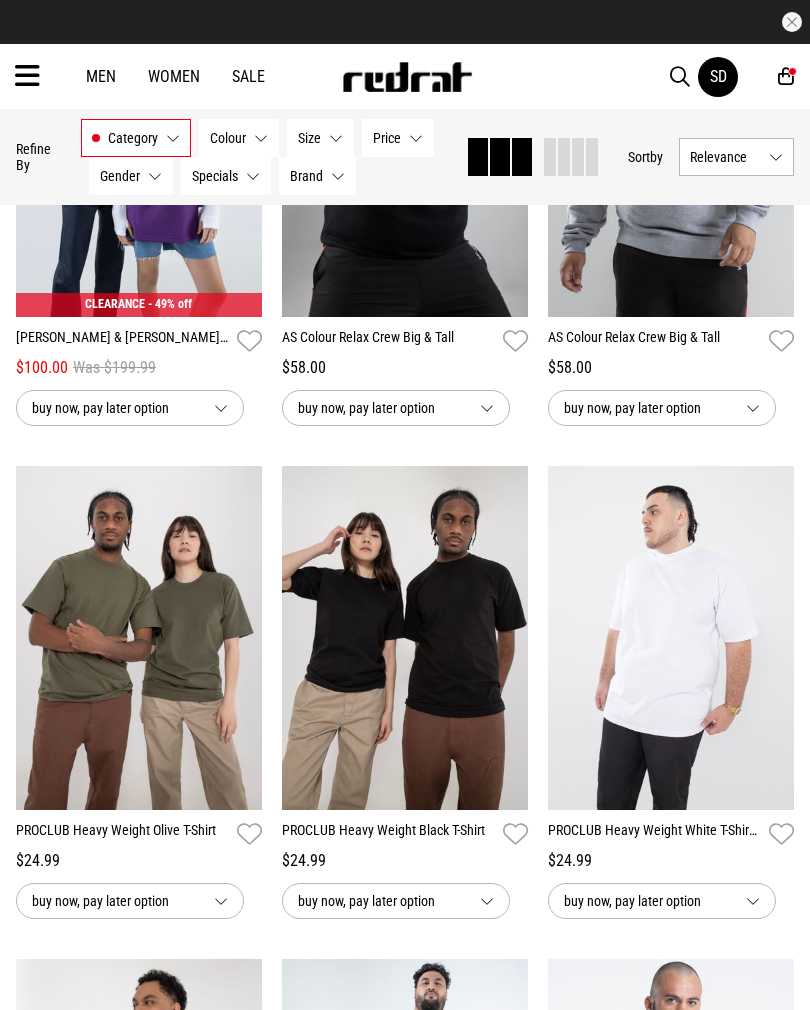 click at bounding box center [405, 638] 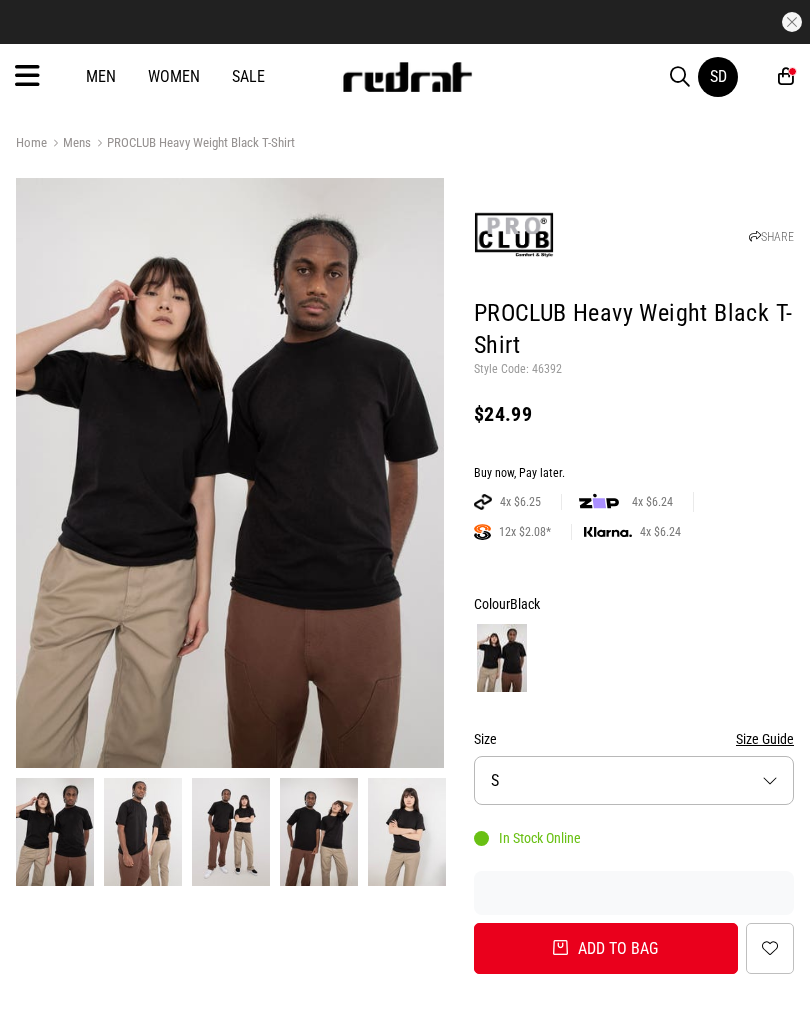 select on "*" 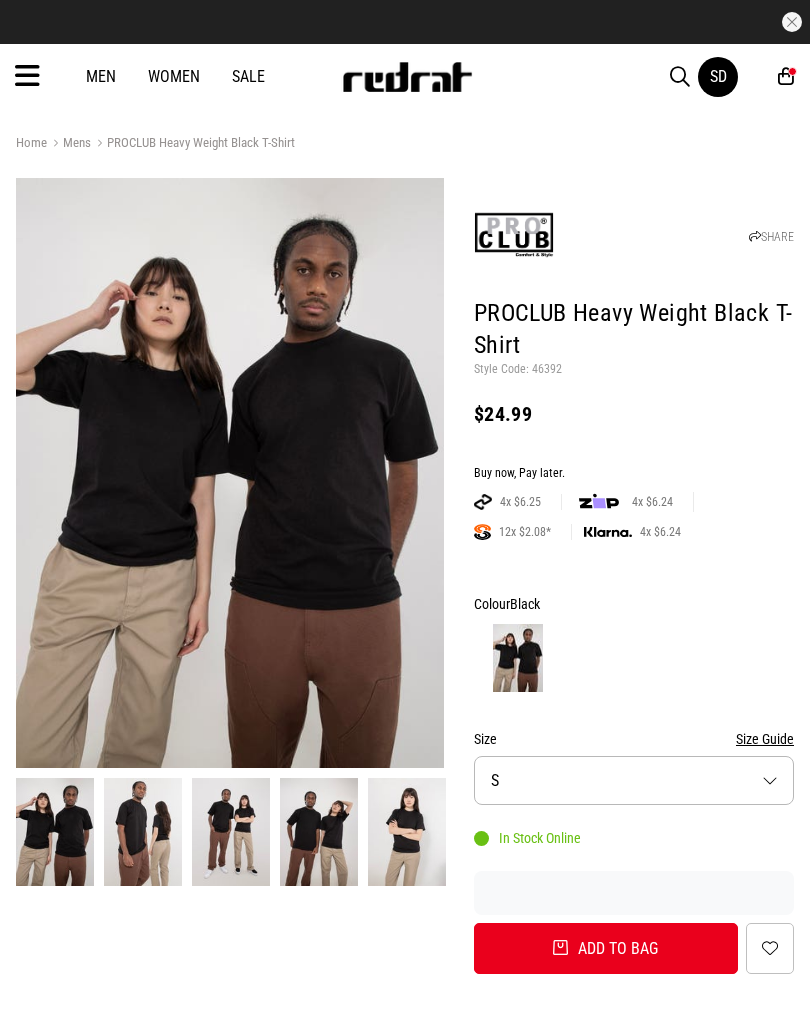 scroll, scrollTop: 0, scrollLeft: 0, axis: both 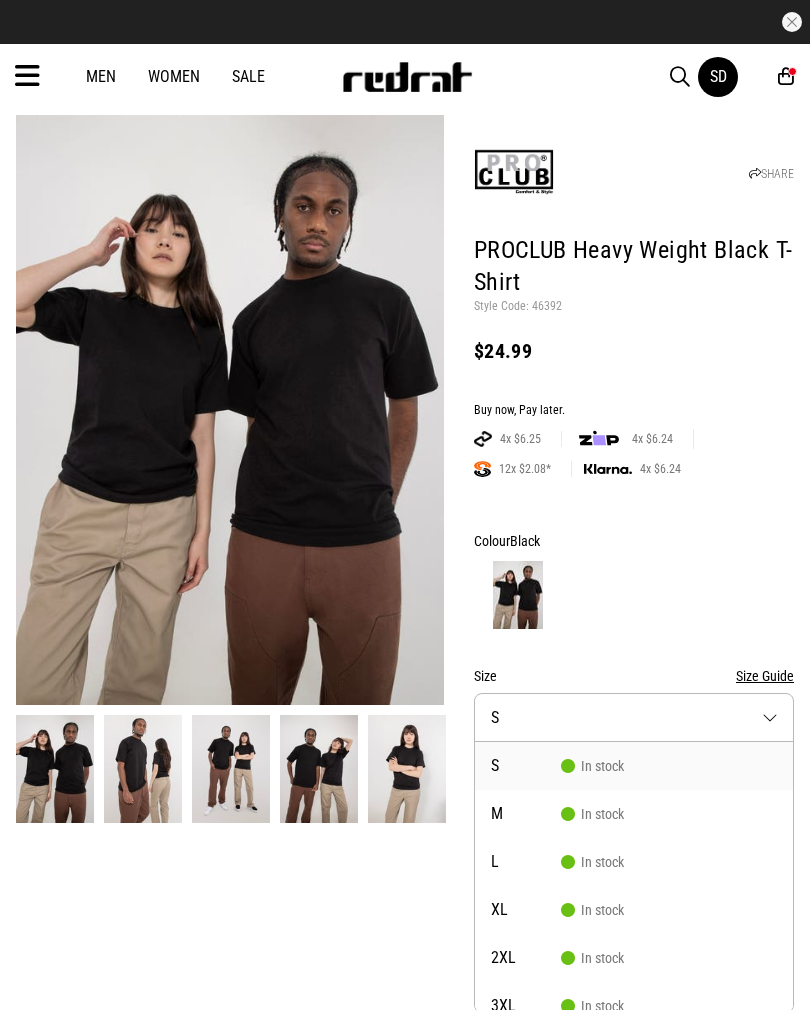 click on "M" at bounding box center (526, 814) 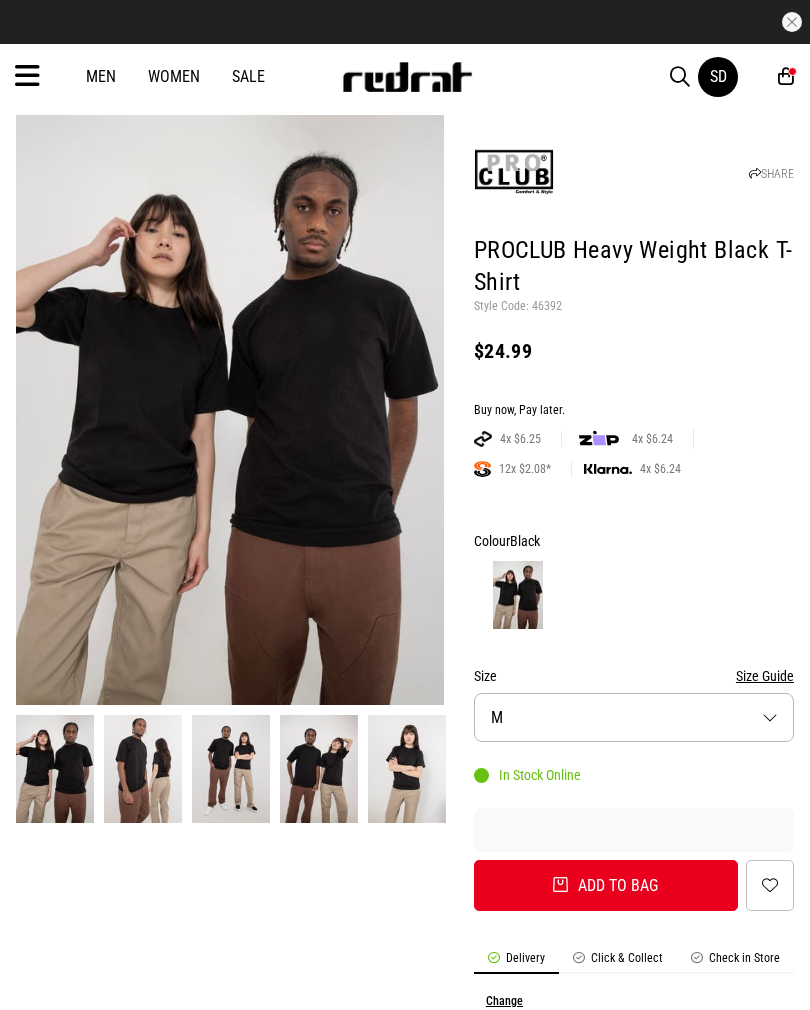 click on "Add to bag" at bounding box center (606, 885) 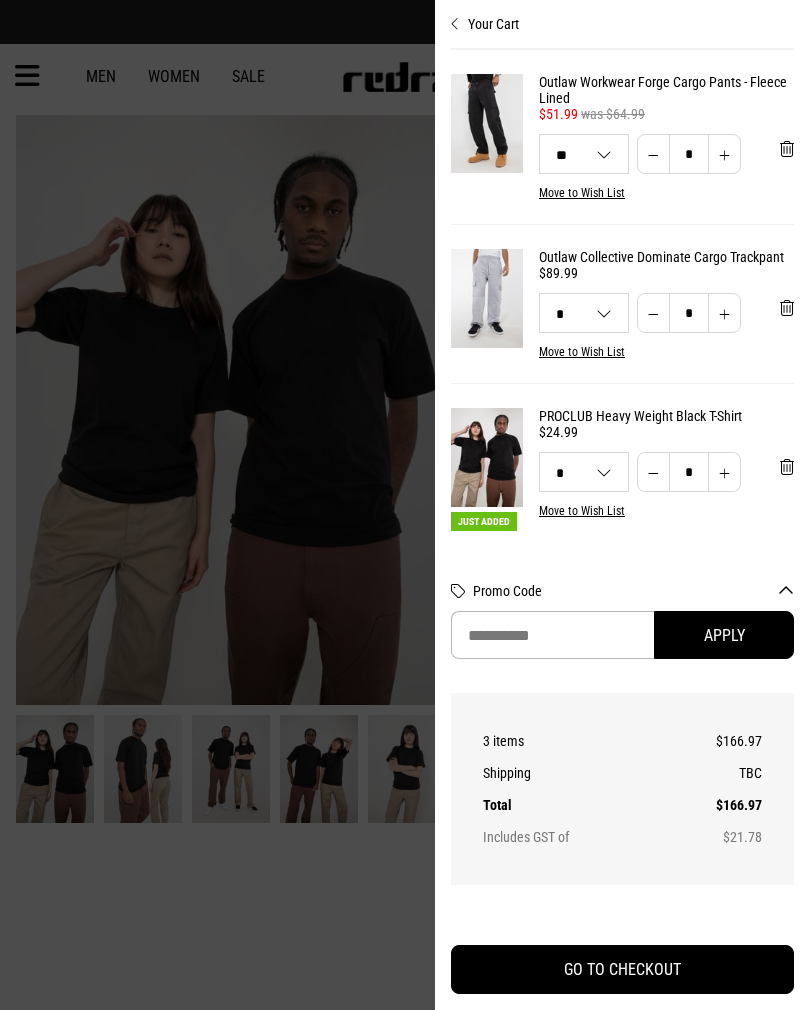 click on "Your Cart" at bounding box center (622, 16) 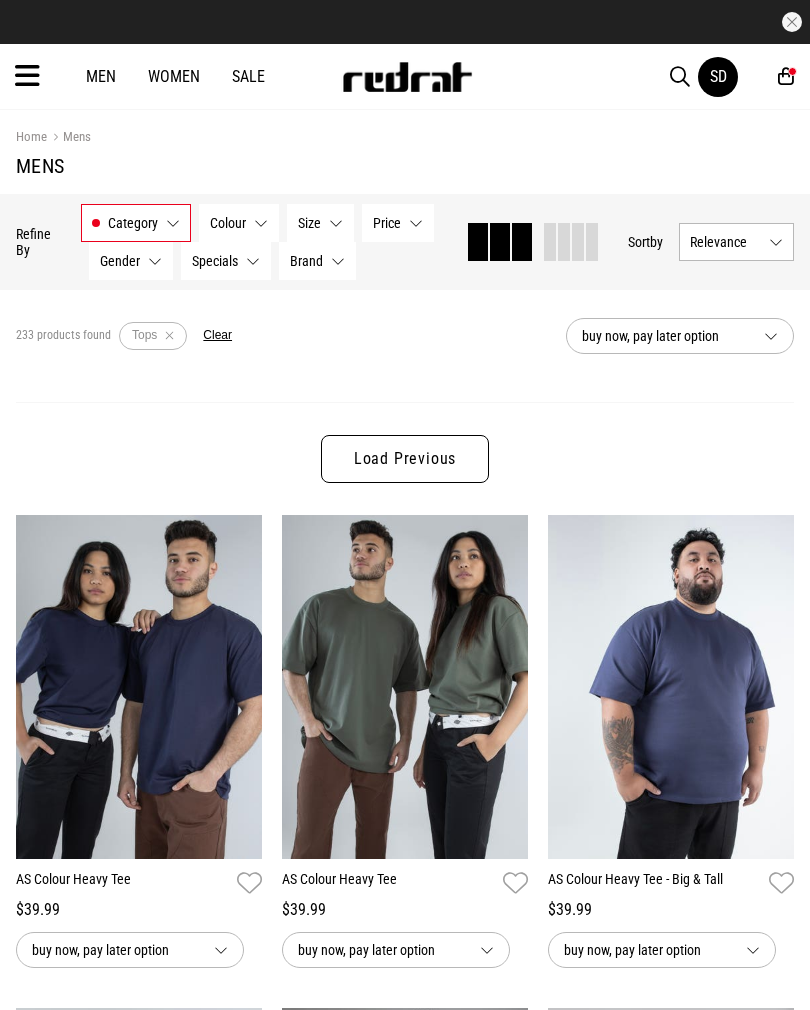 scroll, scrollTop: 1020, scrollLeft: 0, axis: vertical 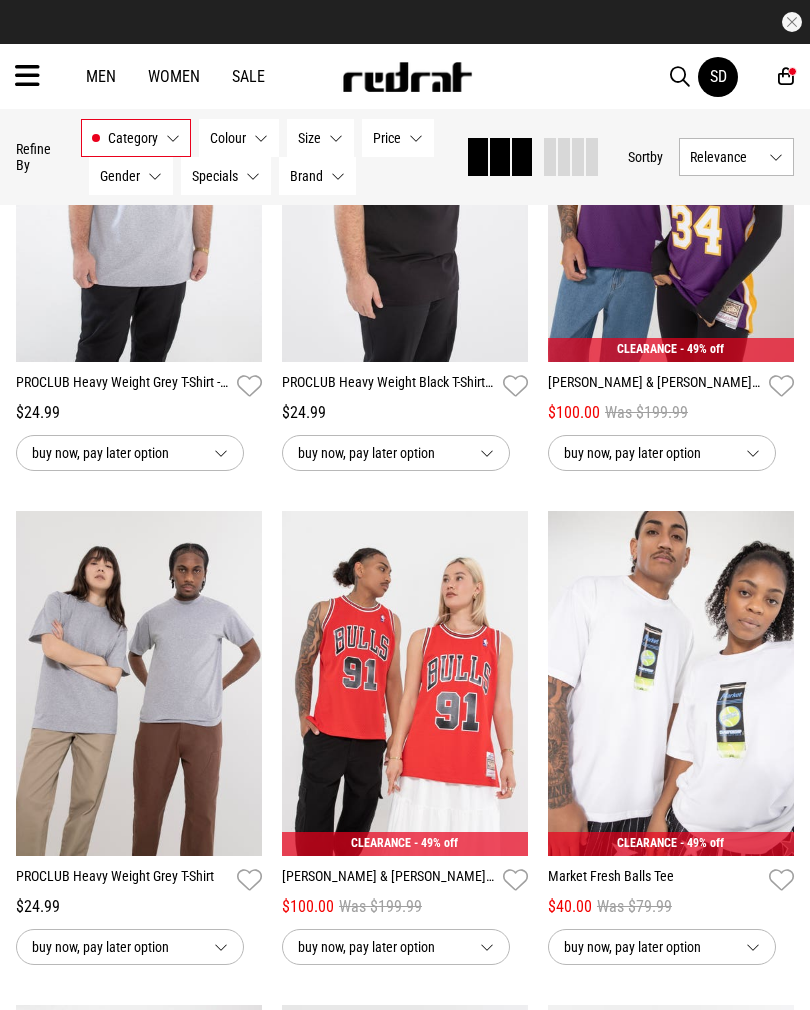 click at bounding box center [139, 683] 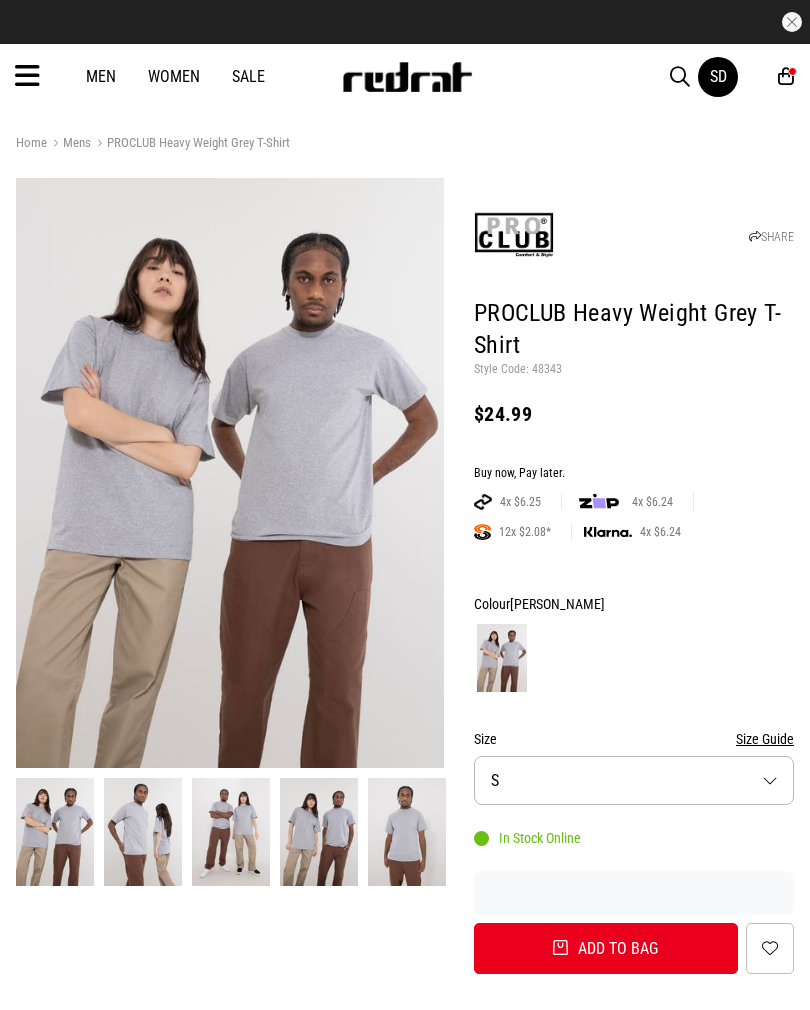 click on "Size S" at bounding box center [634, 780] 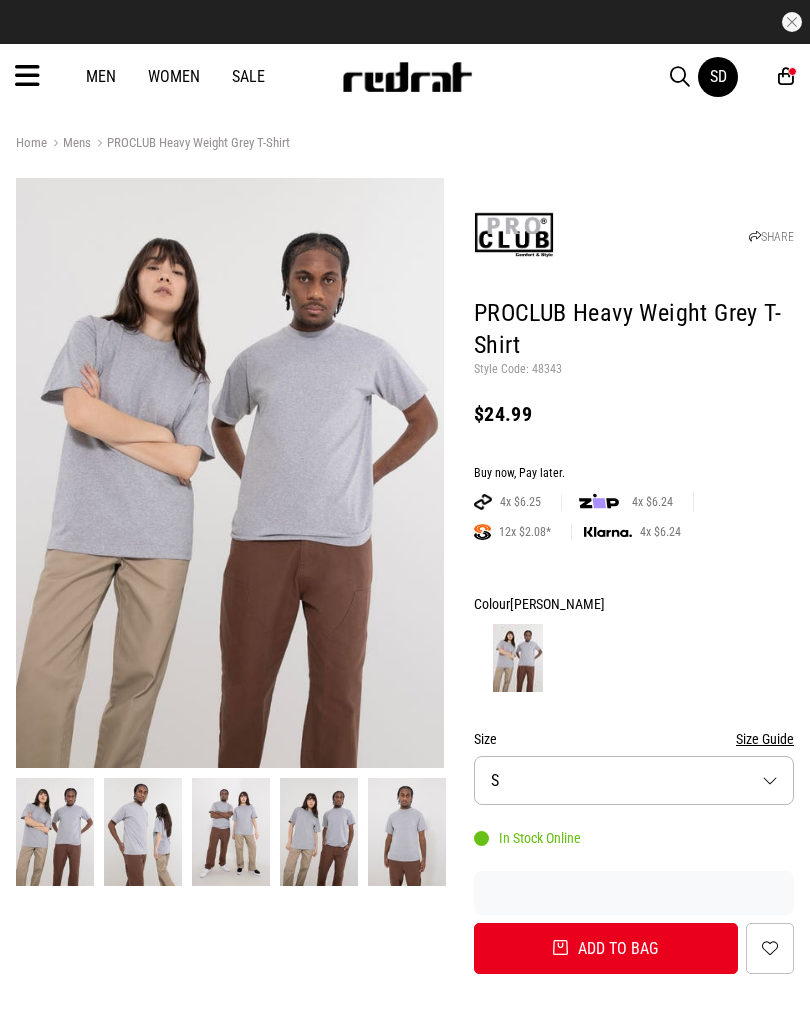 scroll, scrollTop: 63, scrollLeft: 0, axis: vertical 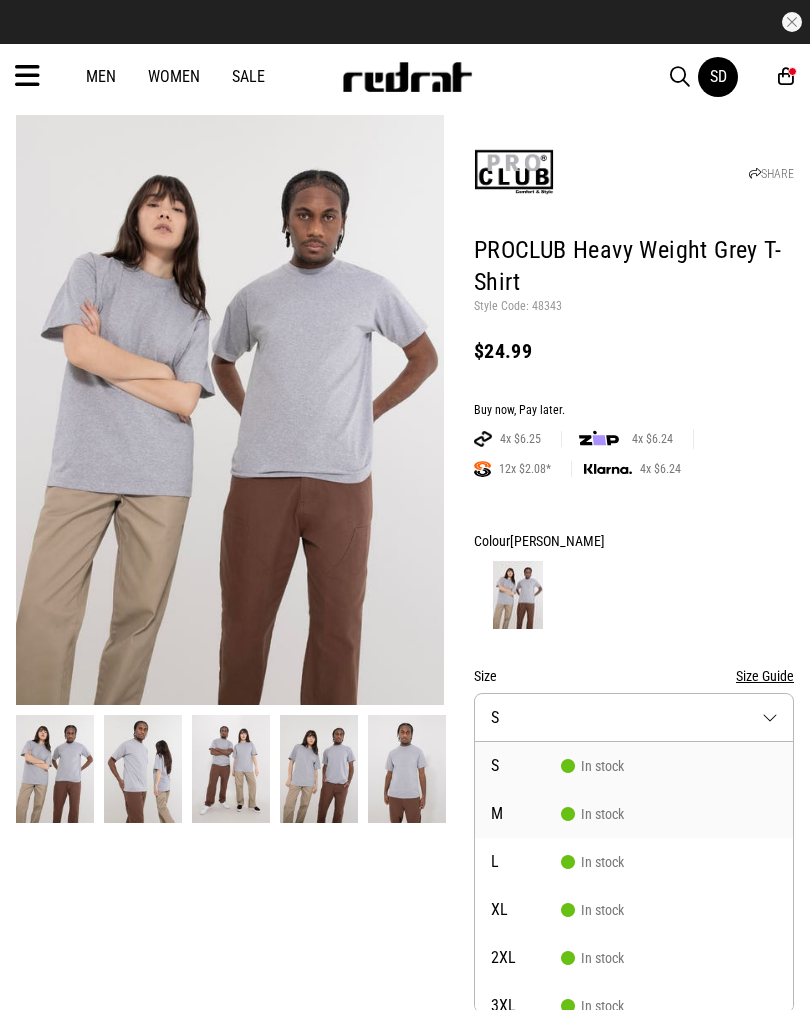 click on "M" at bounding box center [526, 814] 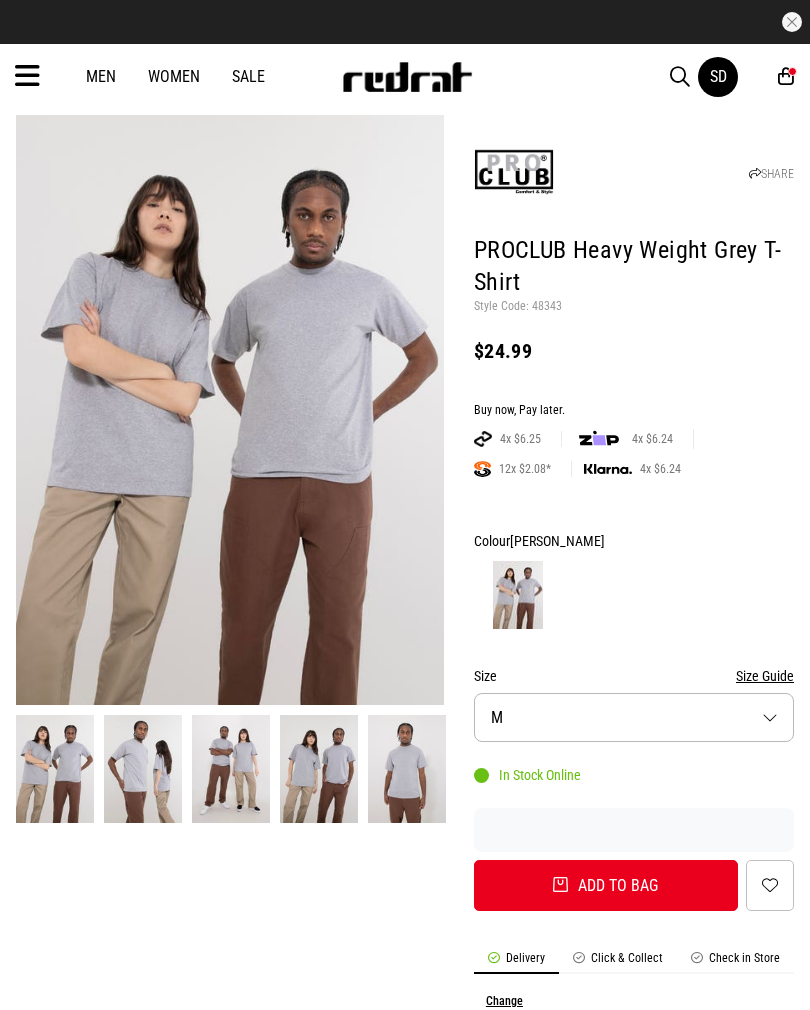 scroll, scrollTop: 0, scrollLeft: 0, axis: both 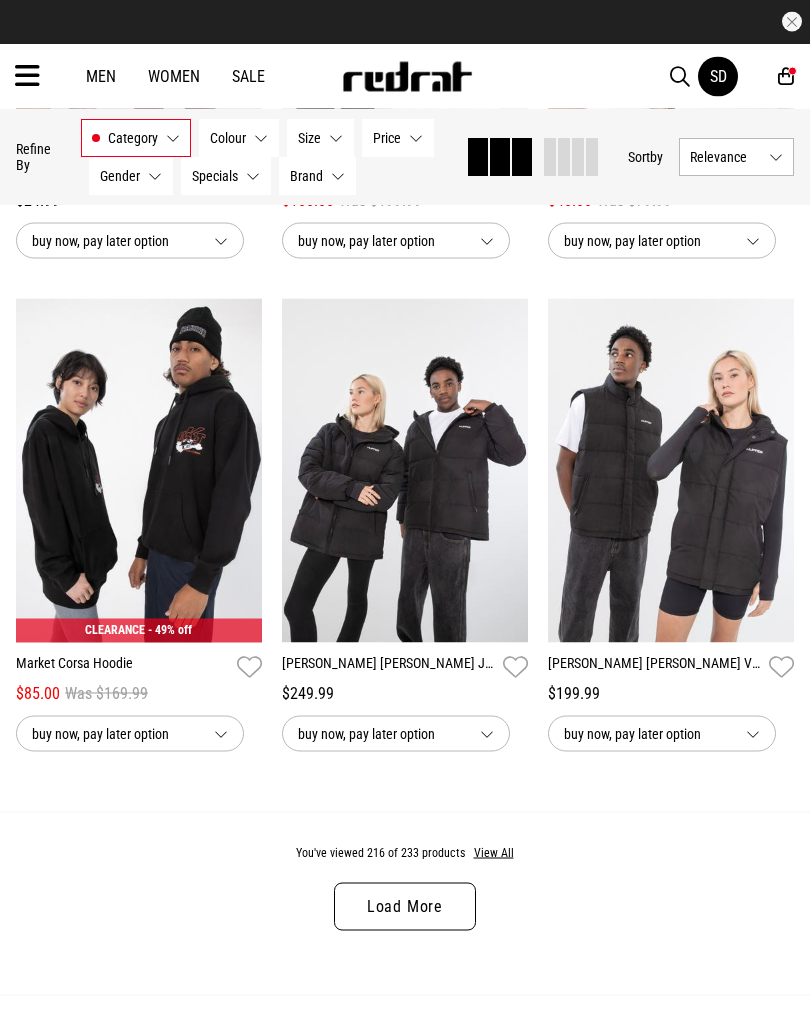 click on "Load More" at bounding box center [405, 907] 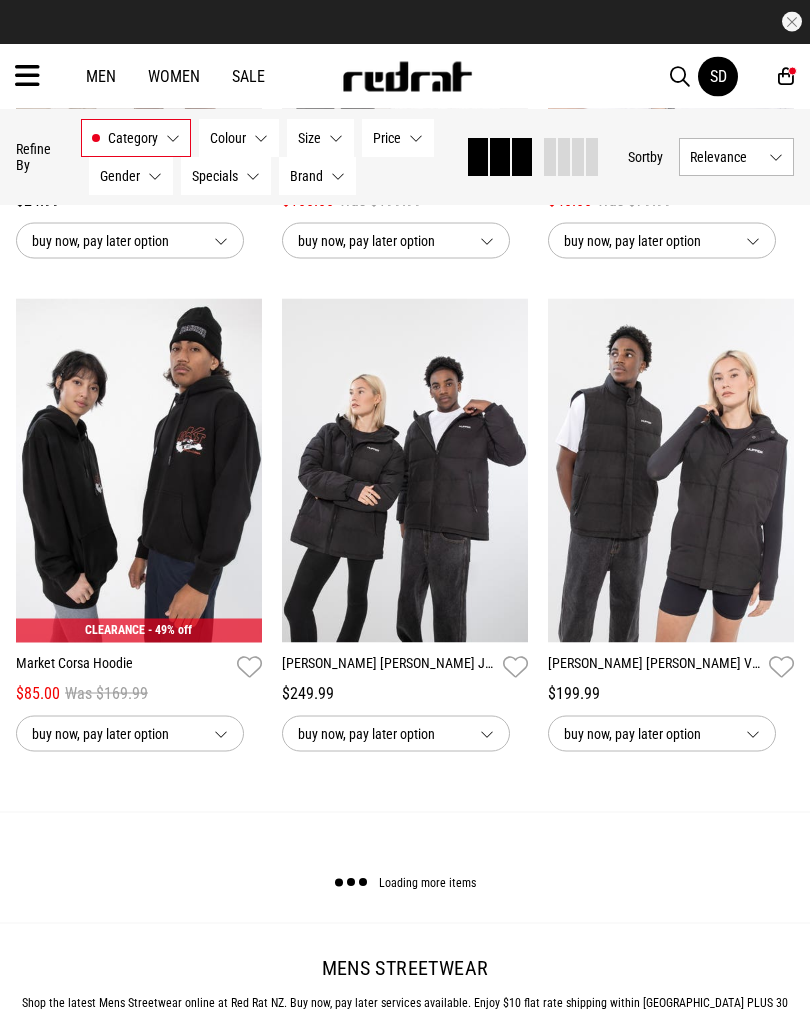 scroll, scrollTop: 3670, scrollLeft: 0, axis: vertical 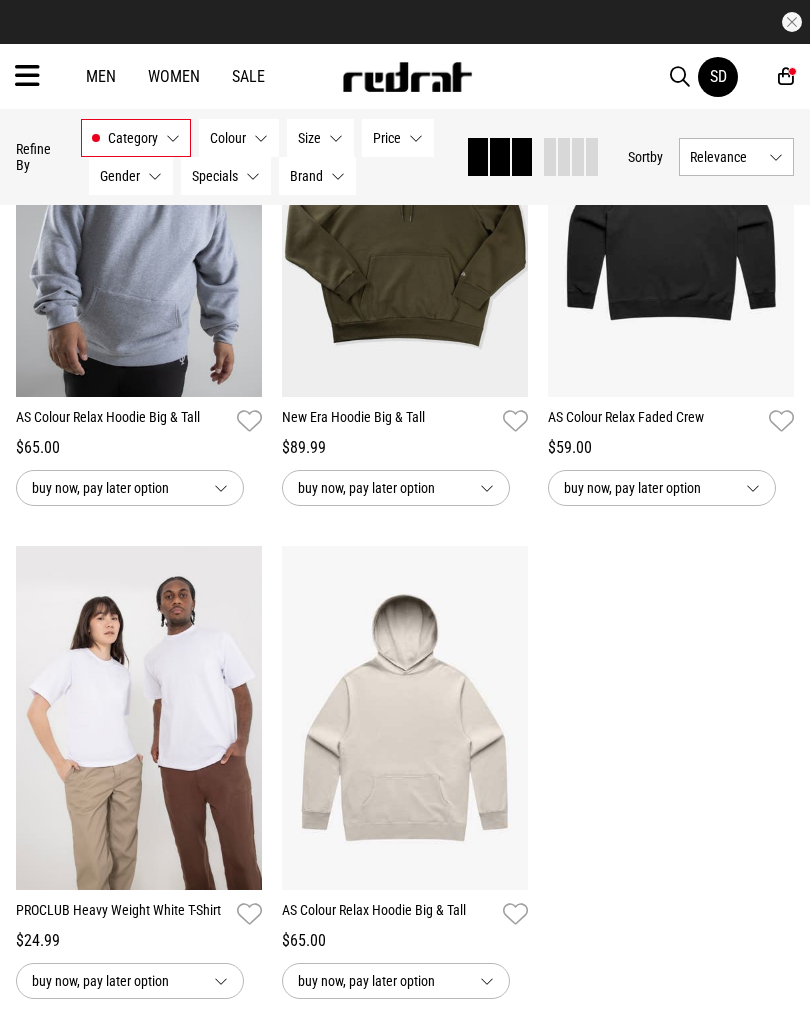 click at bounding box center (139, 718) 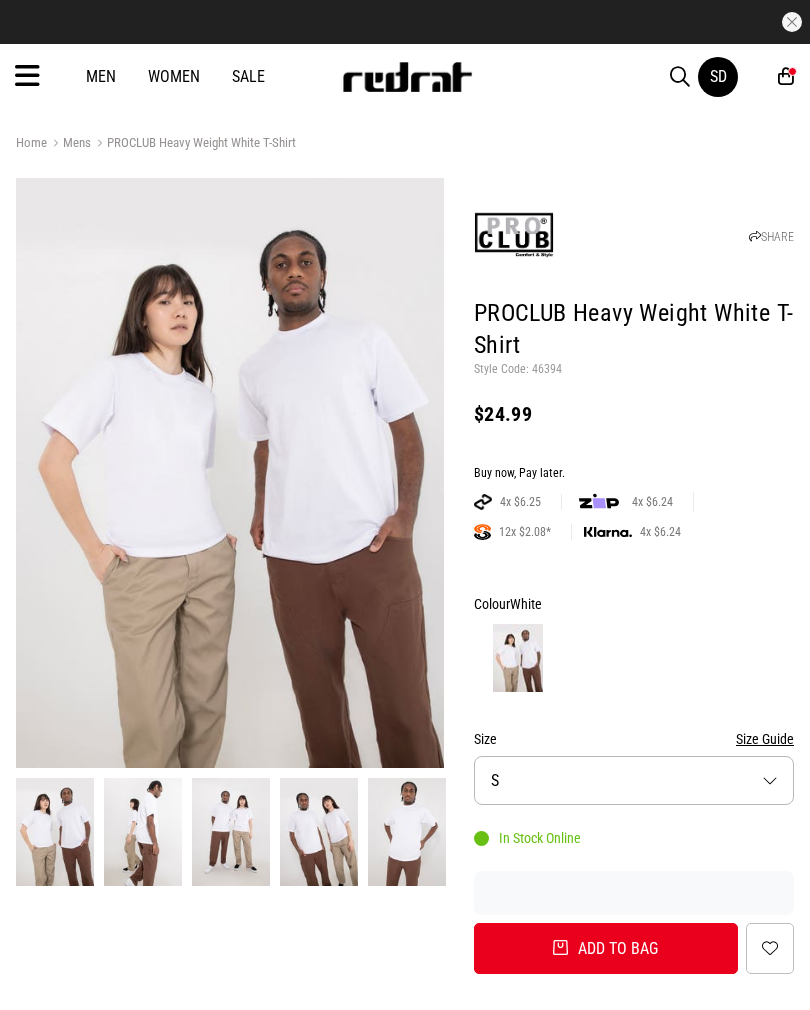 scroll, scrollTop: 0, scrollLeft: 0, axis: both 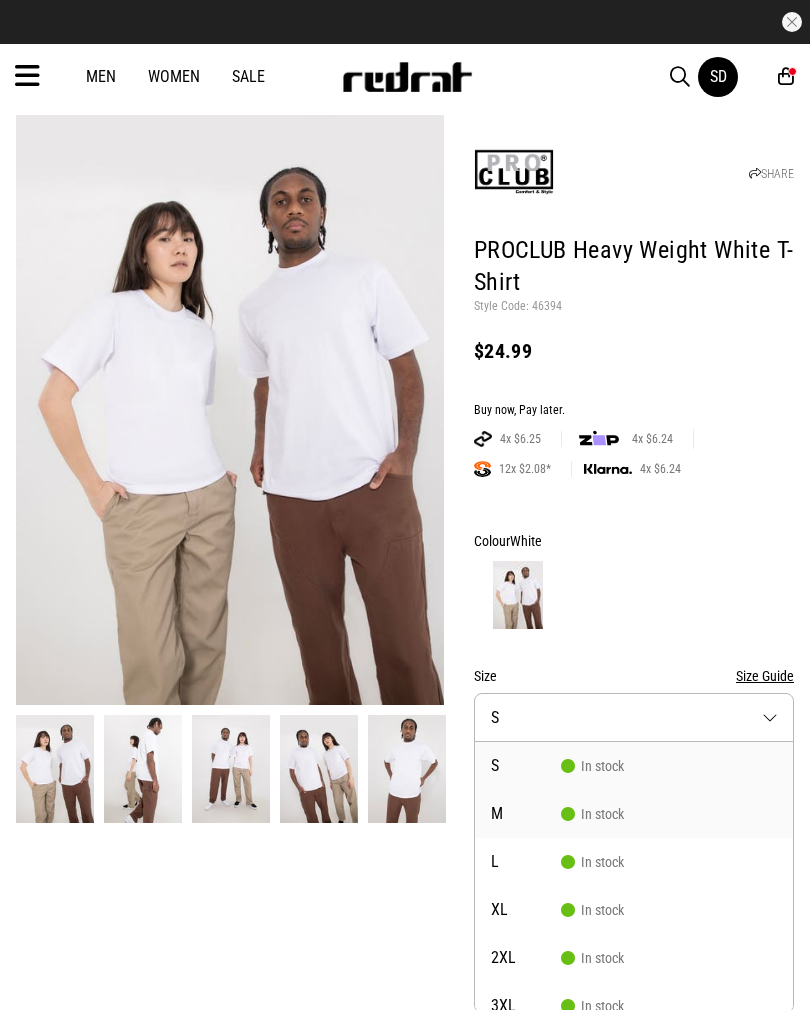 click on "M" at bounding box center [526, 814] 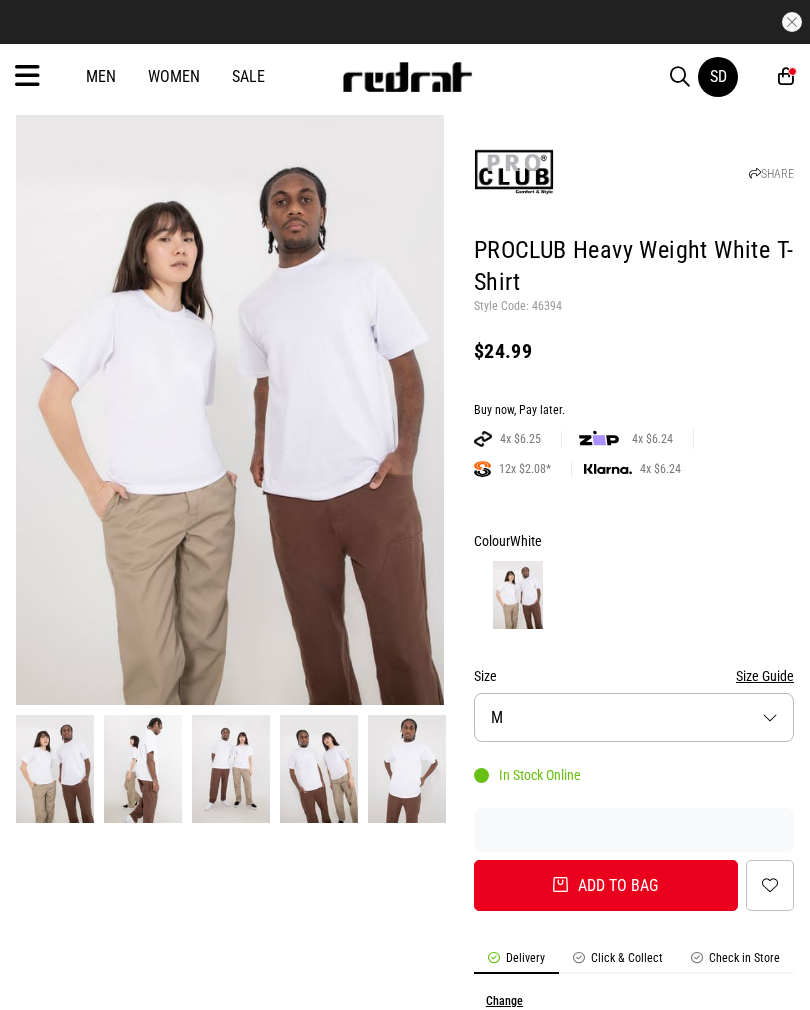 click on "Add to bag" at bounding box center (606, 885) 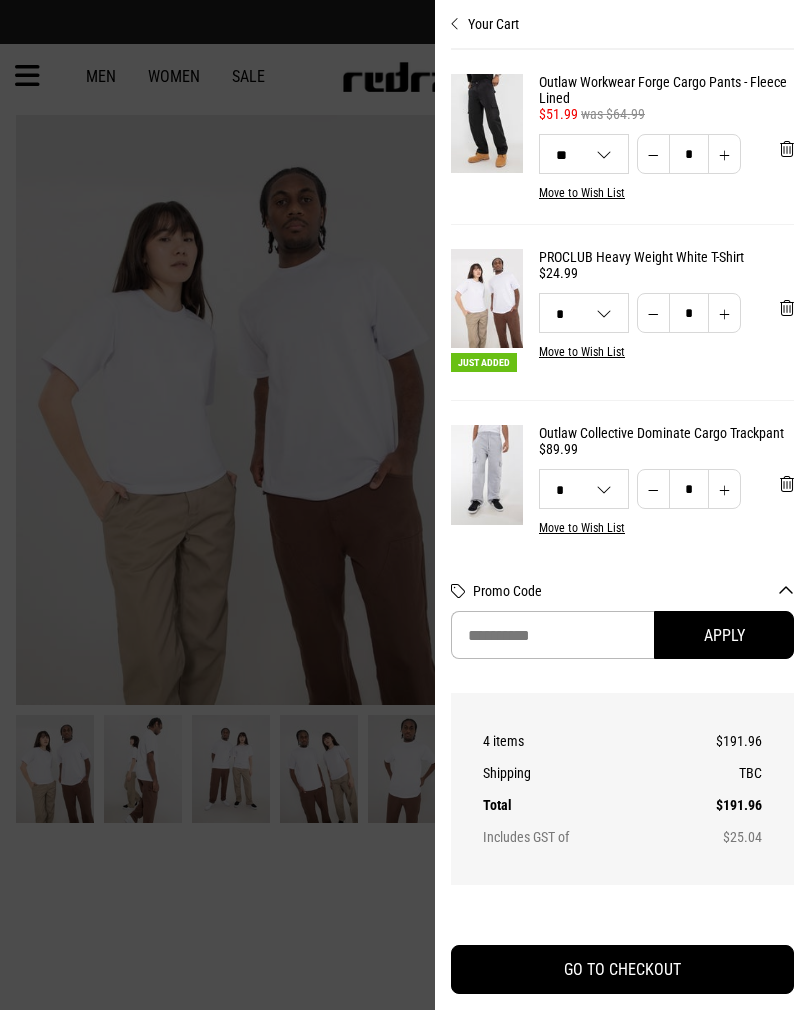 click on "Your Cart" at bounding box center (622, 16) 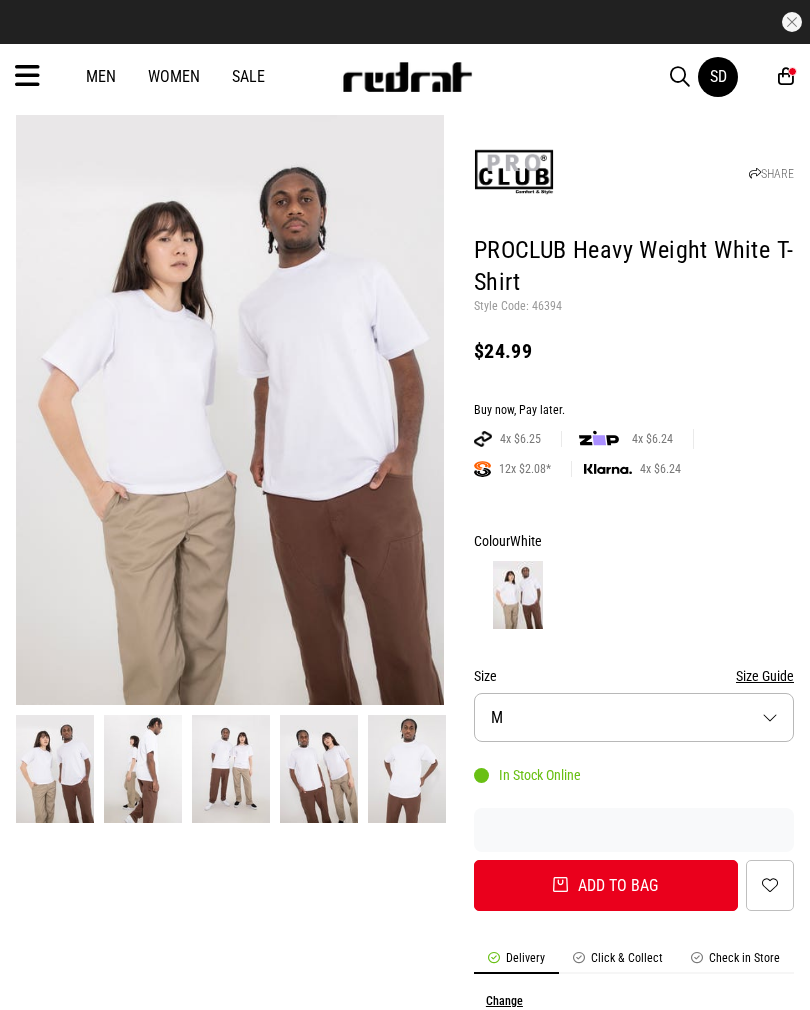 click at bounding box center (27, 76) 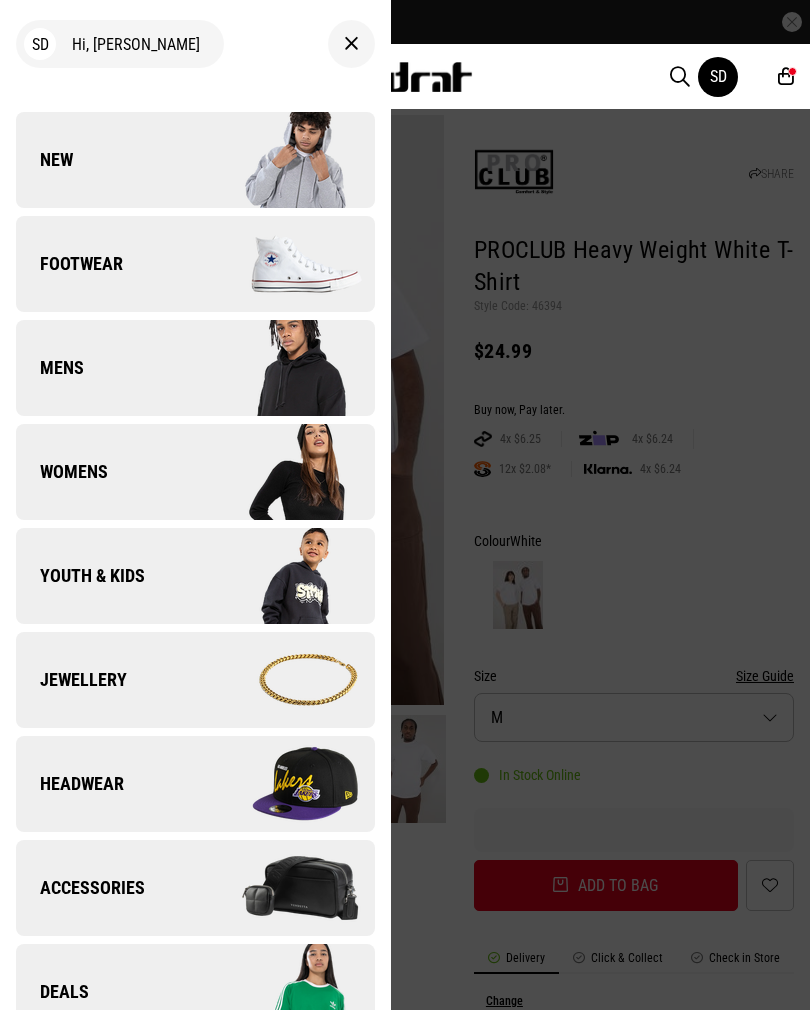 click at bounding box center (351, 44) 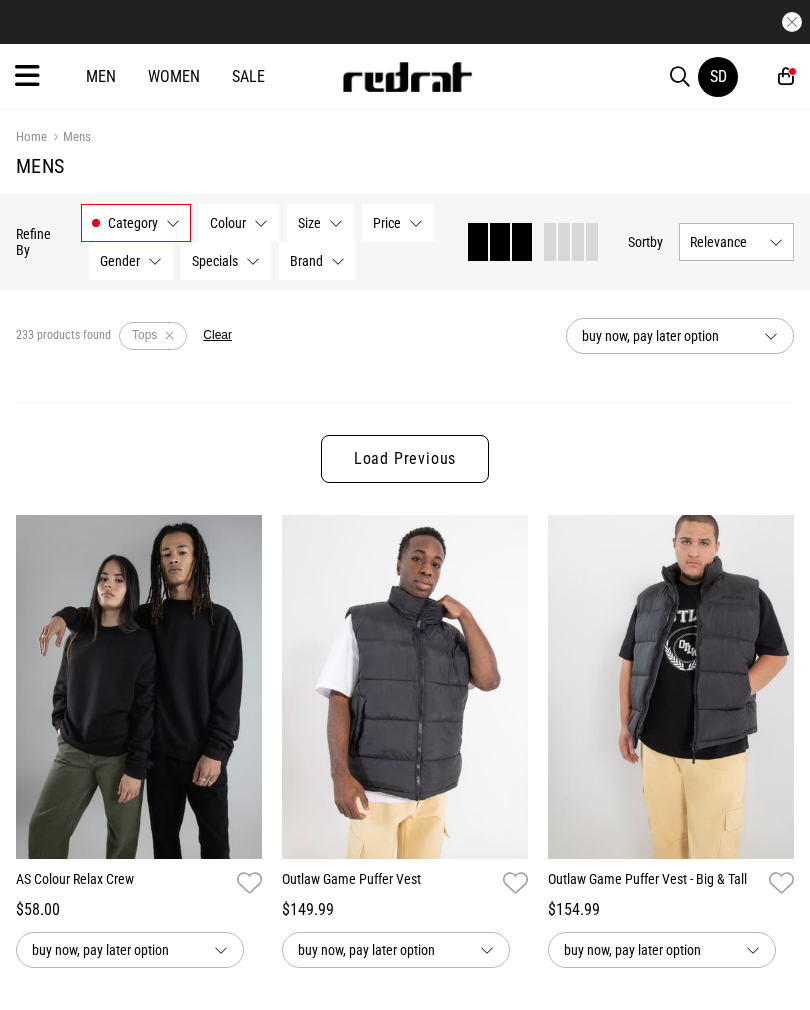 scroll, scrollTop: 2420, scrollLeft: 0, axis: vertical 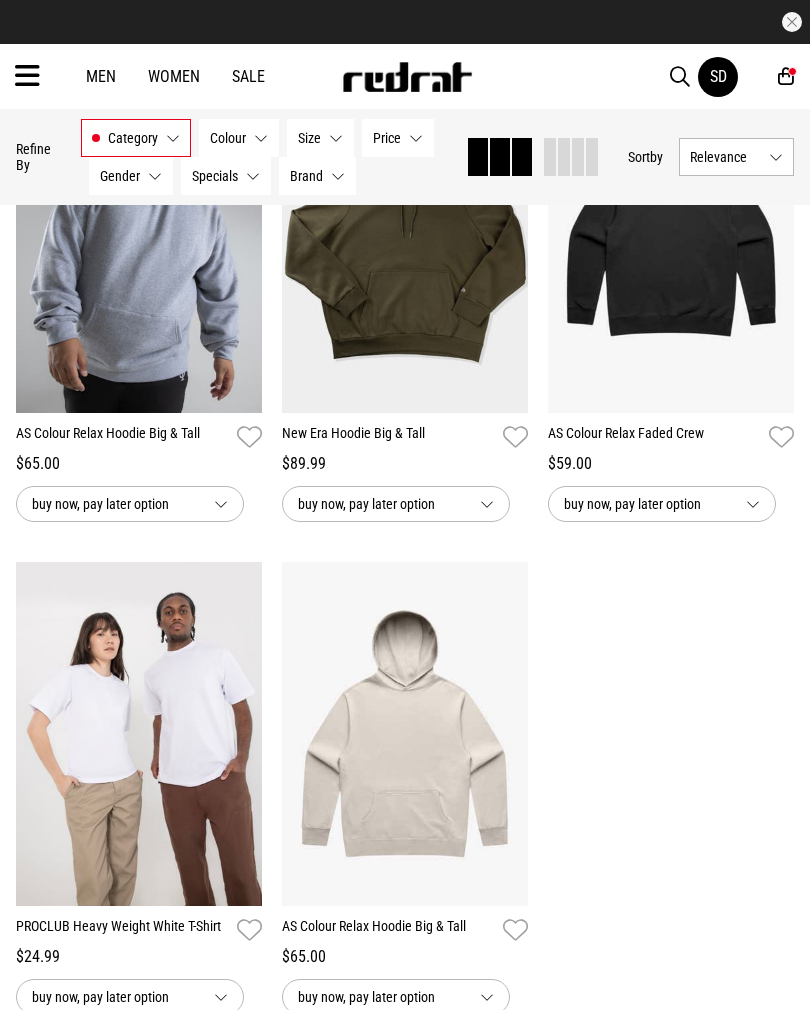 click on "Category  Tops" at bounding box center [136, 138] 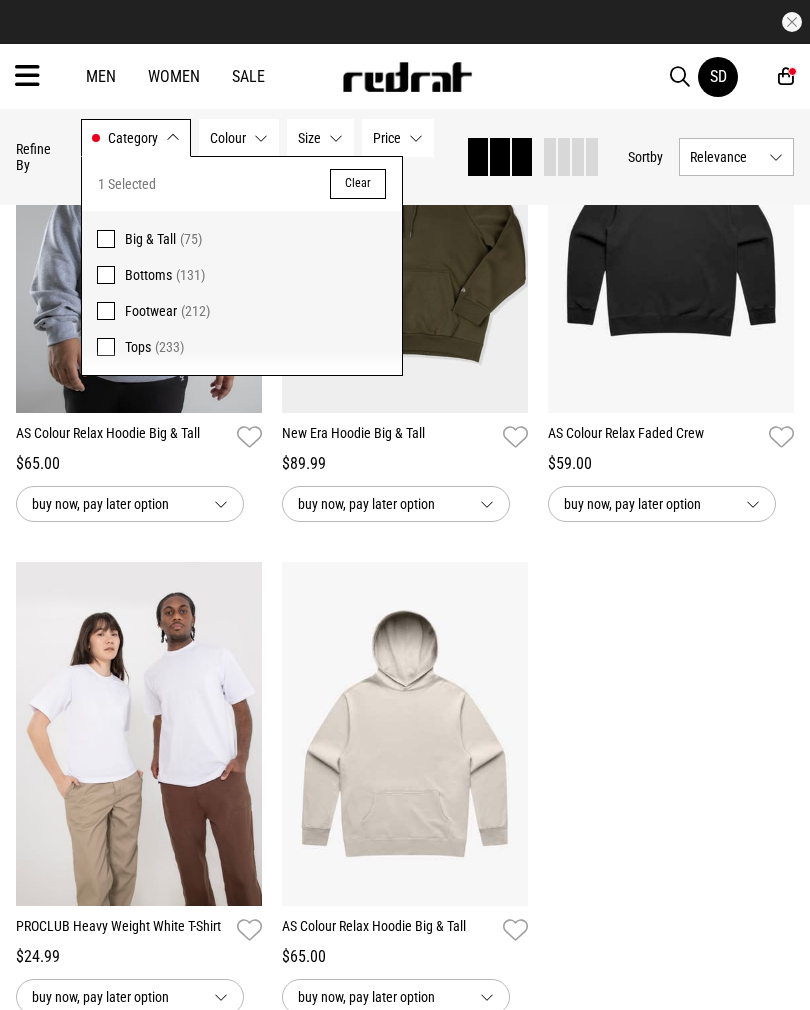 scroll, scrollTop: 0, scrollLeft: 0, axis: both 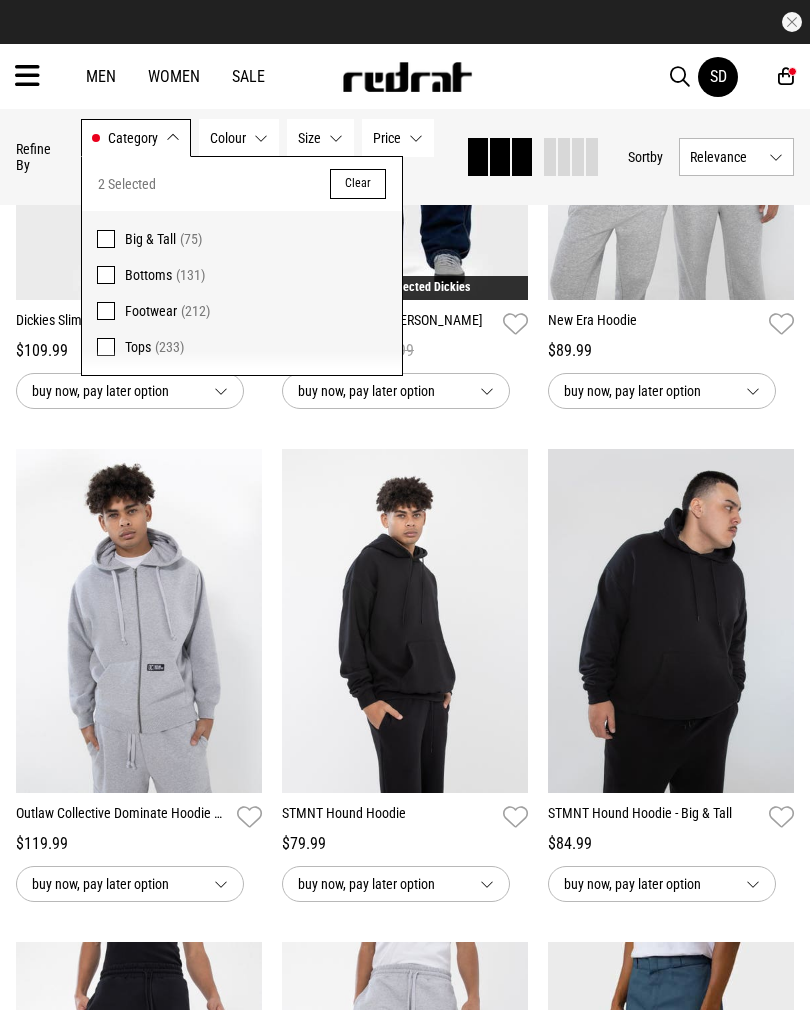 click at bounding box center (106, 347) 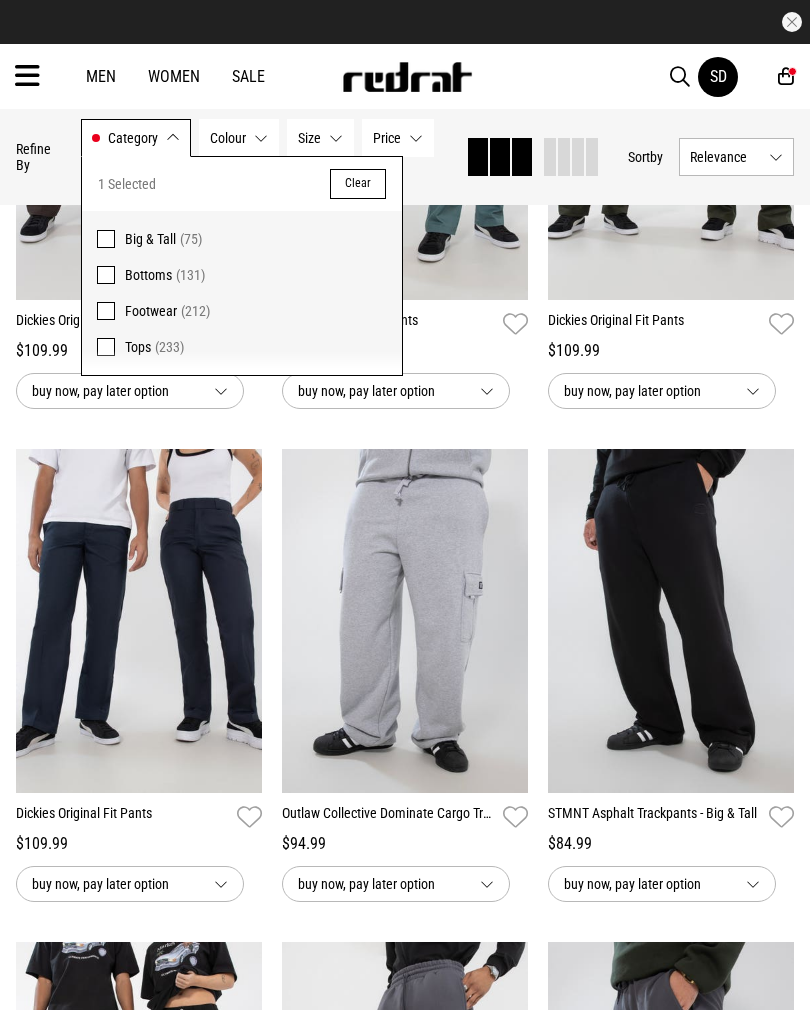 click on "**********" at bounding box center (405, -45) 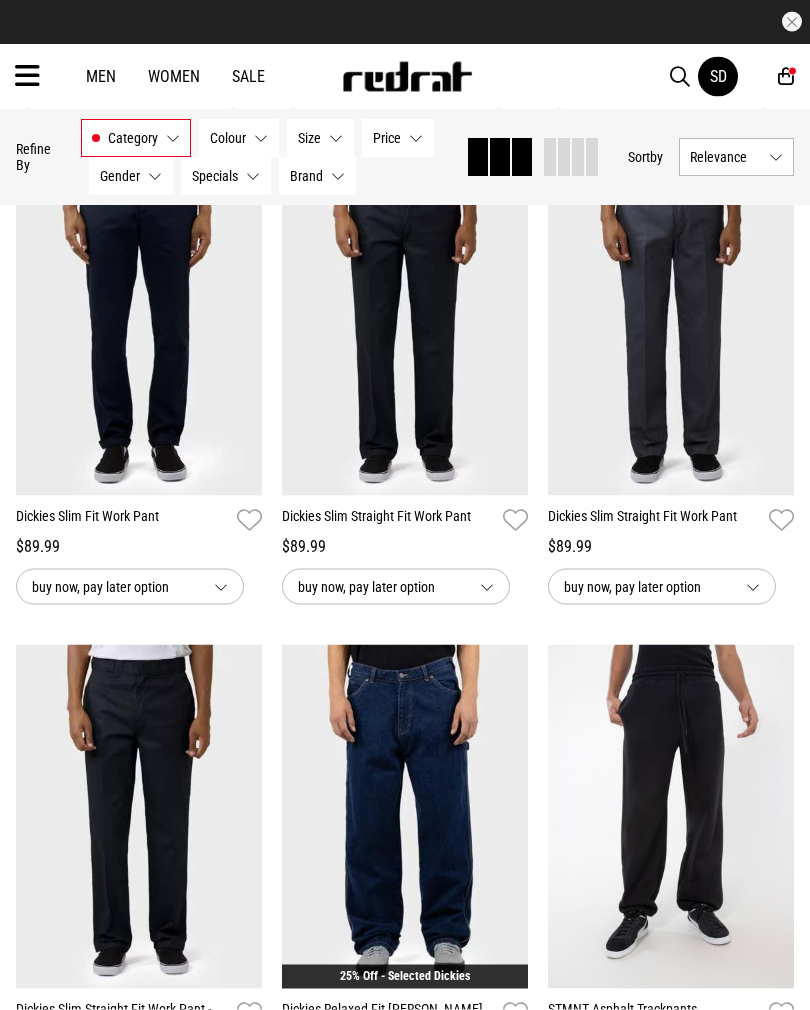 scroll, scrollTop: 847, scrollLeft: 0, axis: vertical 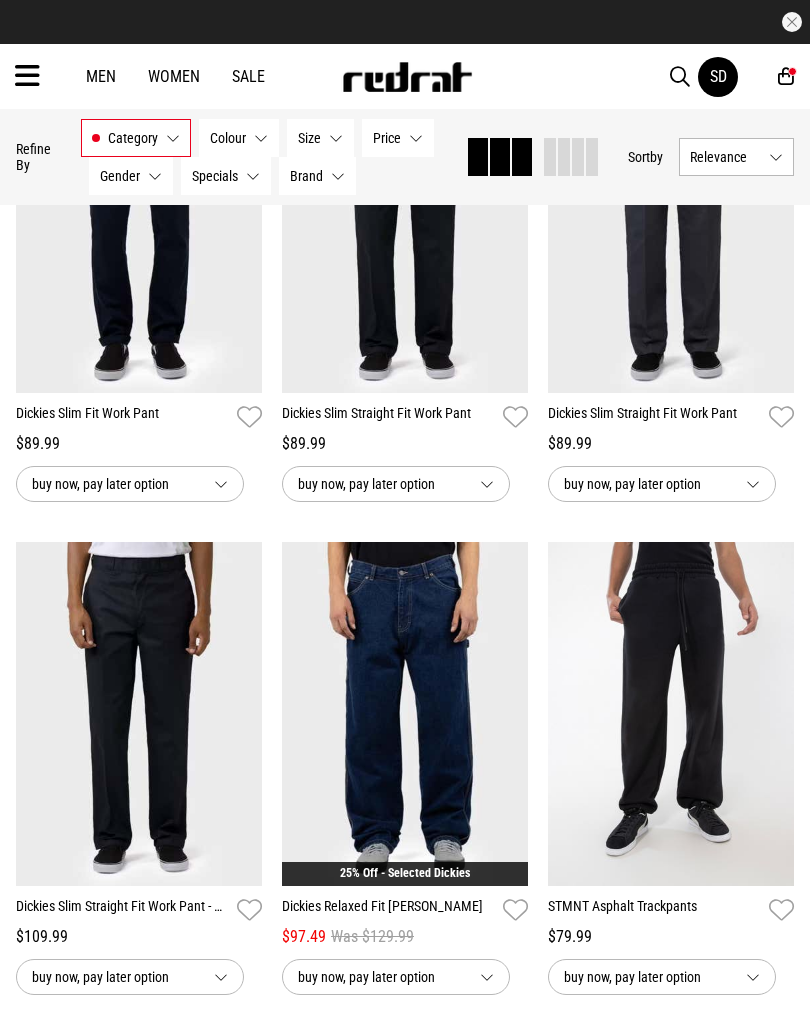 click at bounding box center (405, 714) 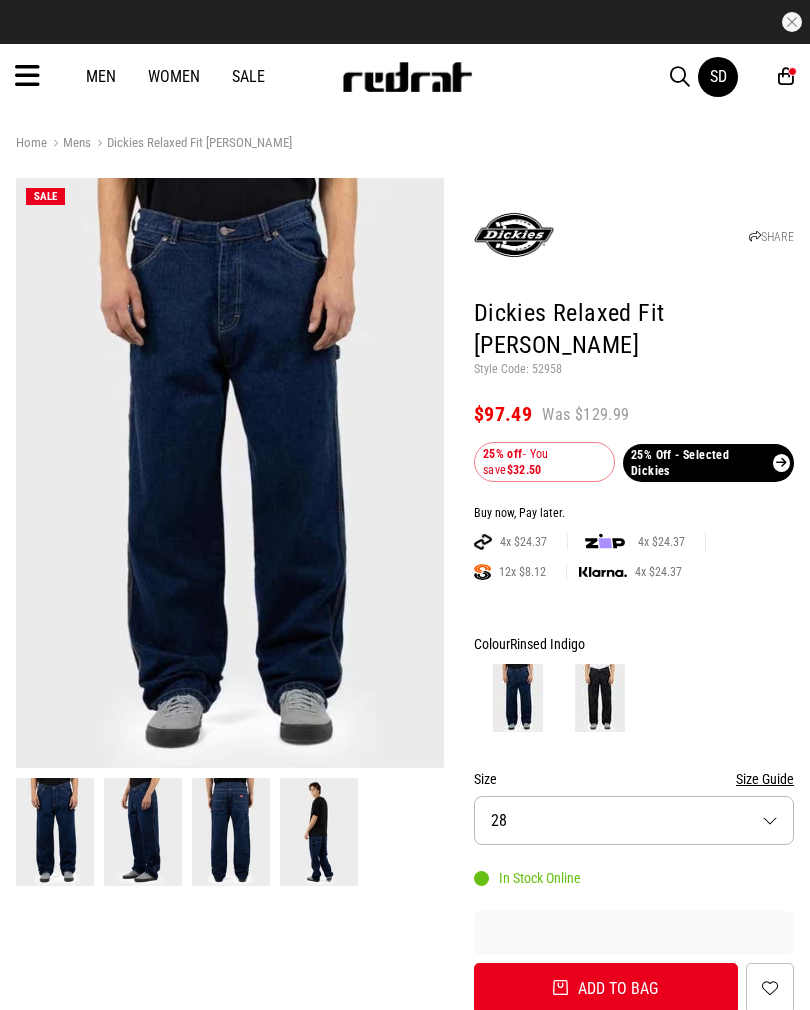 scroll, scrollTop: 0, scrollLeft: 0, axis: both 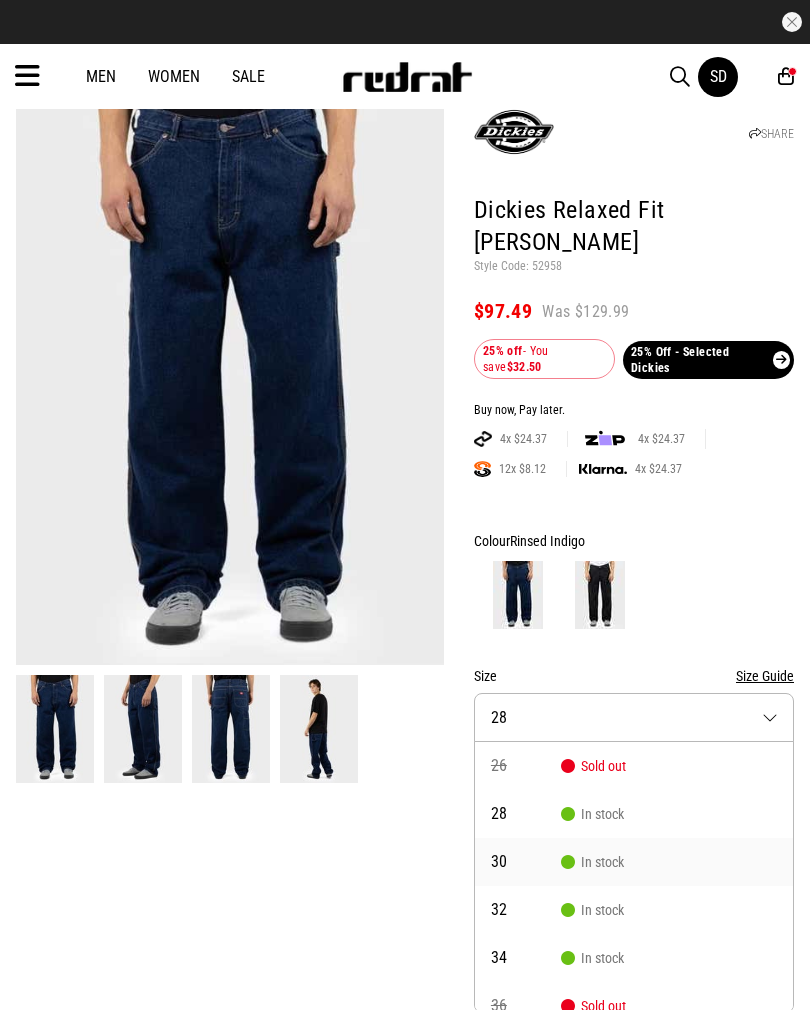 click on "30" at bounding box center [526, 862] 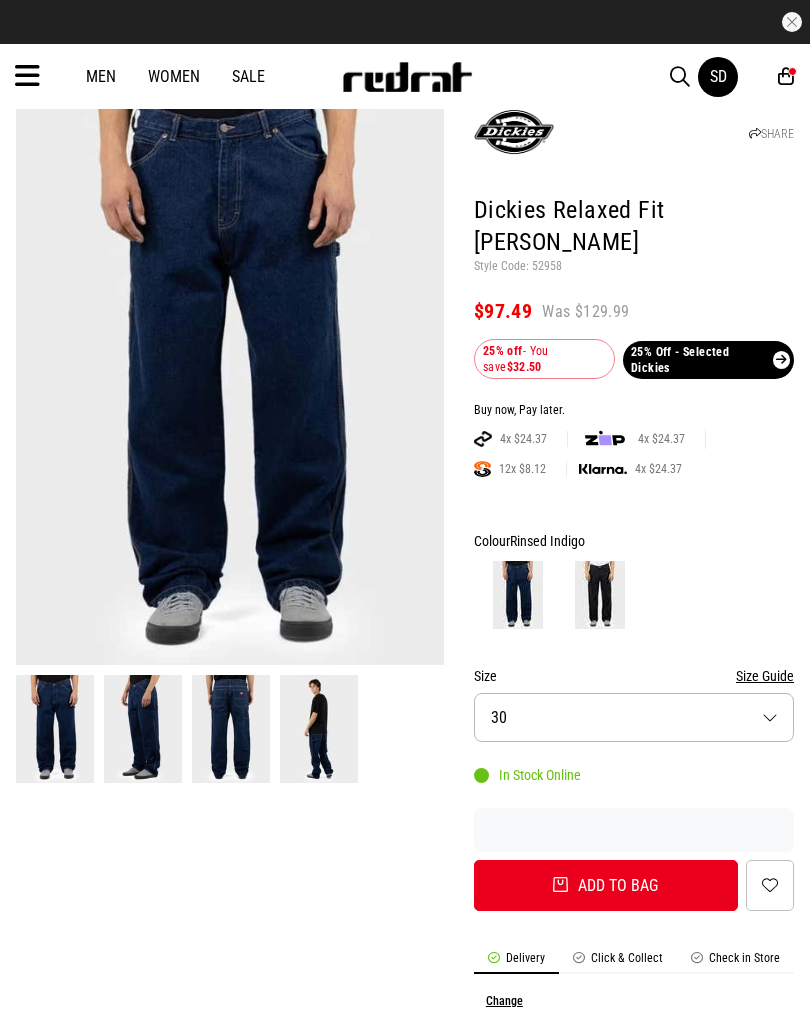 scroll, scrollTop: 0, scrollLeft: 0, axis: both 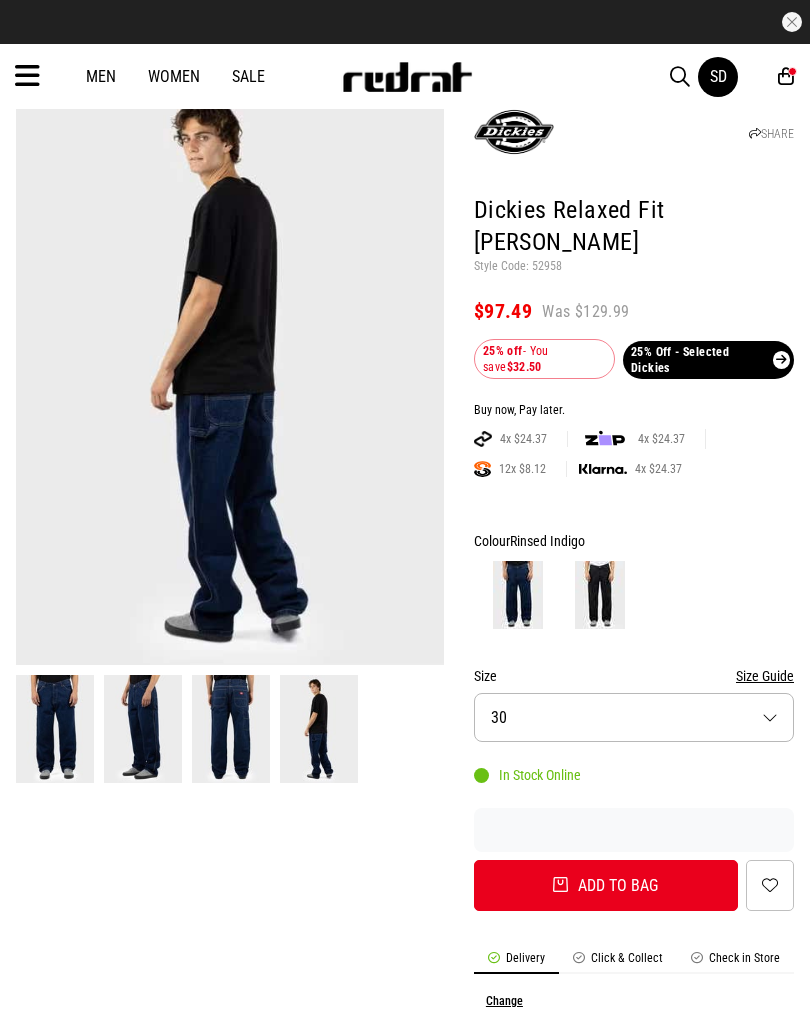 click on "Size 30" at bounding box center (634, 717) 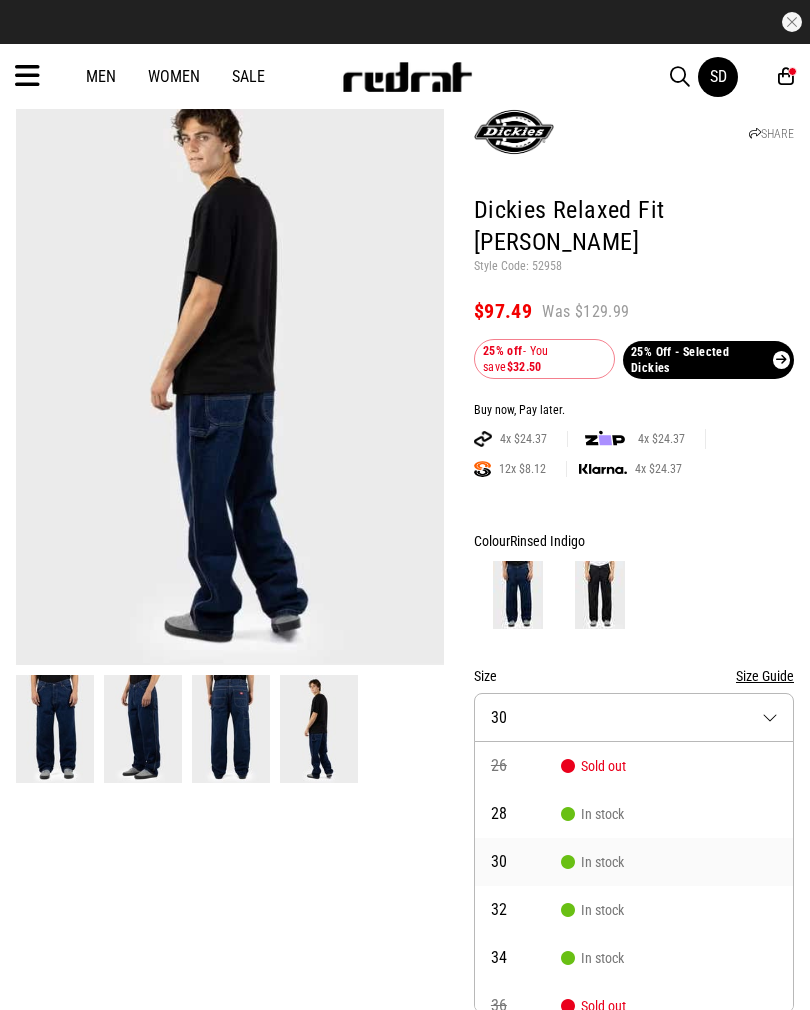 click on "30" at bounding box center (526, 862) 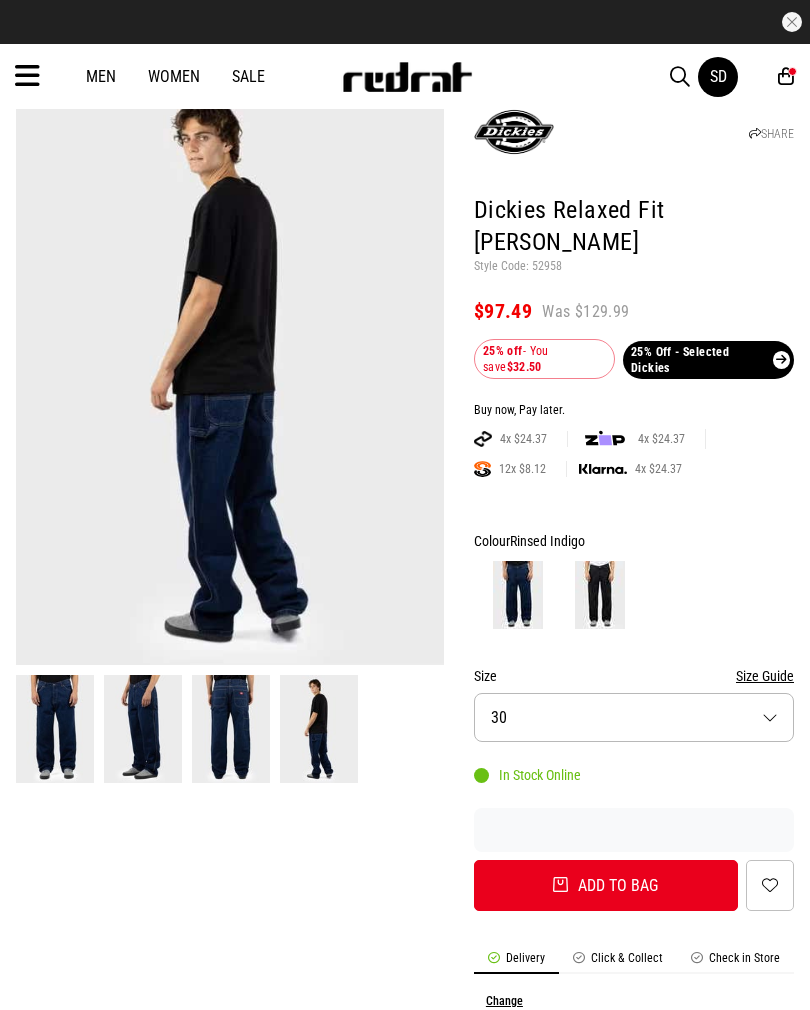 click at bounding box center [600, 595] 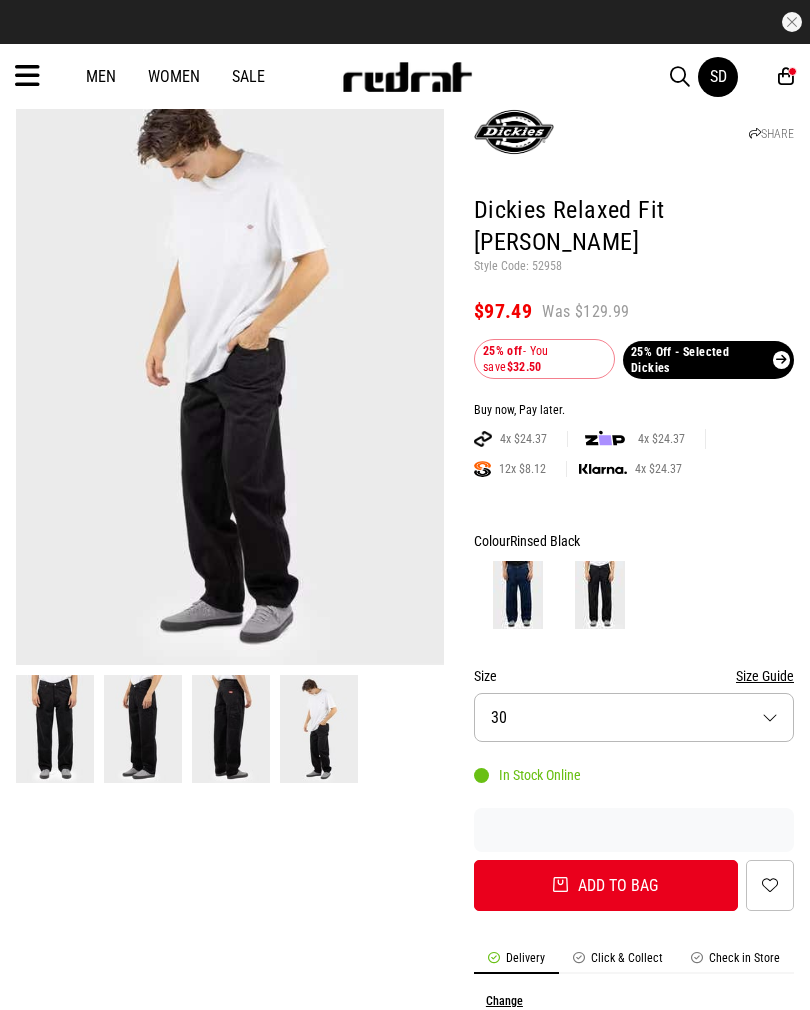 click at bounding box center (518, 595) 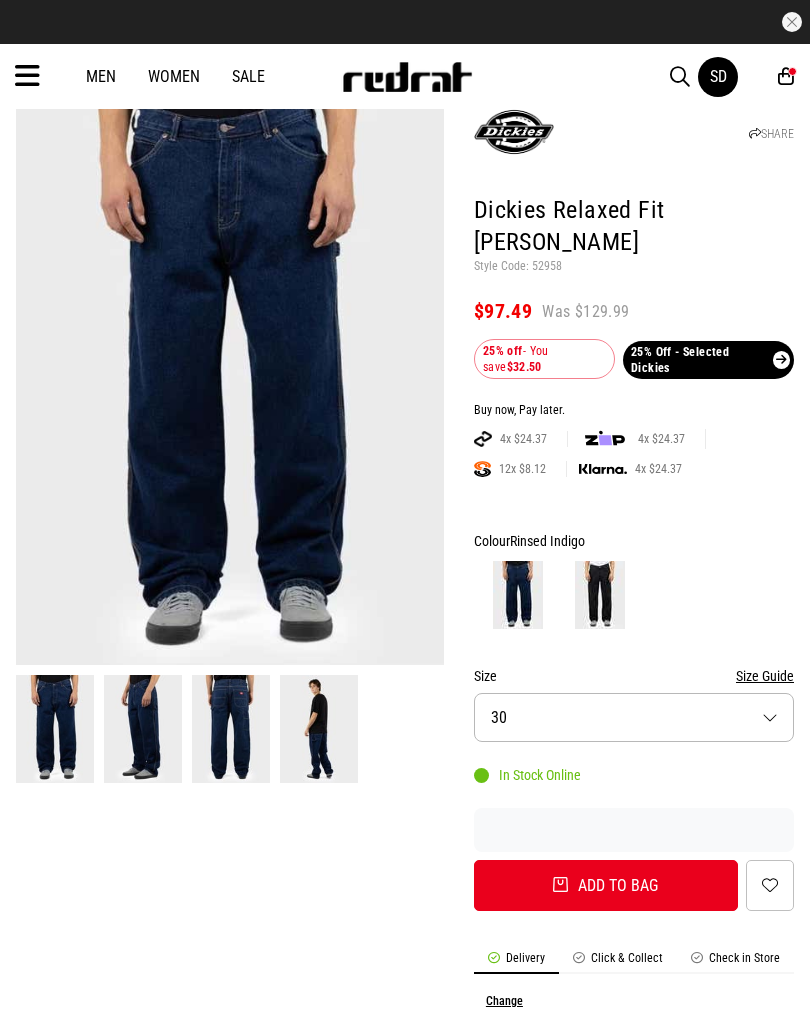 click on "Add to bag" at bounding box center [606, 885] 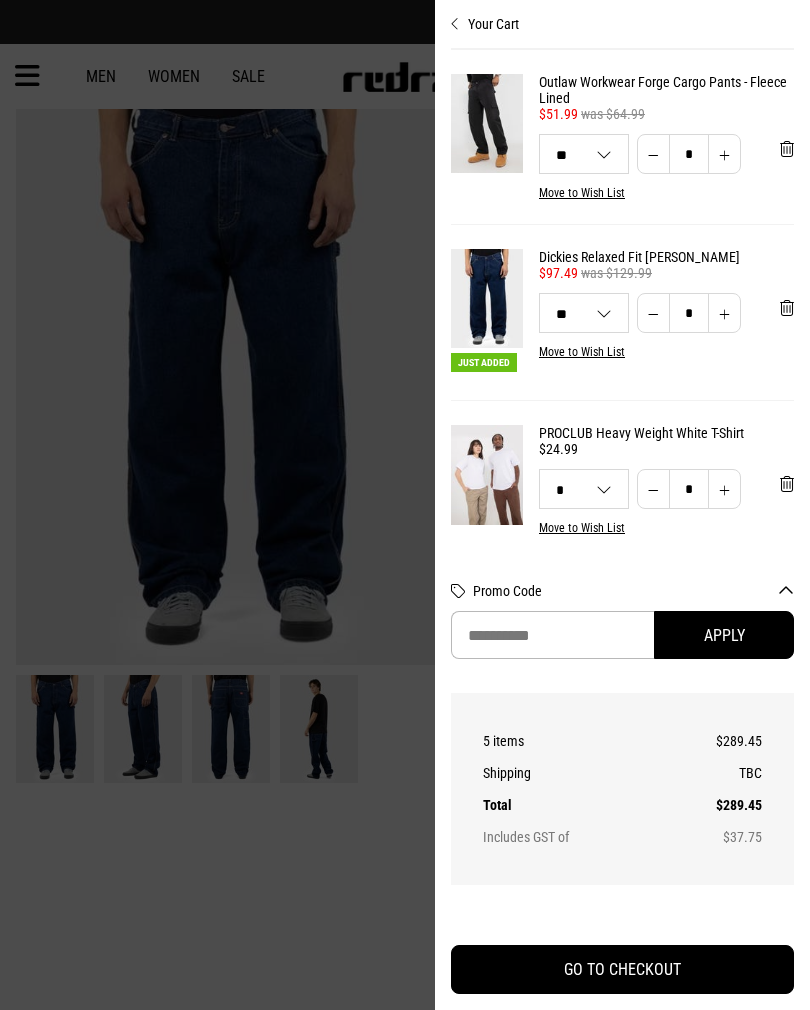 click on "Your Cart" at bounding box center (622, 16) 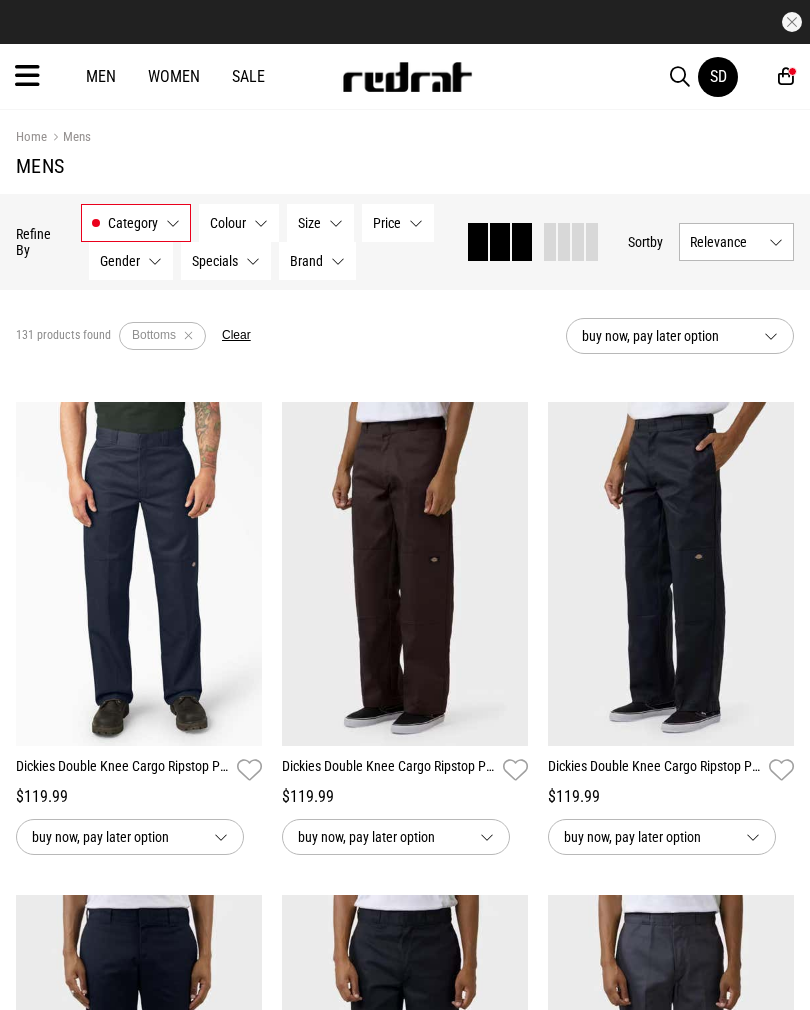 scroll, scrollTop: 847, scrollLeft: 0, axis: vertical 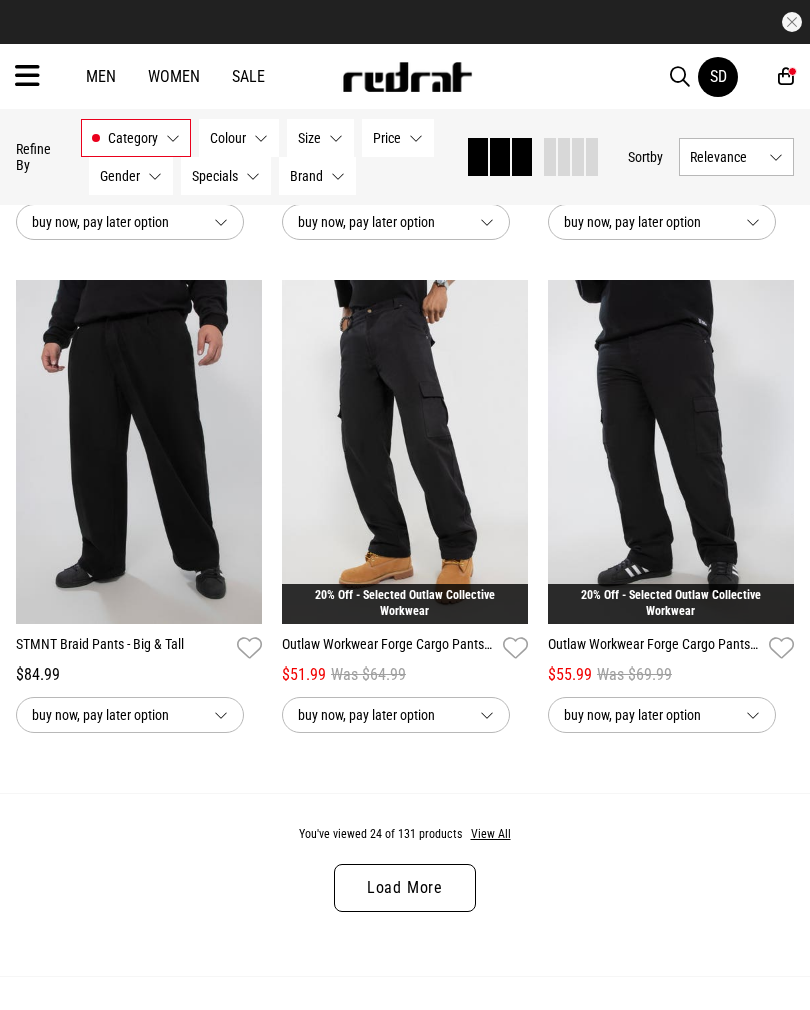 click on "Load More" at bounding box center (405, 888) 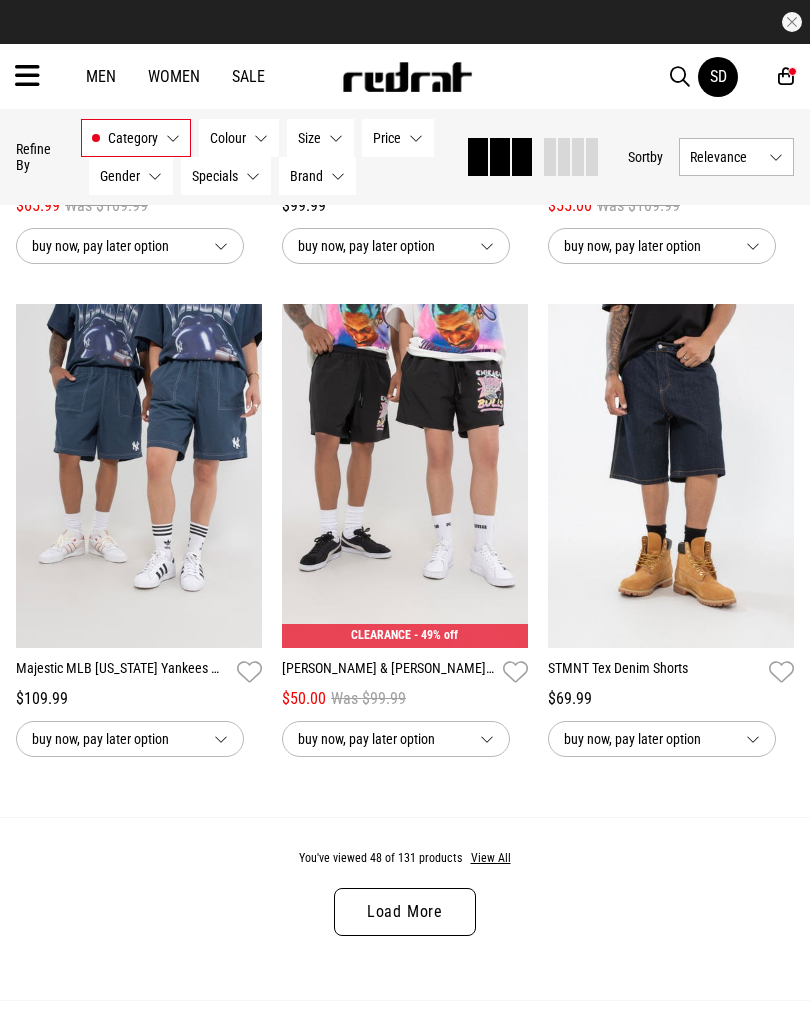 scroll, scrollTop: 7496, scrollLeft: 0, axis: vertical 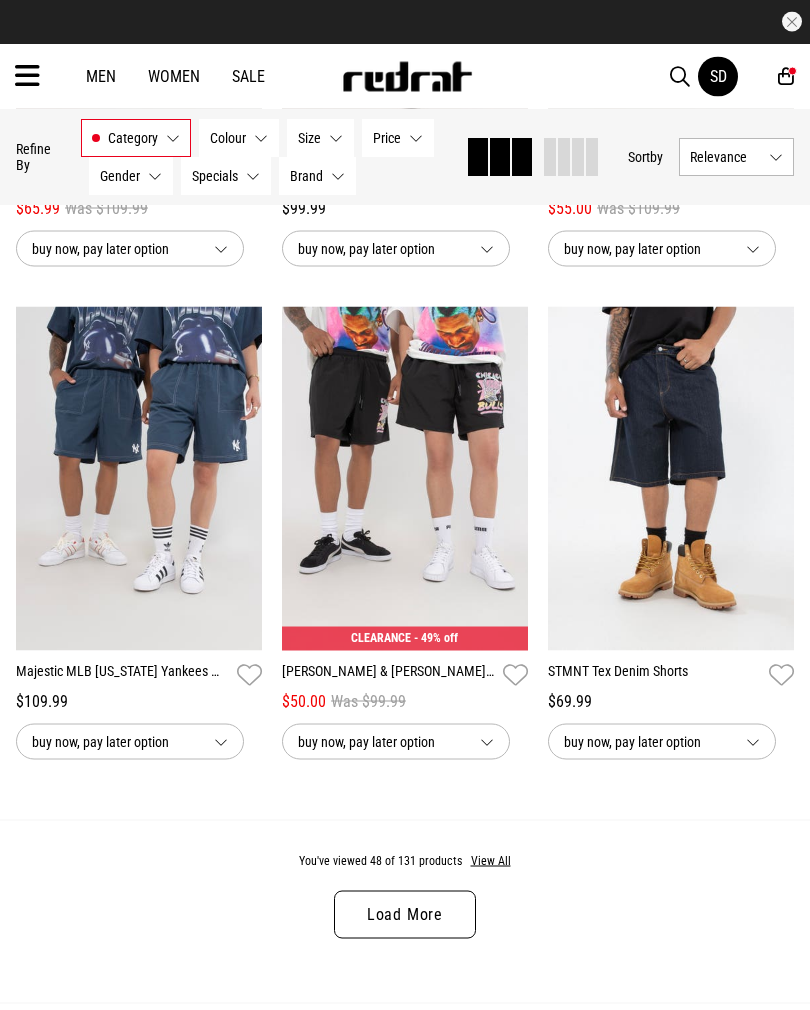 click on "Load More" at bounding box center (405, 915) 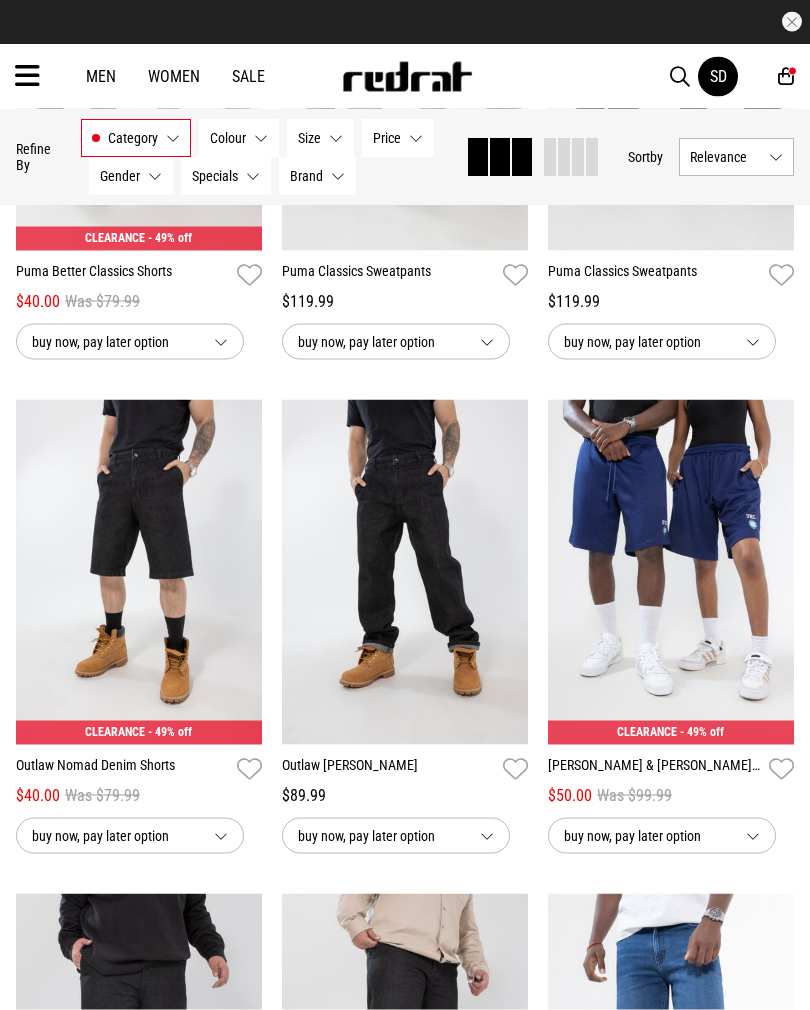 scroll, scrollTop: 10858, scrollLeft: 0, axis: vertical 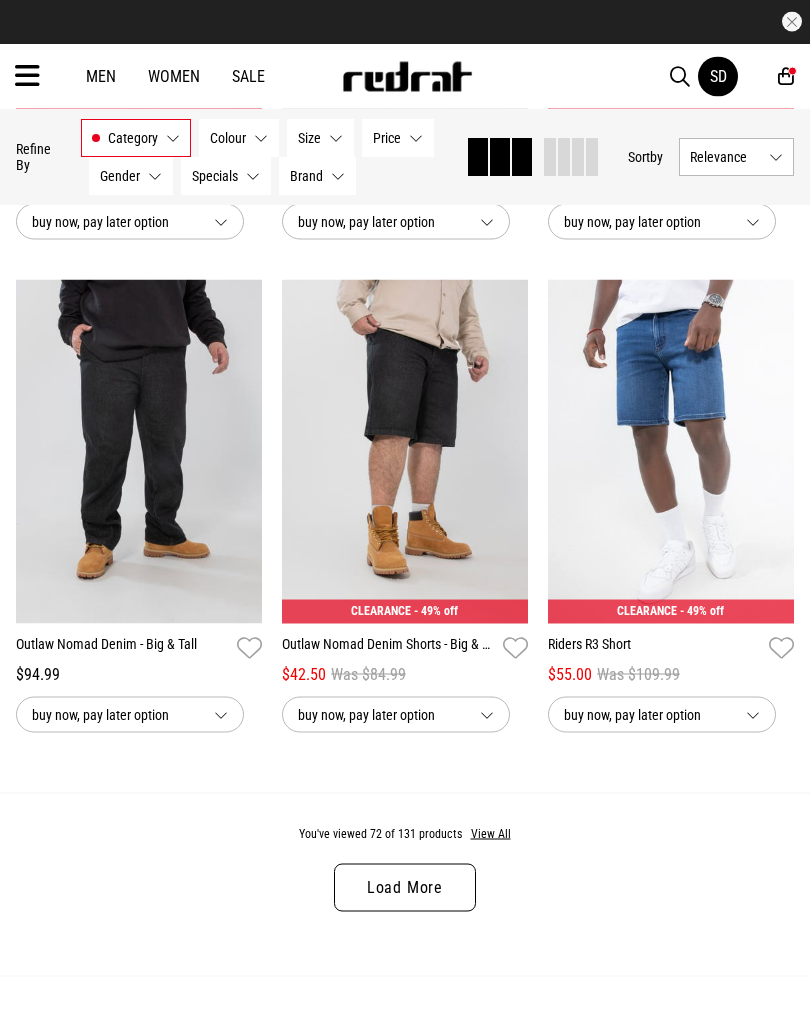 click on "Load More" at bounding box center [405, 888] 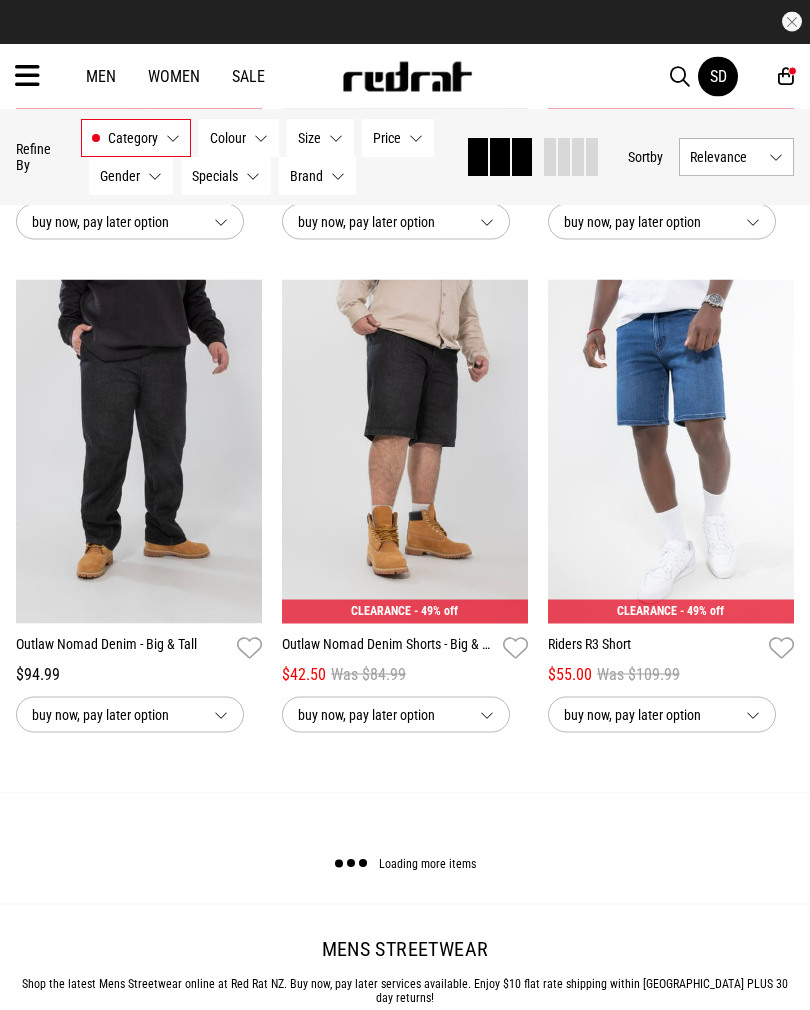 scroll, scrollTop: 11471, scrollLeft: 0, axis: vertical 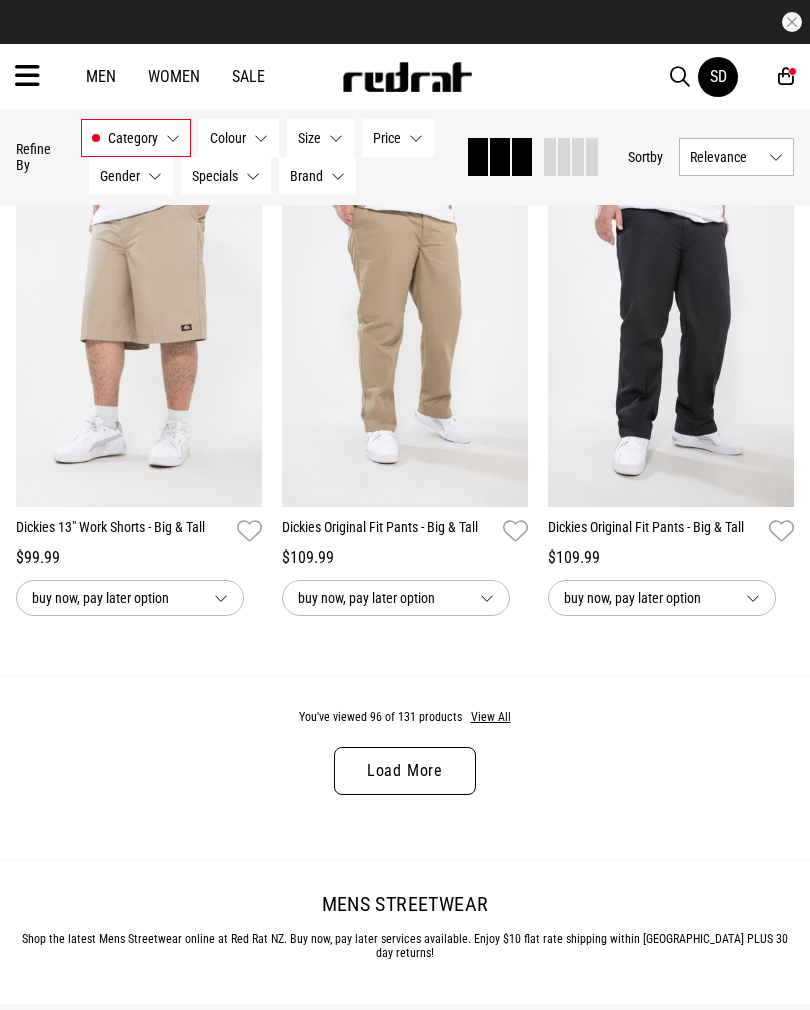 click on "Load More" at bounding box center [405, 771] 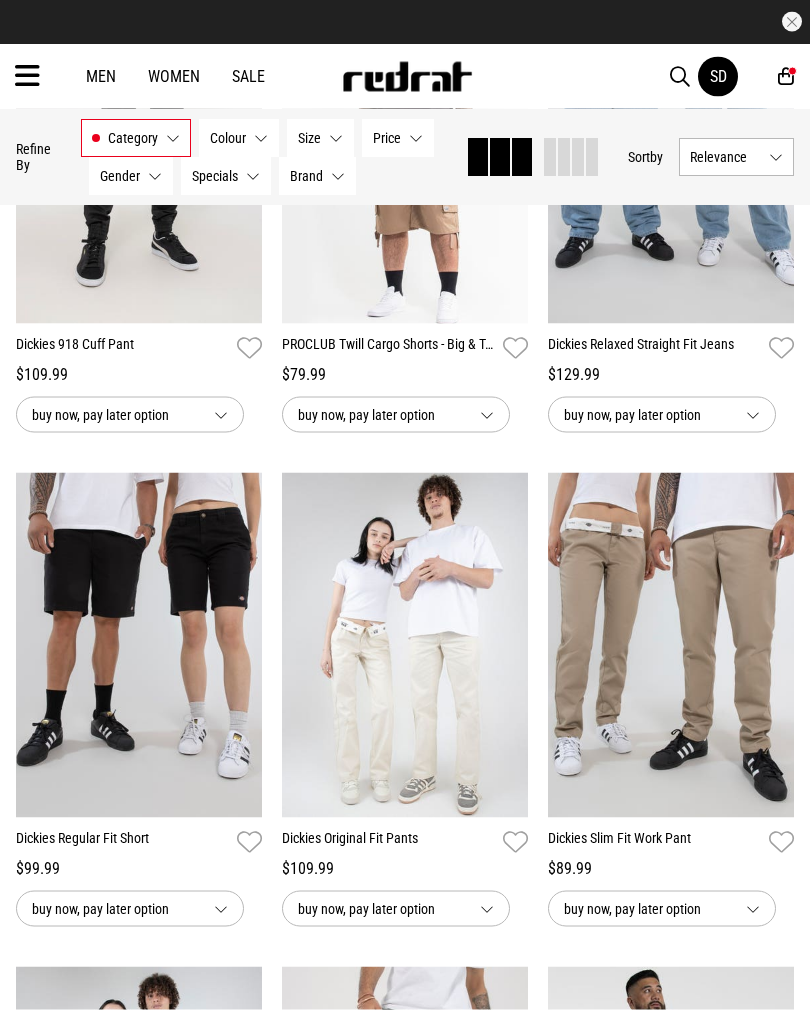 scroll, scrollTop: 18663, scrollLeft: 0, axis: vertical 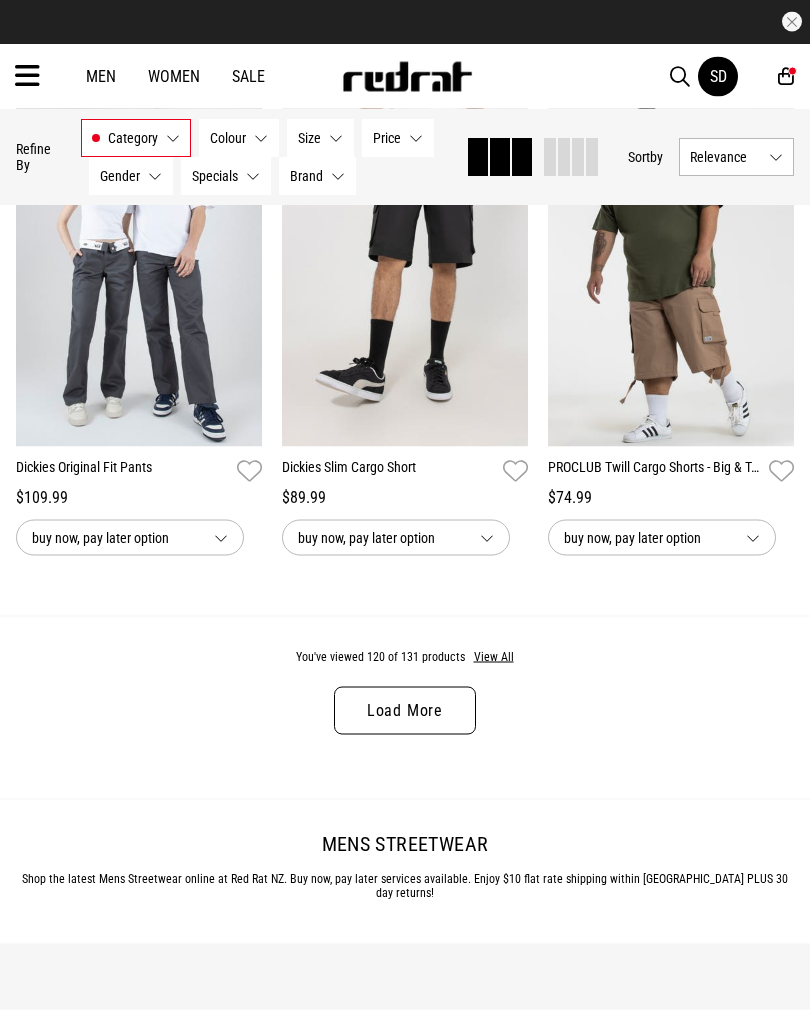 click on "Load More" at bounding box center (405, 711) 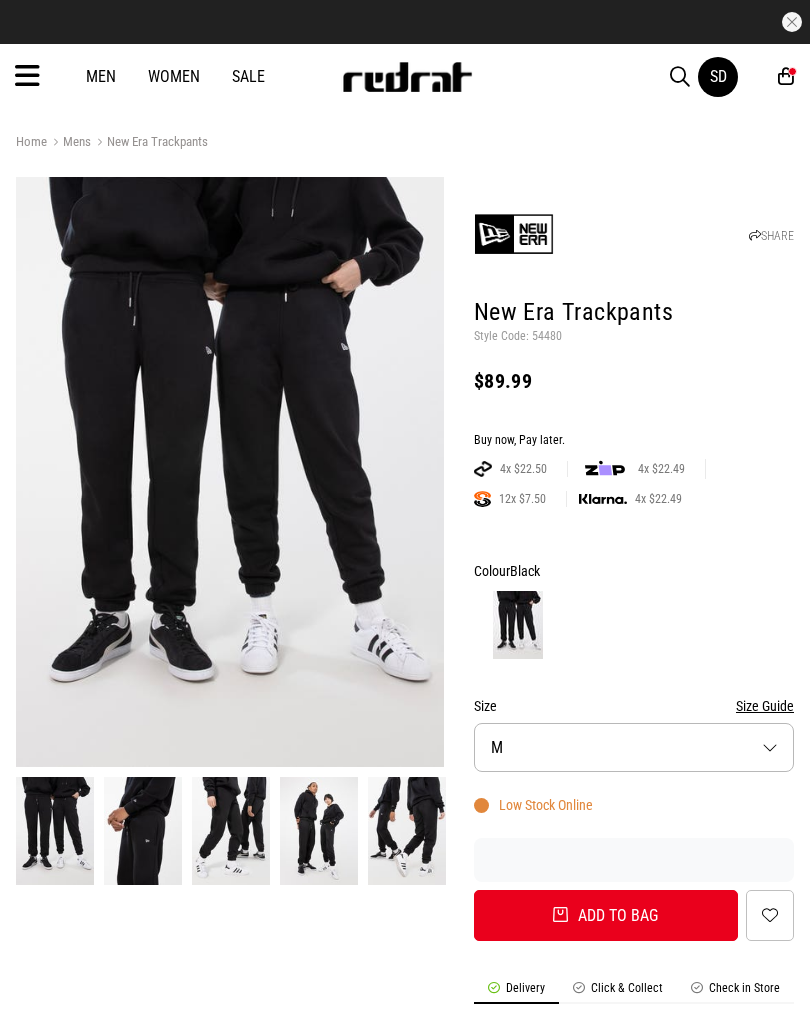 scroll, scrollTop: 0, scrollLeft: 0, axis: both 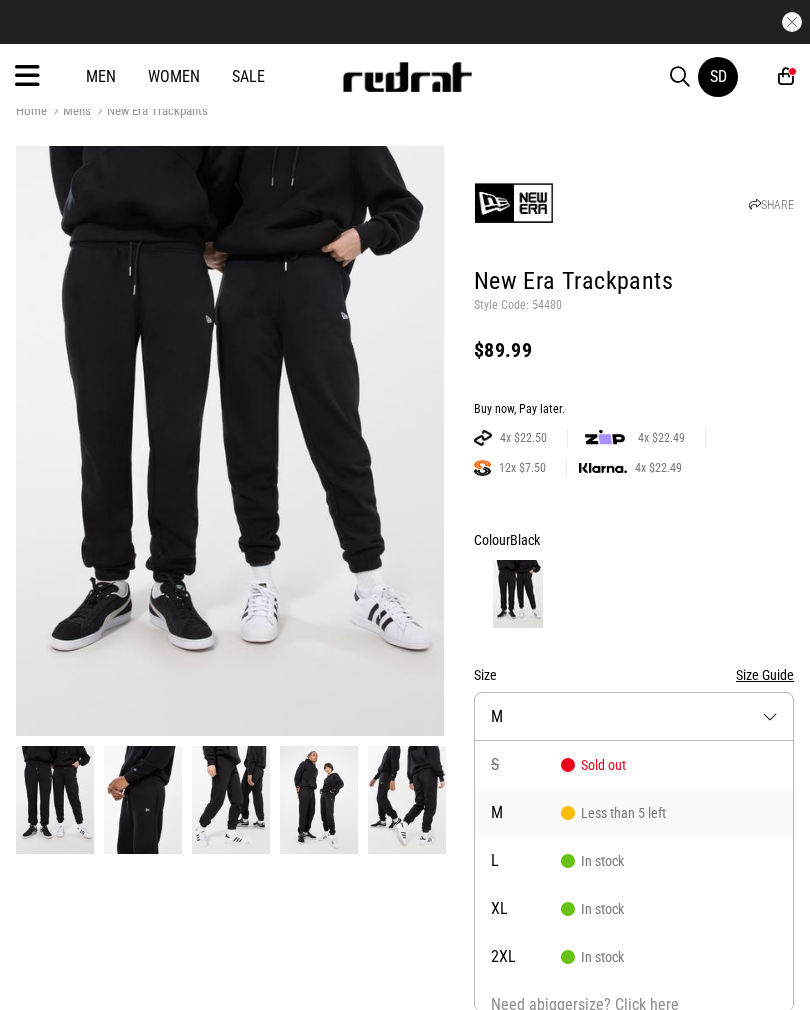 click on "M" at bounding box center [526, 813] 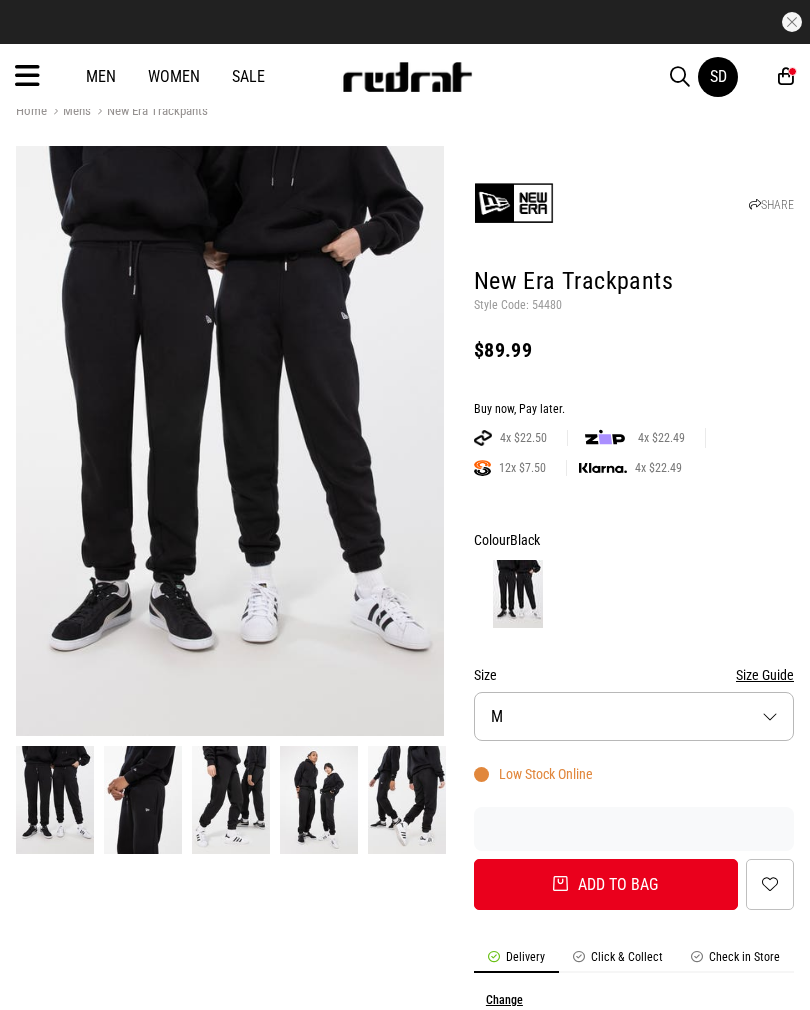 click on "Add to bag" at bounding box center (606, 884) 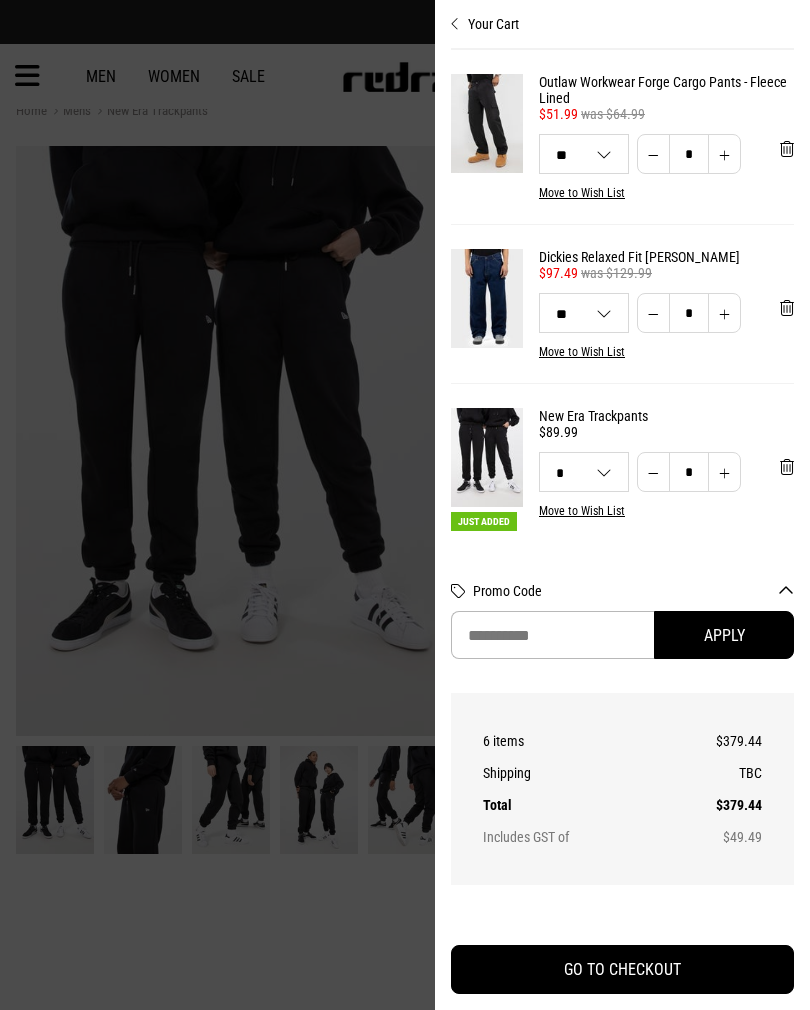 click on "Your Cart" at bounding box center (622, 16) 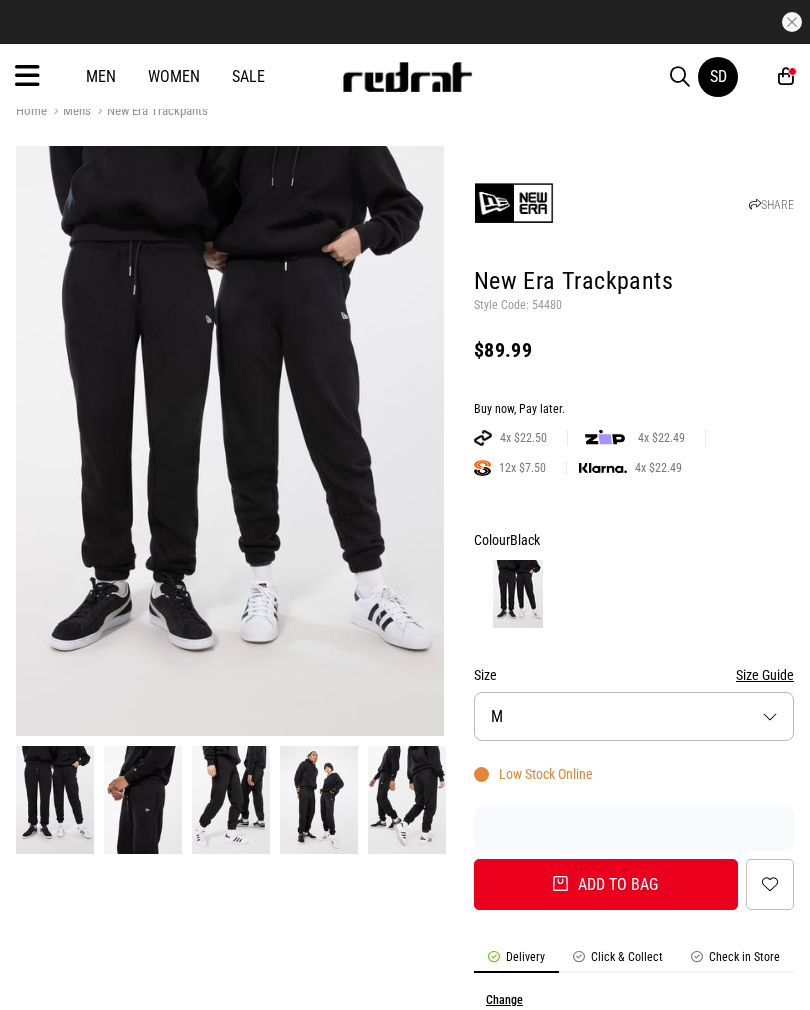click on "Men" at bounding box center (101, 76) 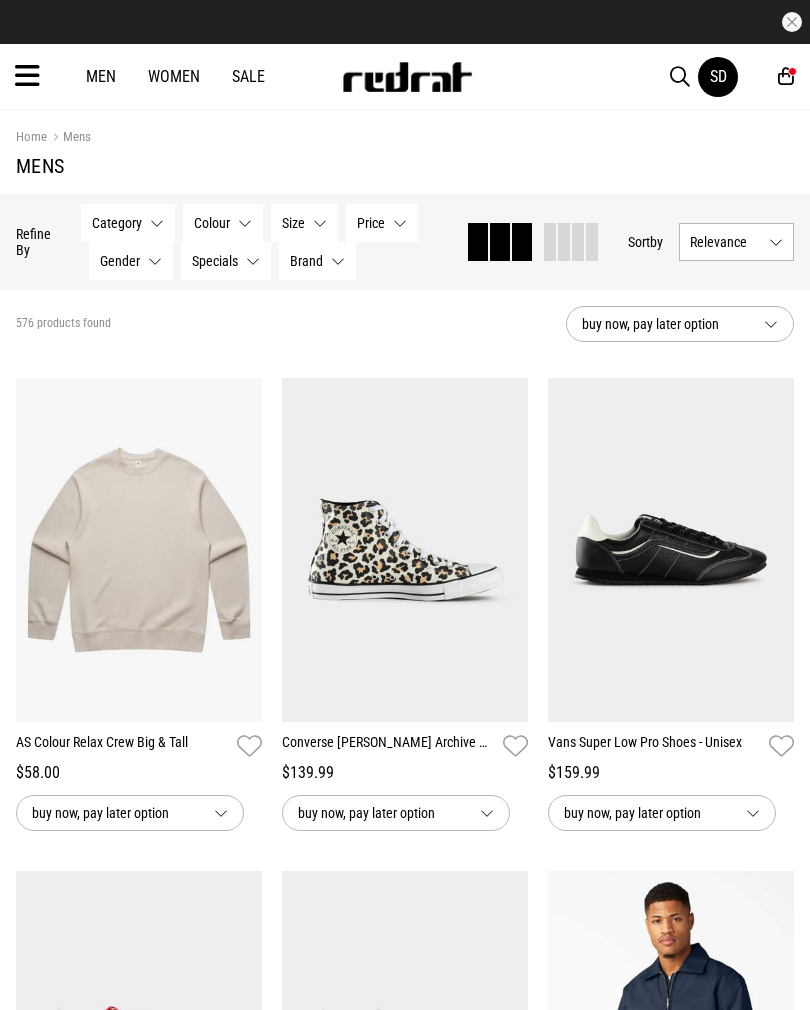 scroll, scrollTop: 0, scrollLeft: 0, axis: both 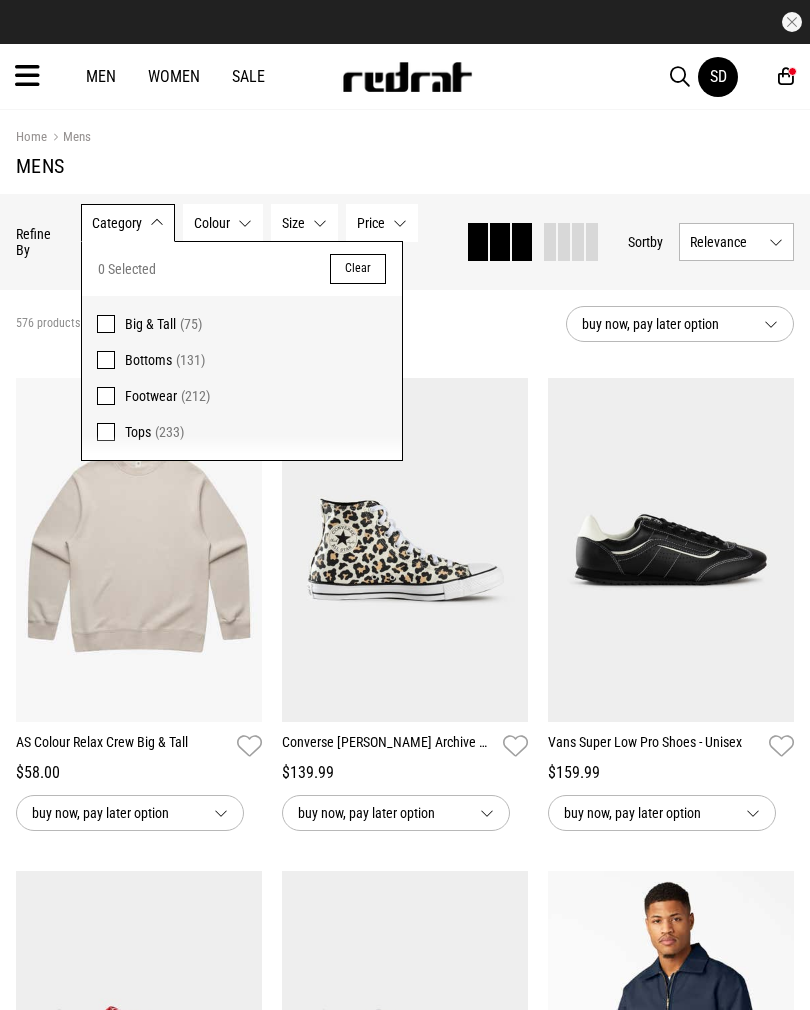 click on "(233)" at bounding box center (169, 432) 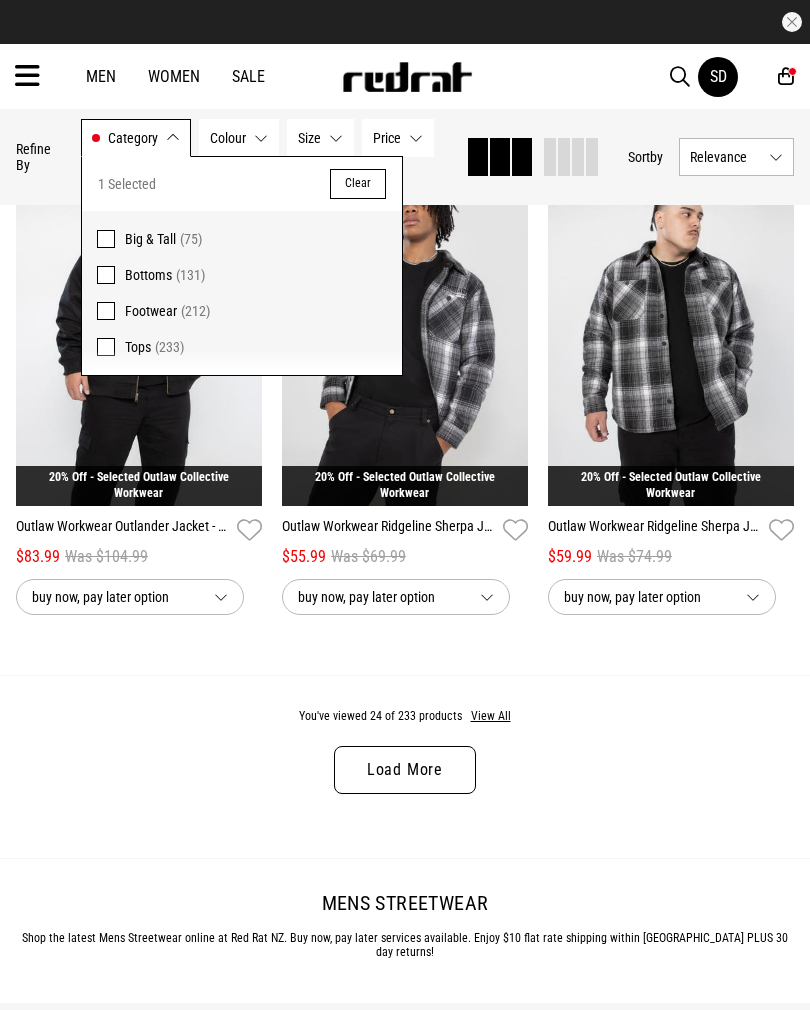 scroll, scrollTop: 3686, scrollLeft: 0, axis: vertical 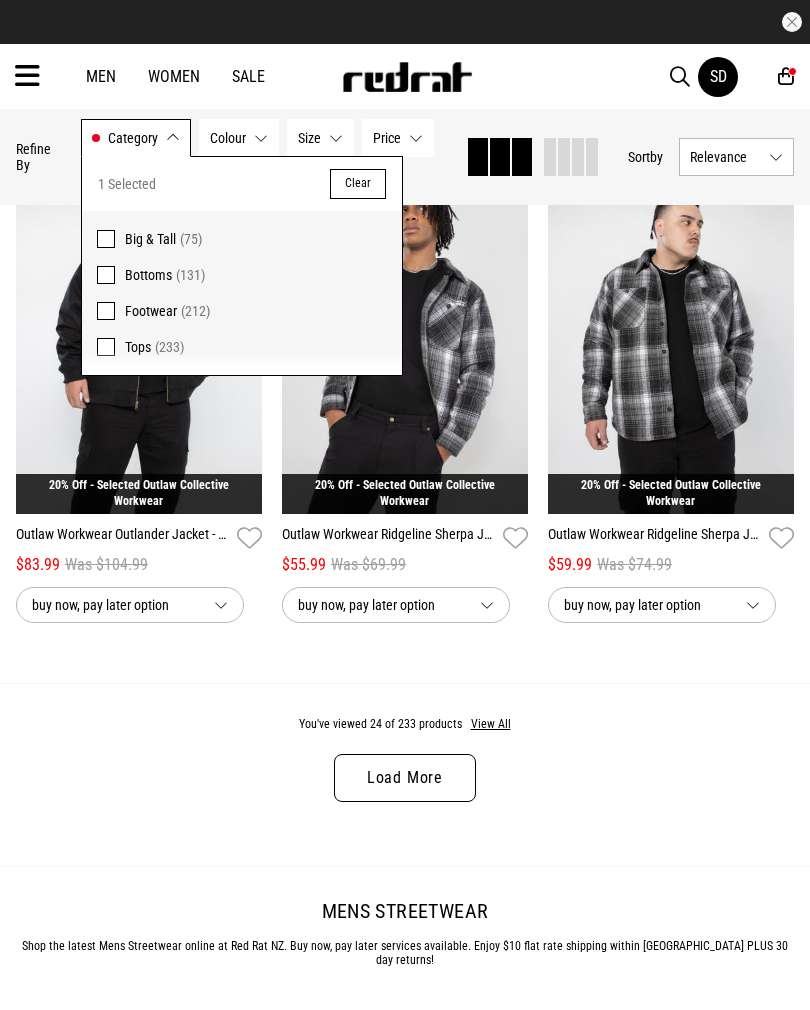 click on "View All" at bounding box center (491, 725) 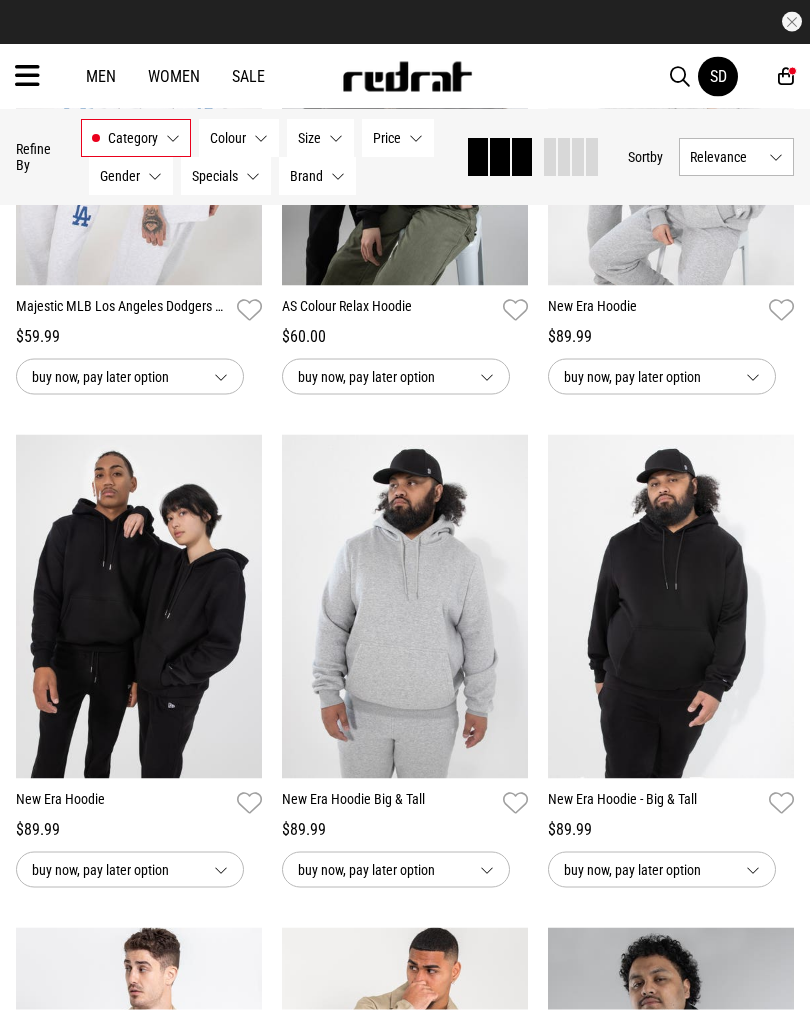 scroll, scrollTop: 36478, scrollLeft: 0, axis: vertical 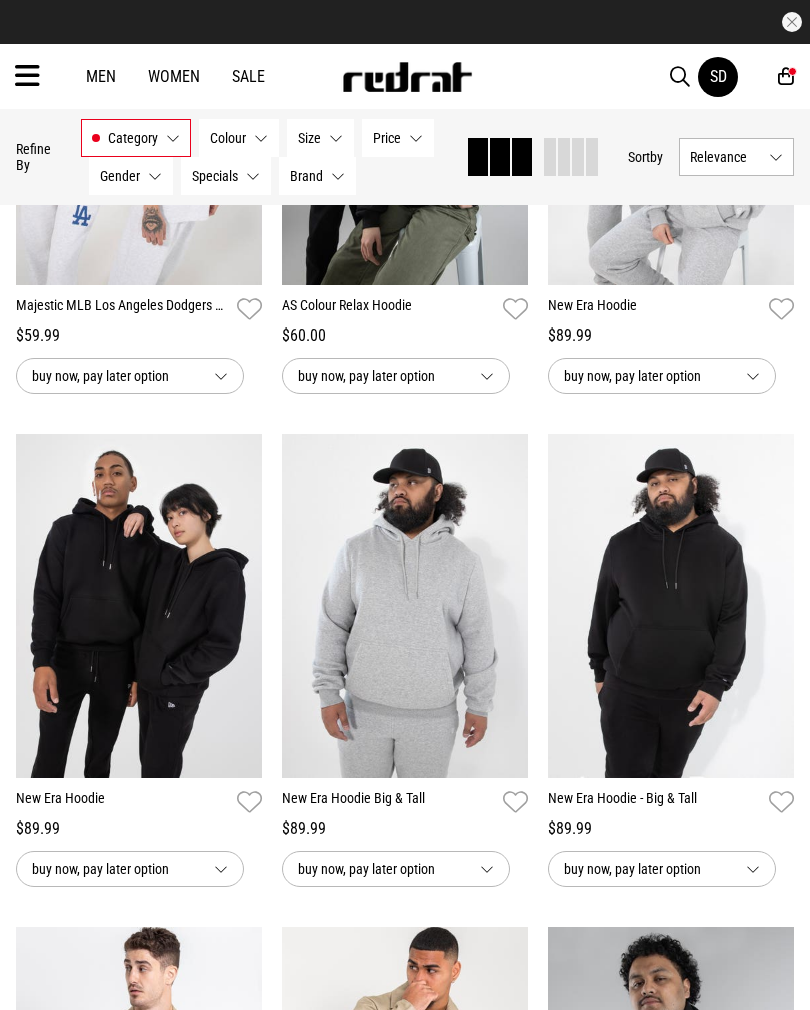 click at bounding box center [139, 606] 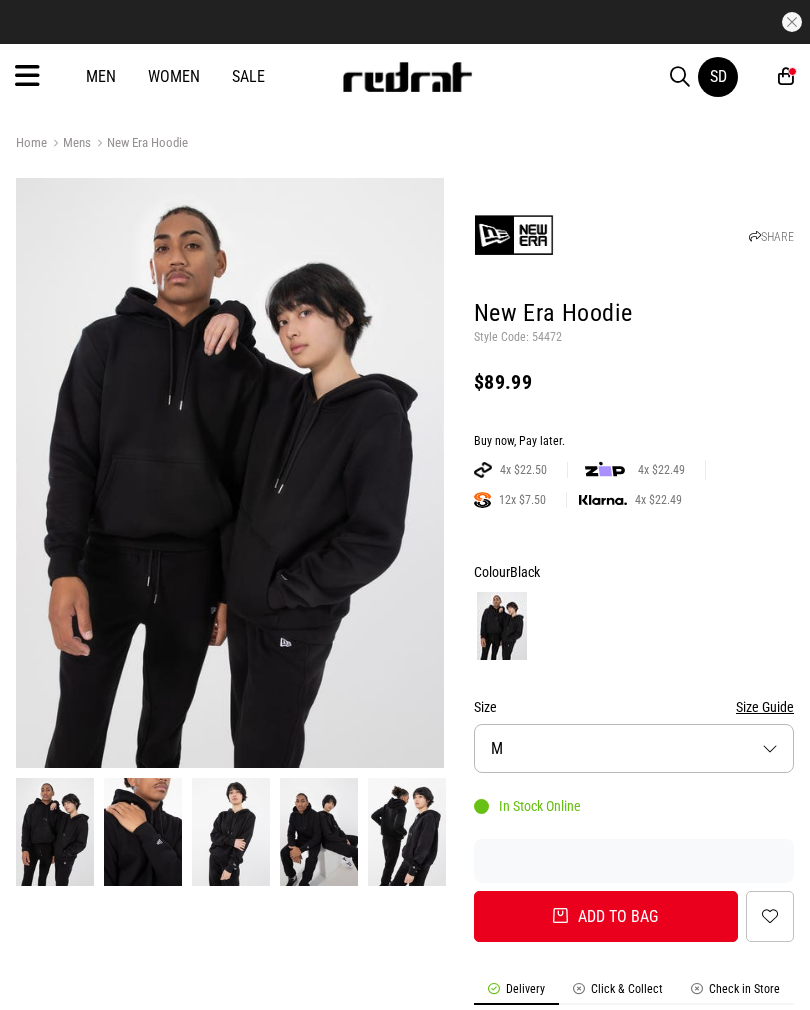 select on "**" 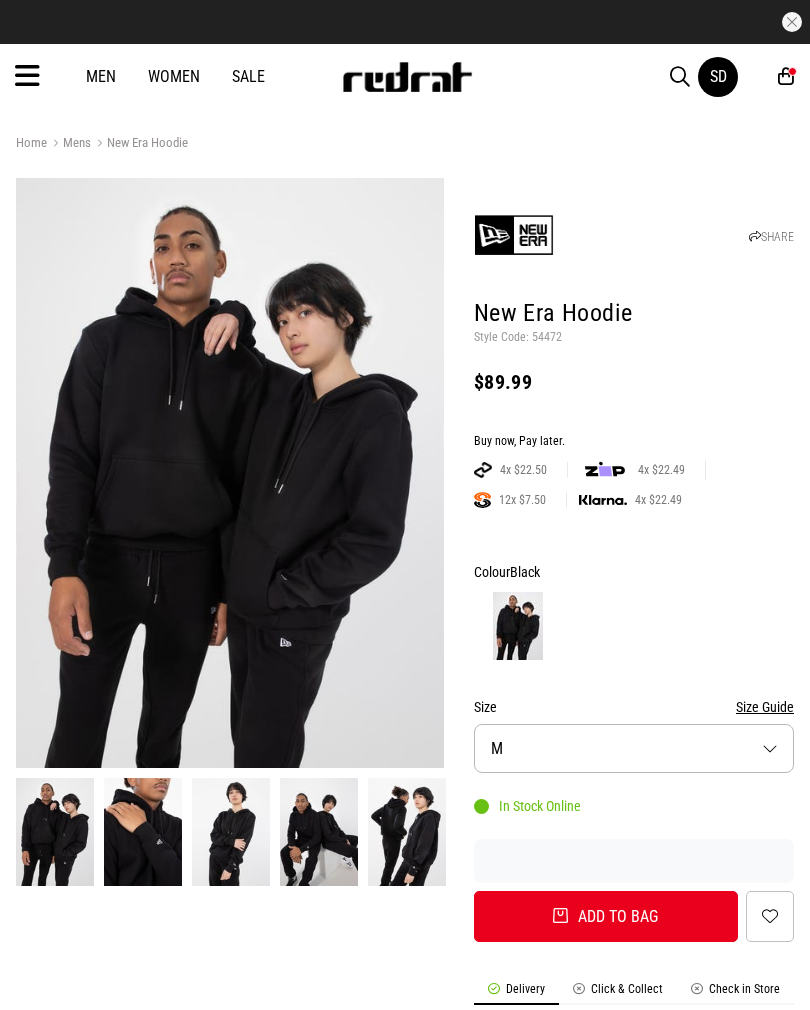 scroll, scrollTop: 0, scrollLeft: 0, axis: both 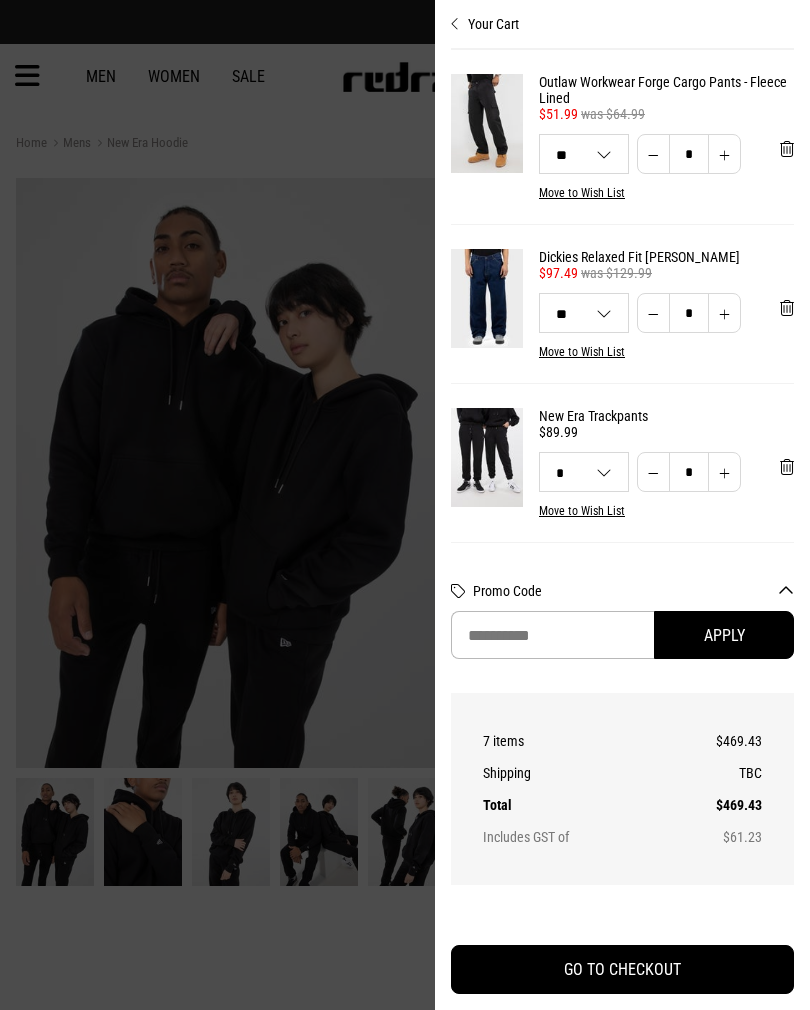 click at bounding box center [405, 505] 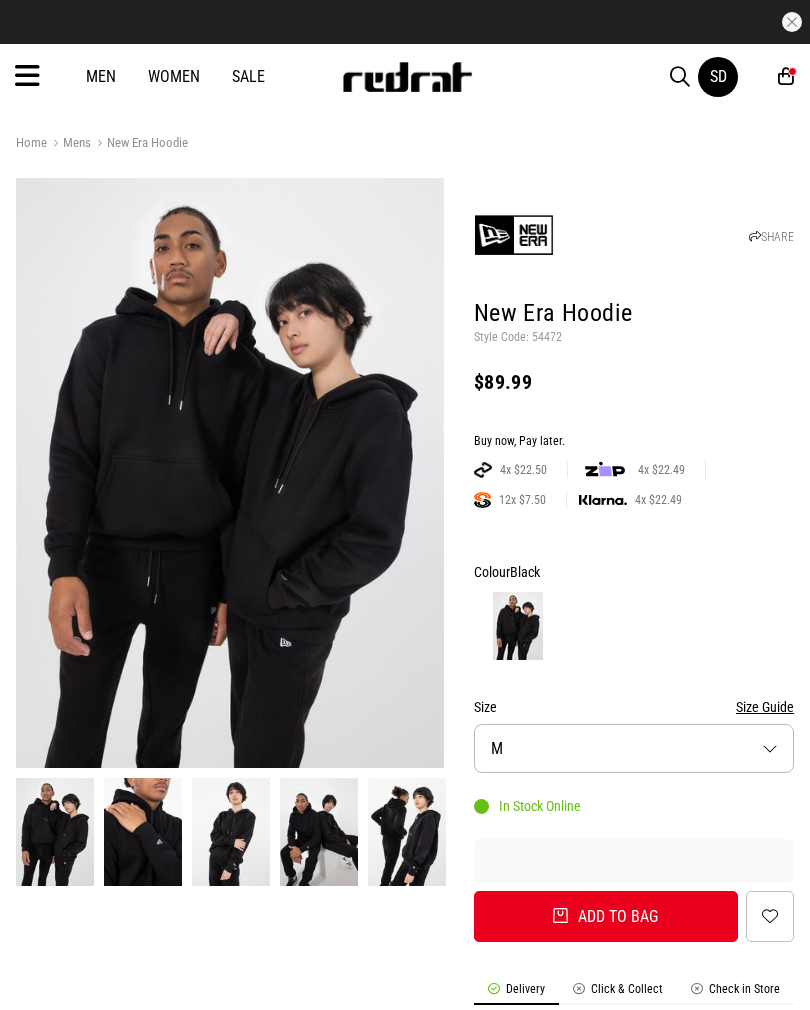 click on "Size M" at bounding box center [634, 748] 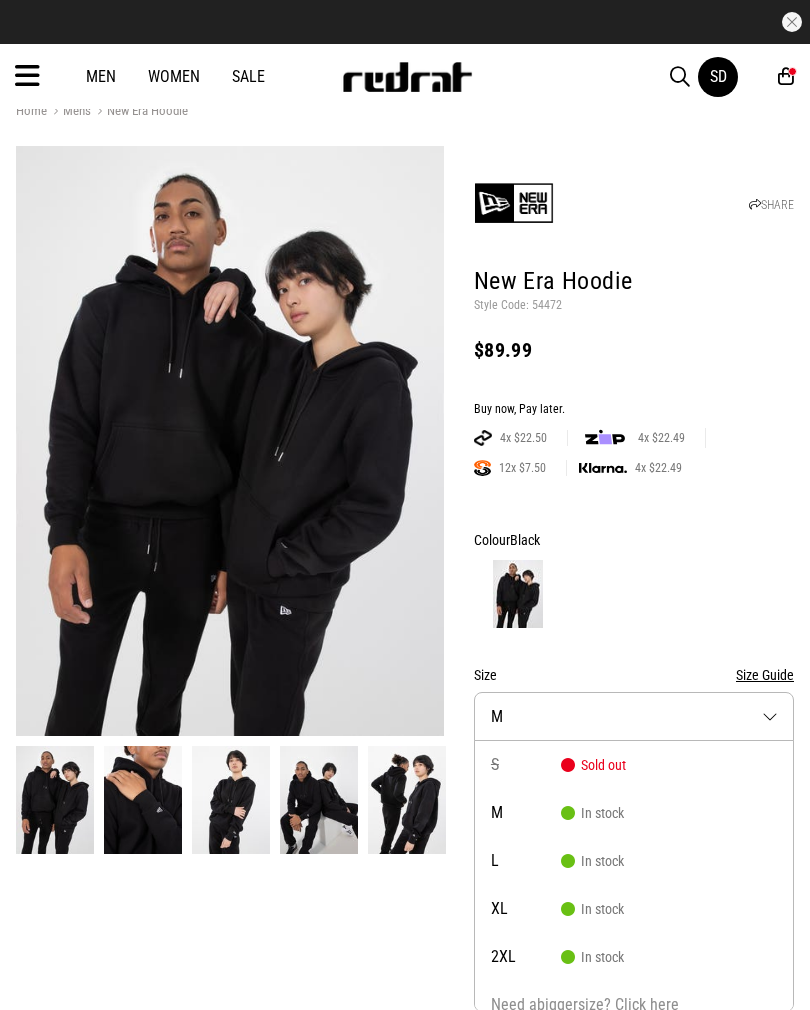 click at bounding box center (230, 441) 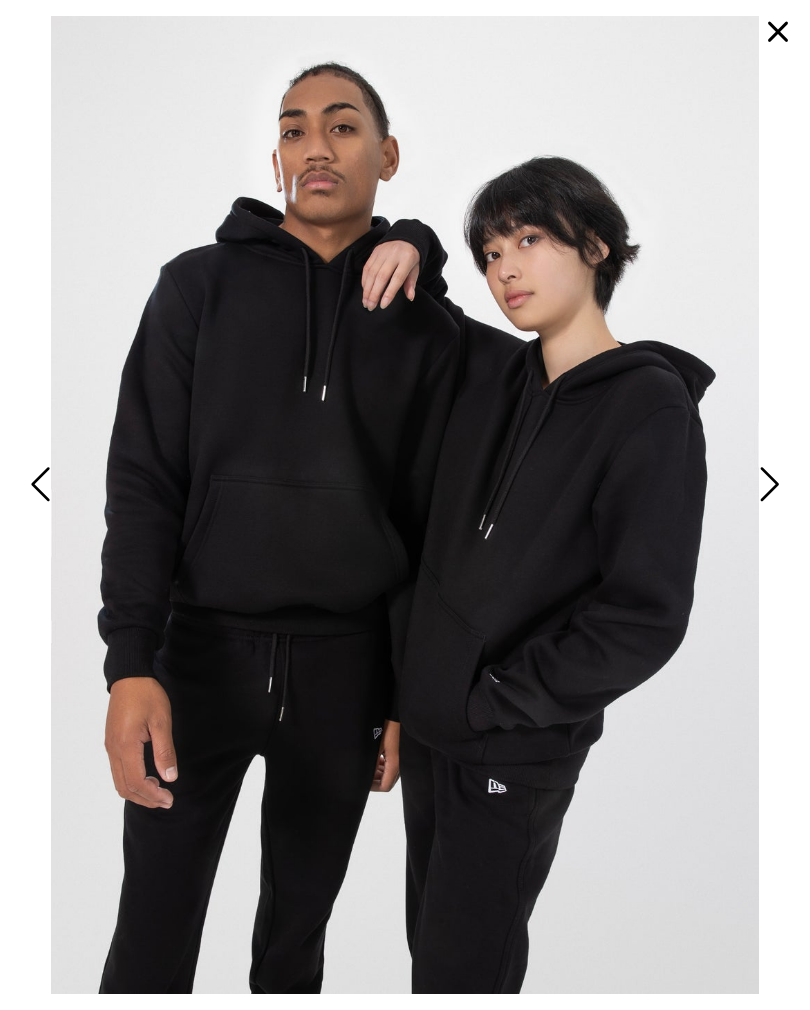 click at bounding box center [778, 32] 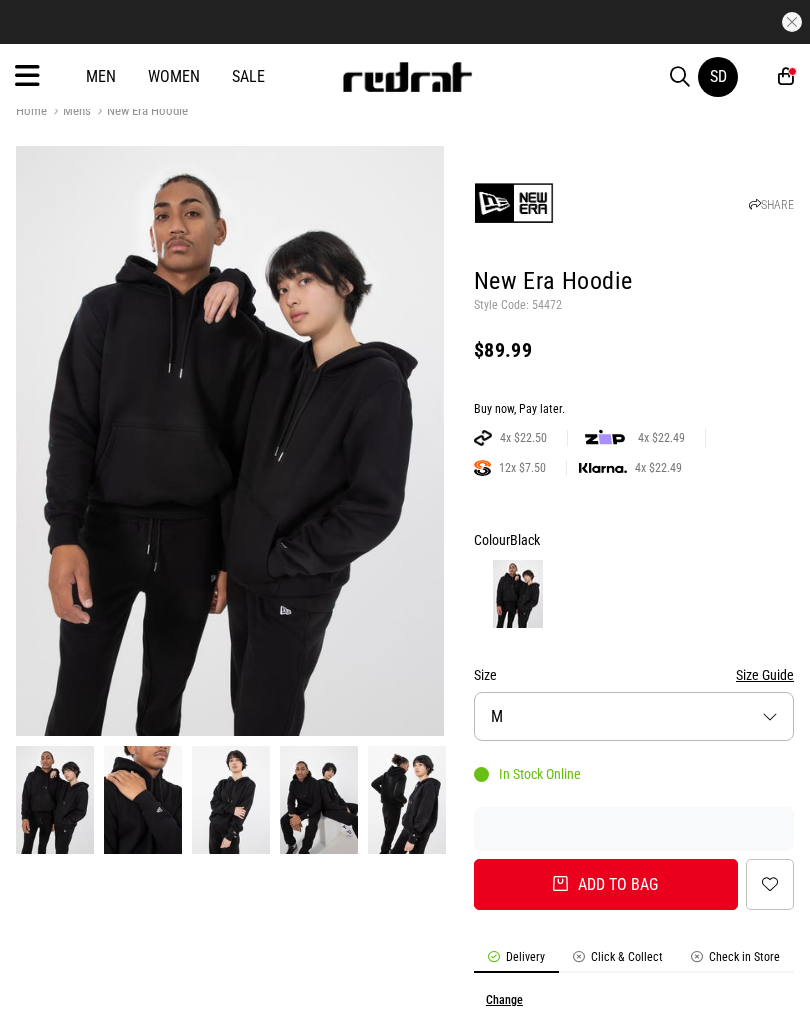 click on "SD" at bounding box center (718, 76) 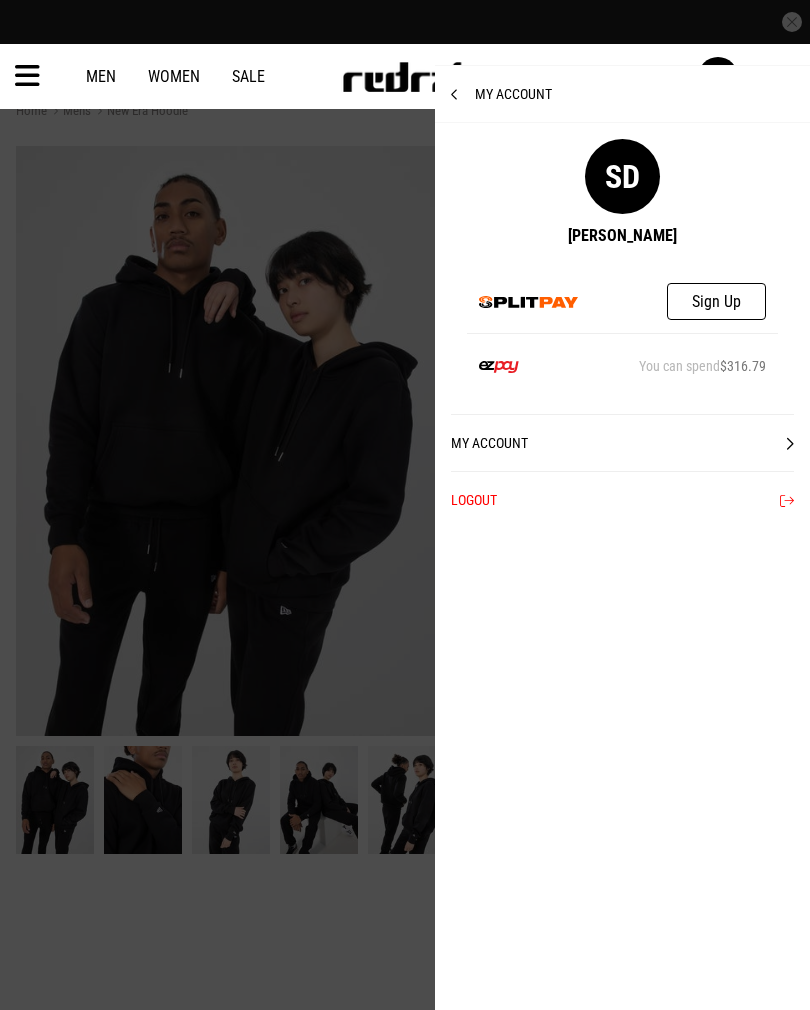click at bounding box center (463, 95) 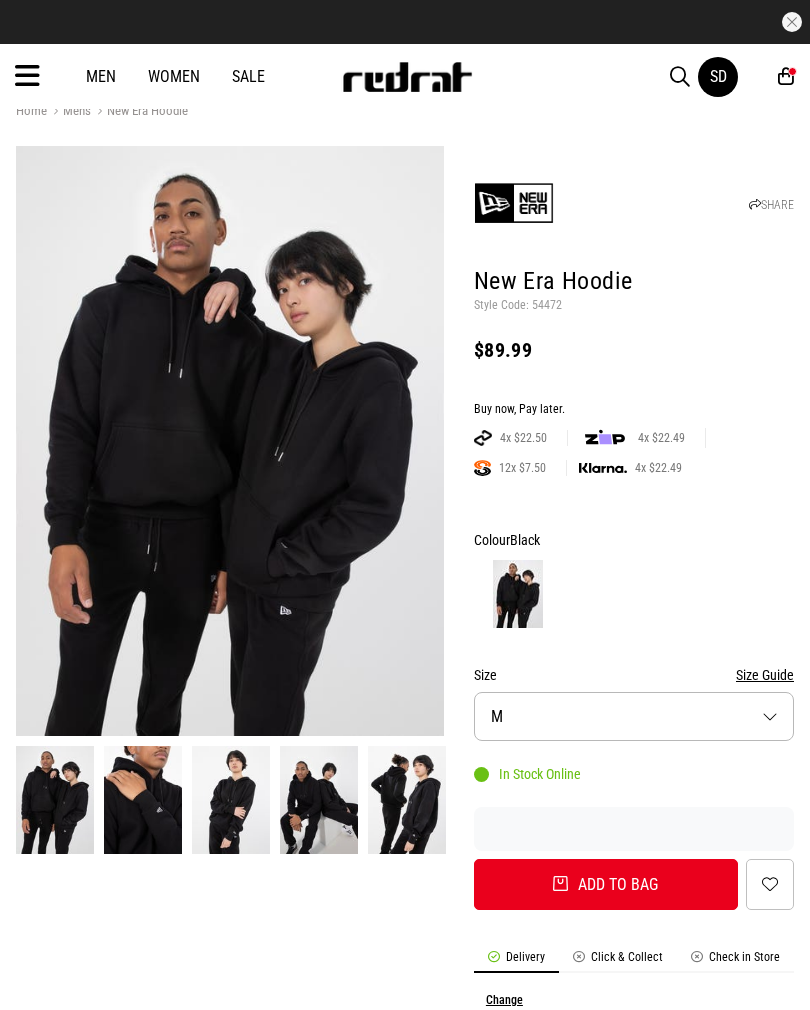 click on "7" at bounding box center (792, 71) 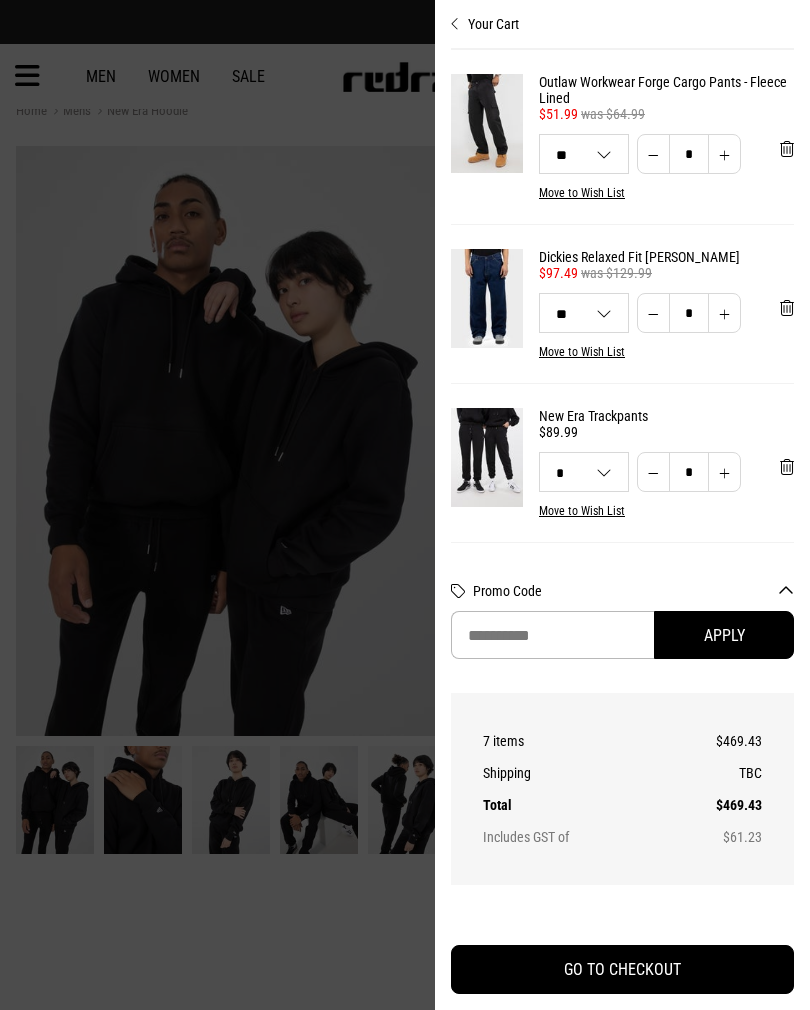 scroll, scrollTop: 0, scrollLeft: 0, axis: both 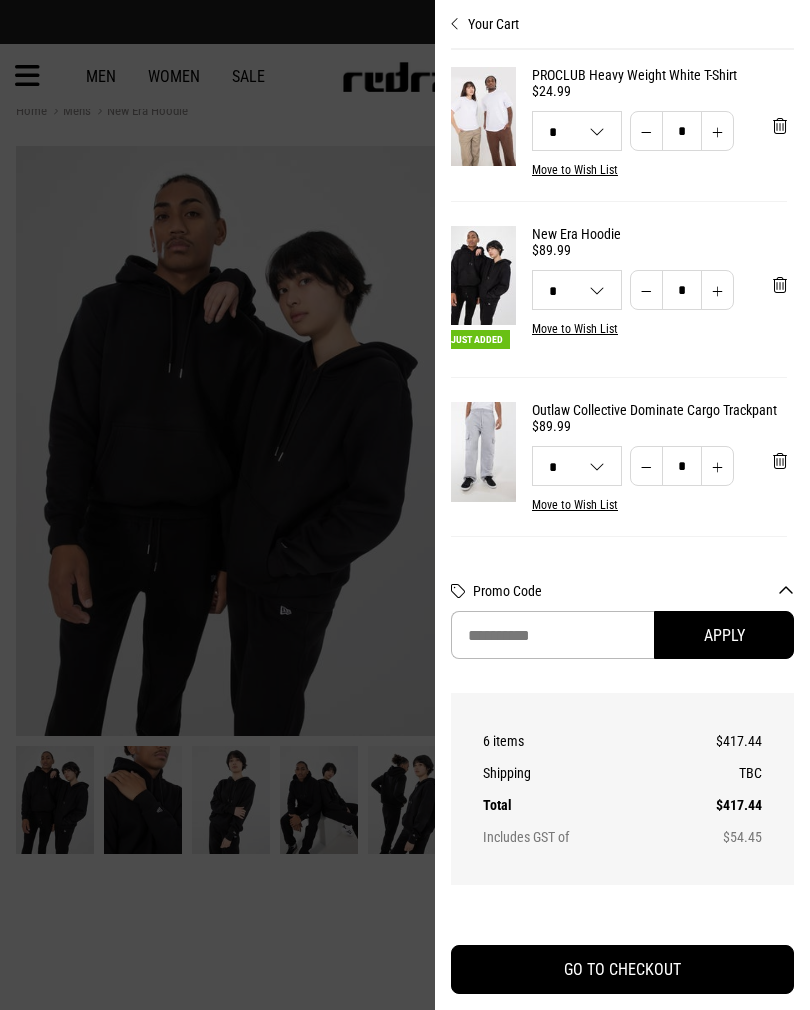click at bounding box center (780, 285) 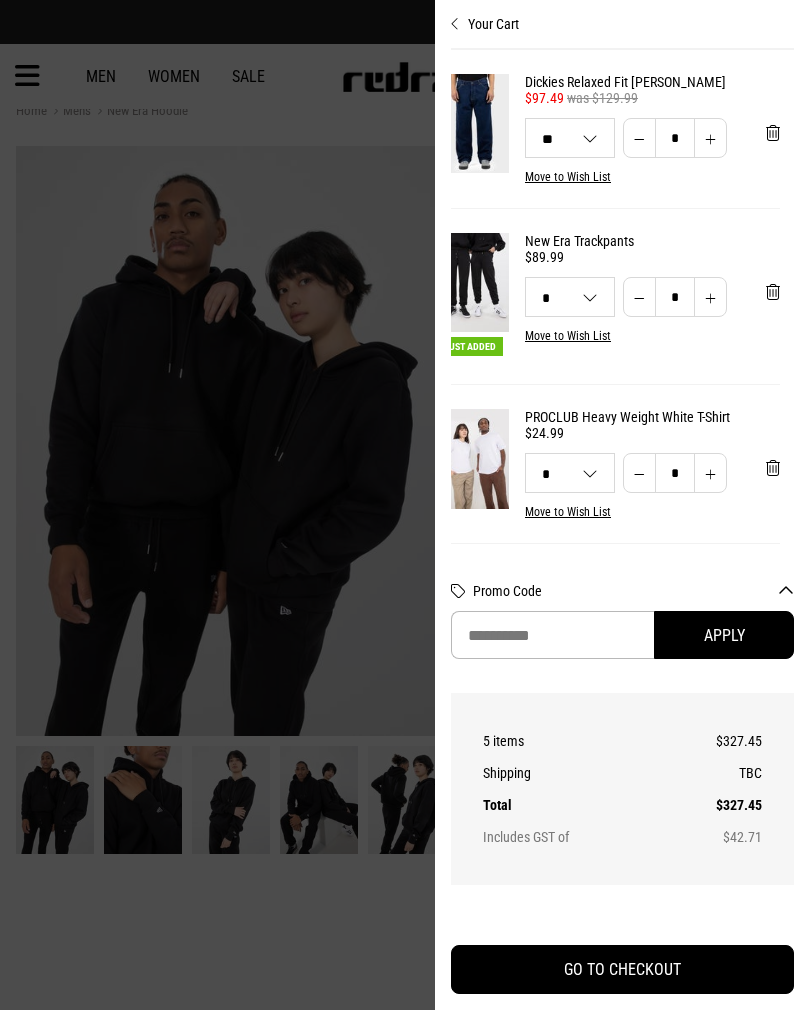 scroll, scrollTop: 0, scrollLeft: 14, axis: horizontal 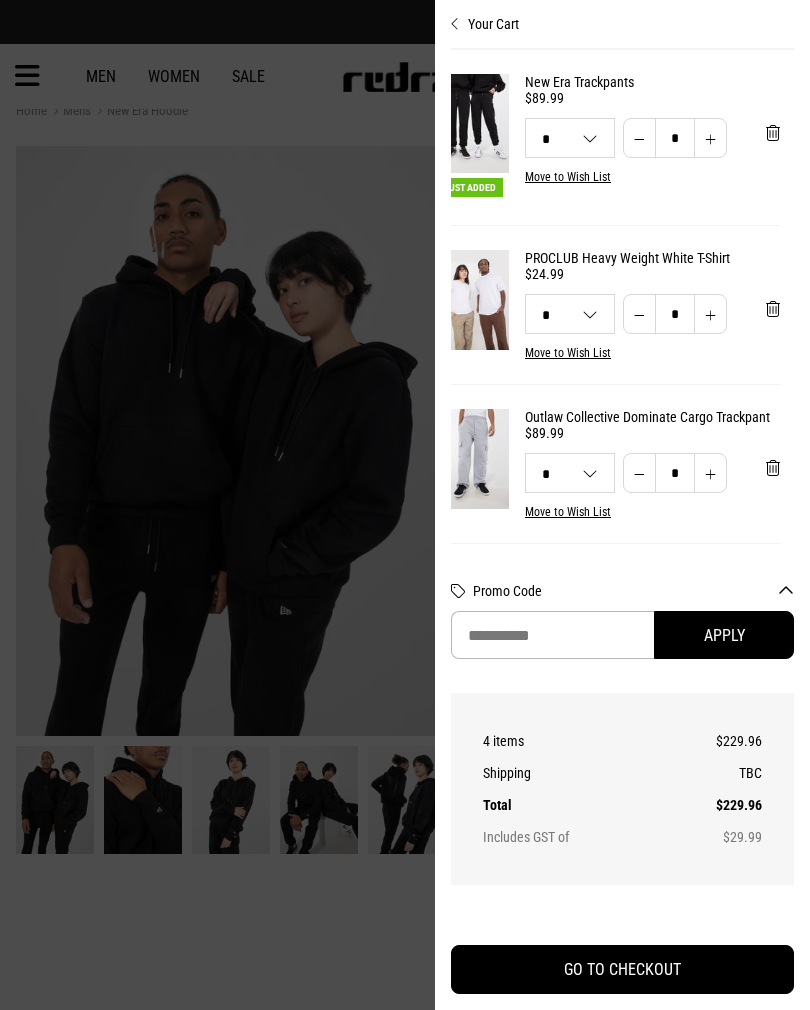 click at bounding box center [405, 505] 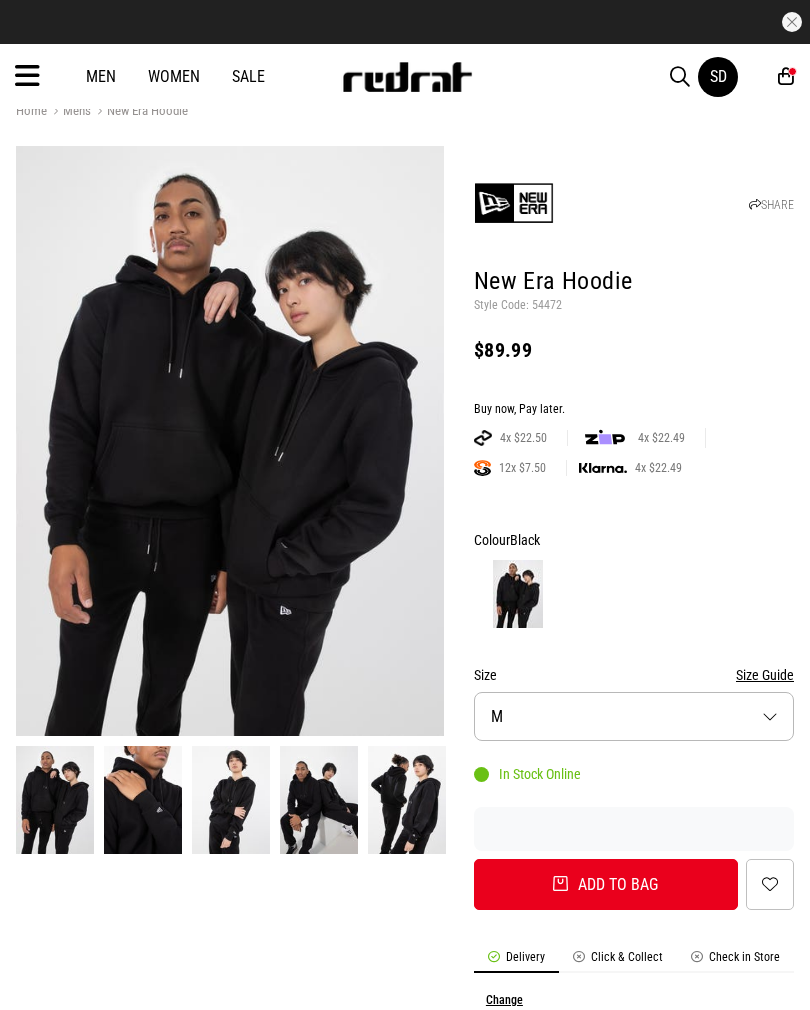 click on "Men   Women   Sale   SD
Hi, Santana
New       Back         Footwear       Back         Mens       Back         Womens       Back         Youth & Kids       Back         Jewellery       Back         Headwear       Back         Accessories       Back         Deals       Back         Sale   UP TO 60% OFF
Shop by Brand
adidas
Converse
New Era
See all brands     Gift Cards   Find a Store   Delivery   Returns & Exchanges   FAQ   Contact Us
Payment Options Only at Red Rat
Let's keep in touch
Back
SD     My Account
SD
Santana Dixon
Sign Up
You can spend  $316.79   My Account   Logout     4" at bounding box center (405, 76) 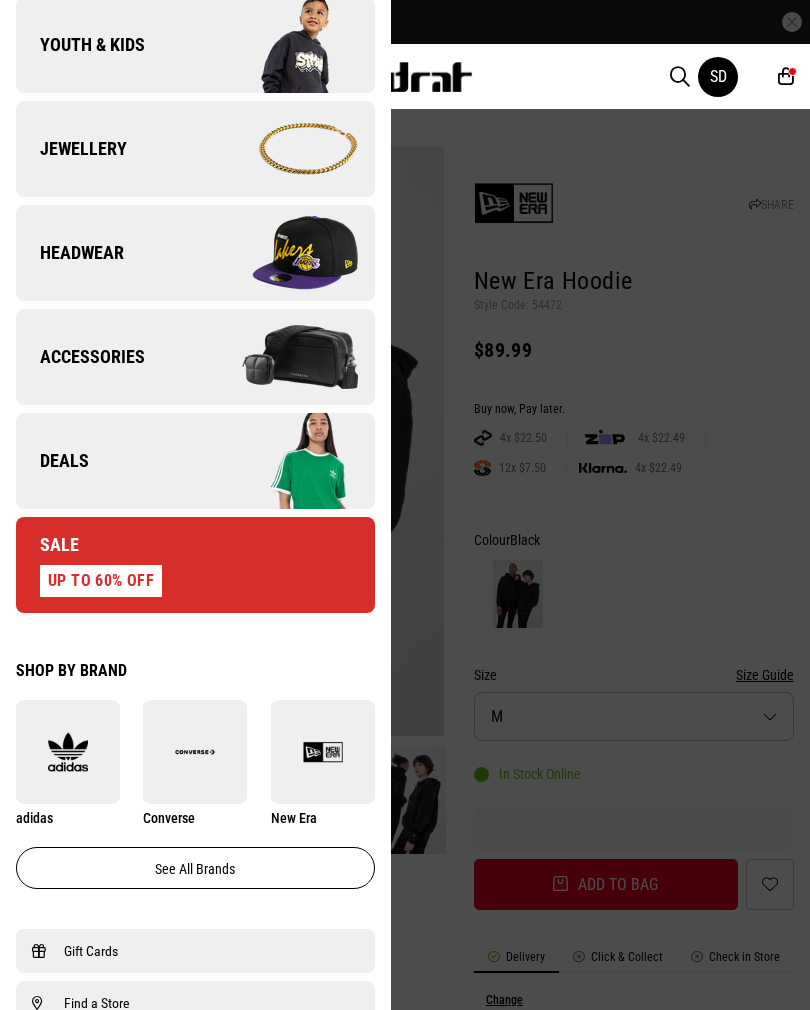 scroll, scrollTop: 532, scrollLeft: 0, axis: vertical 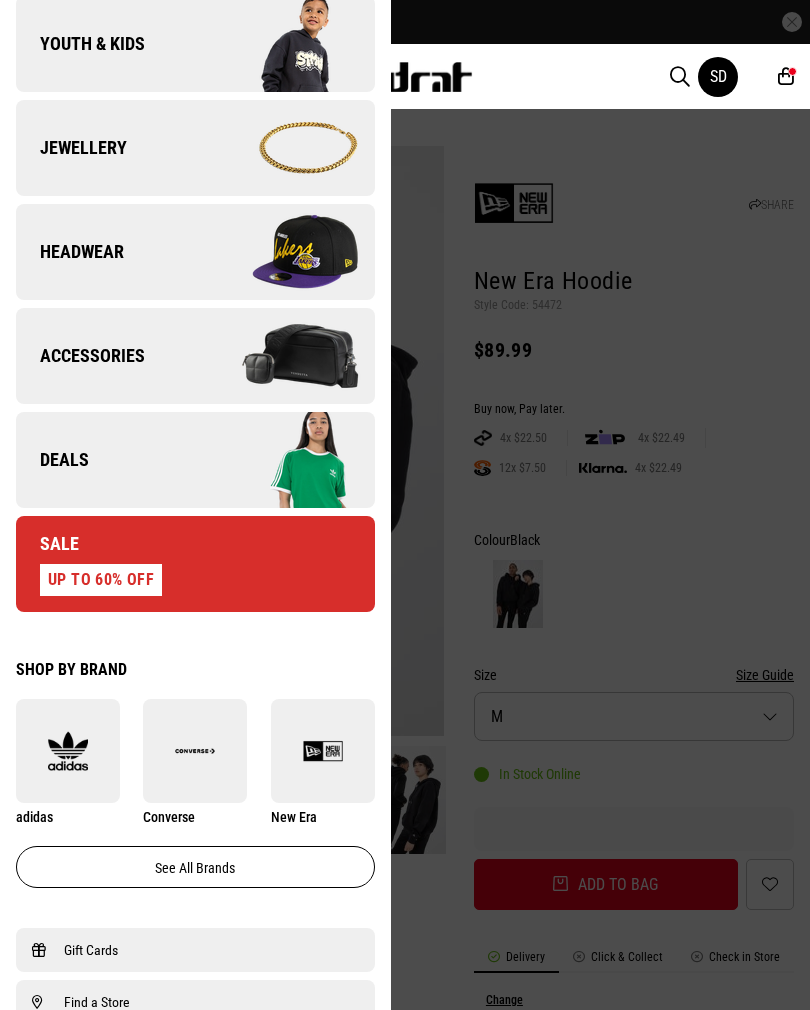 click on "UP TO 60% OFF" at bounding box center [101, 580] 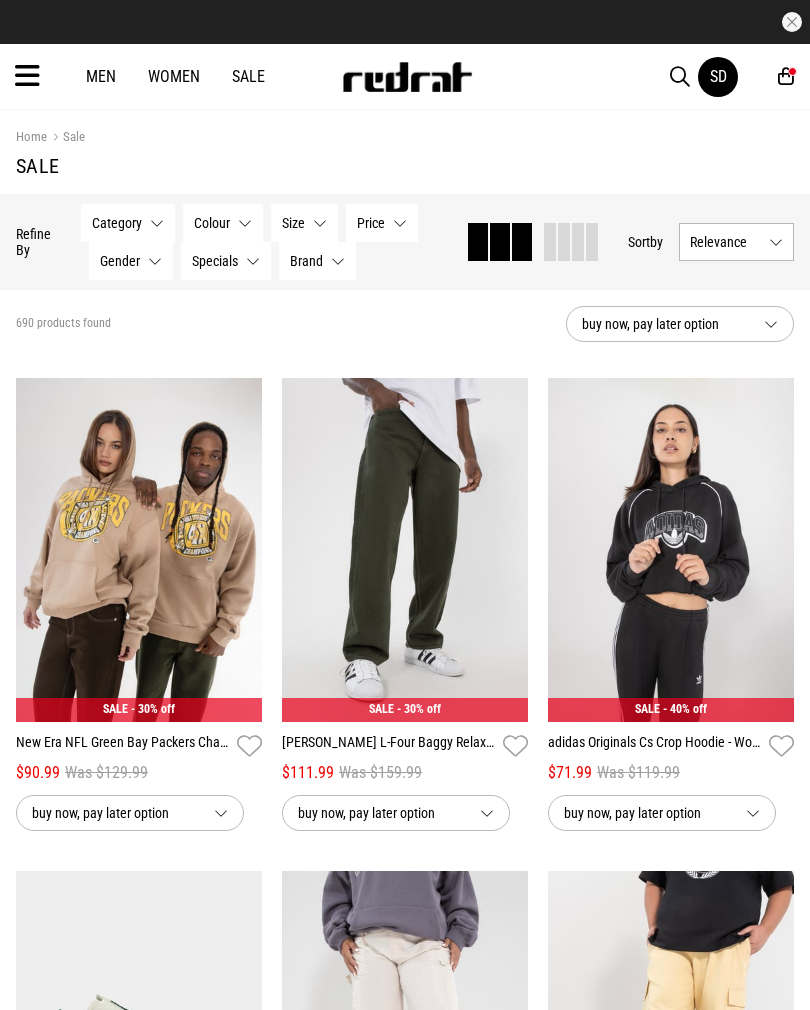 scroll, scrollTop: 0, scrollLeft: 0, axis: both 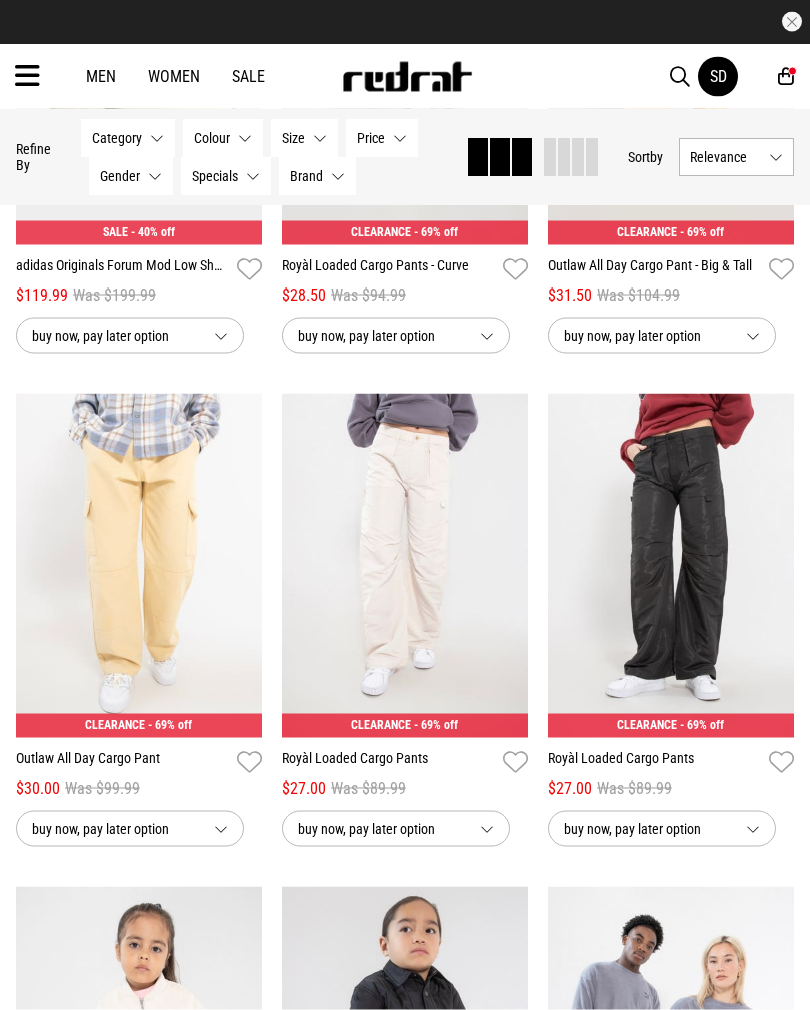 click at bounding box center (786, 76) 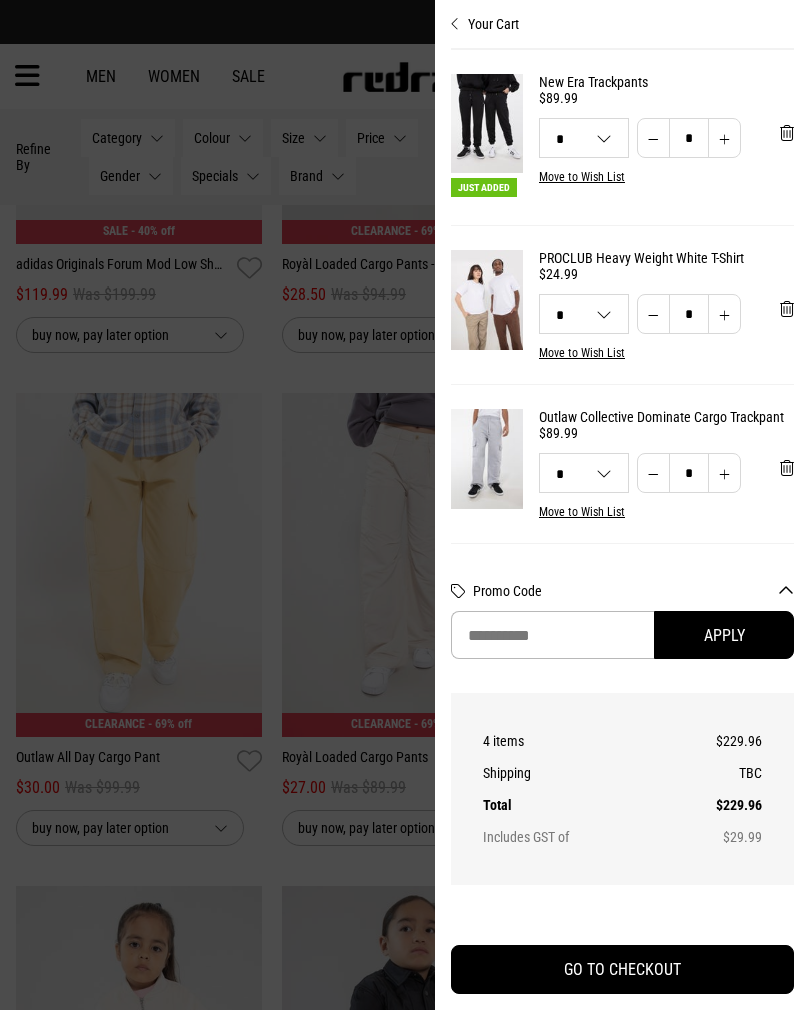 click on "New Era Trackpants" at bounding box center (666, 82) 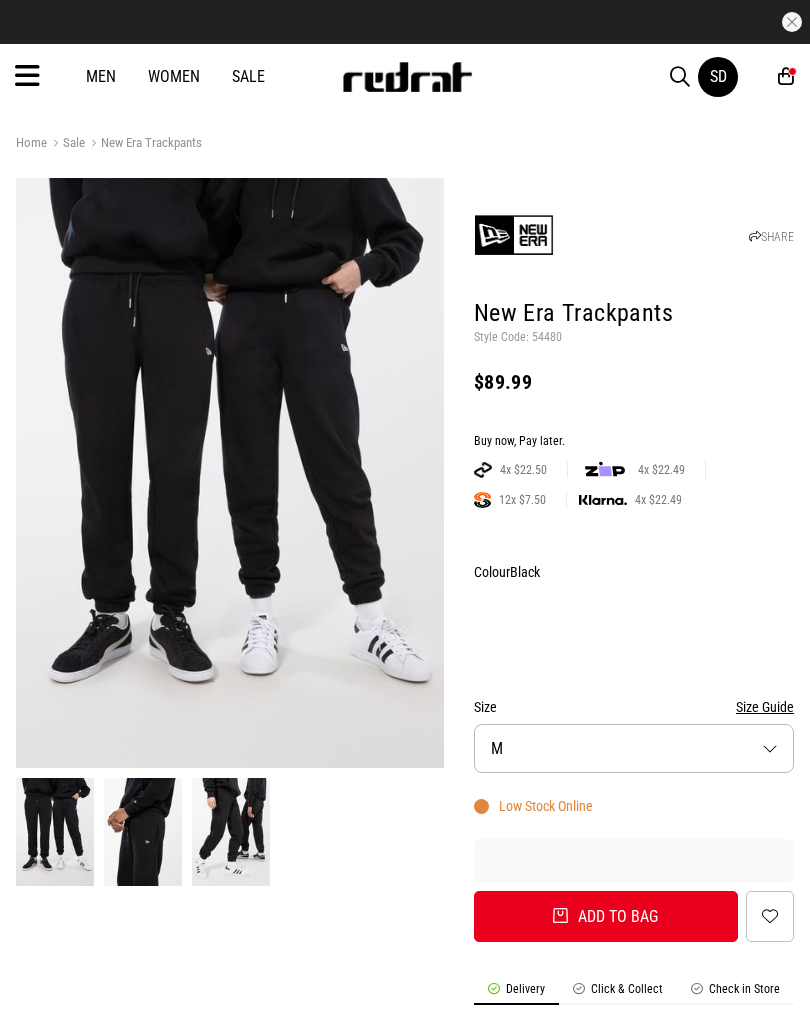 scroll, scrollTop: 0, scrollLeft: 0, axis: both 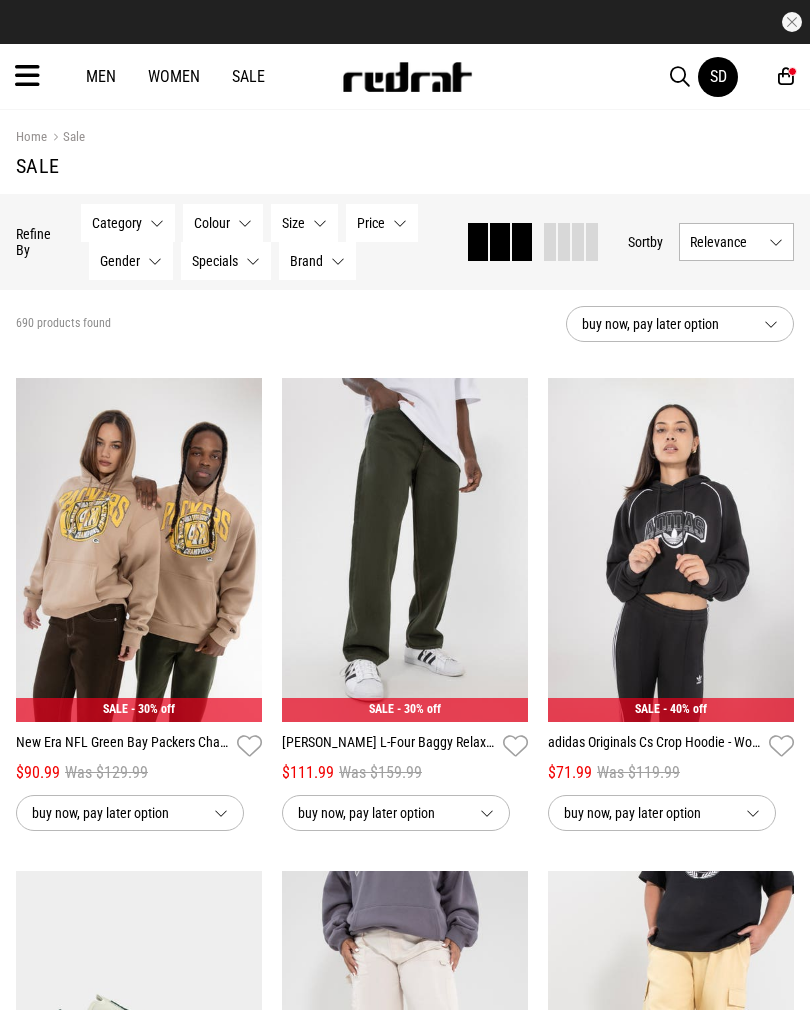 click on "Home Sale   Sale" at bounding box center (405, 152) 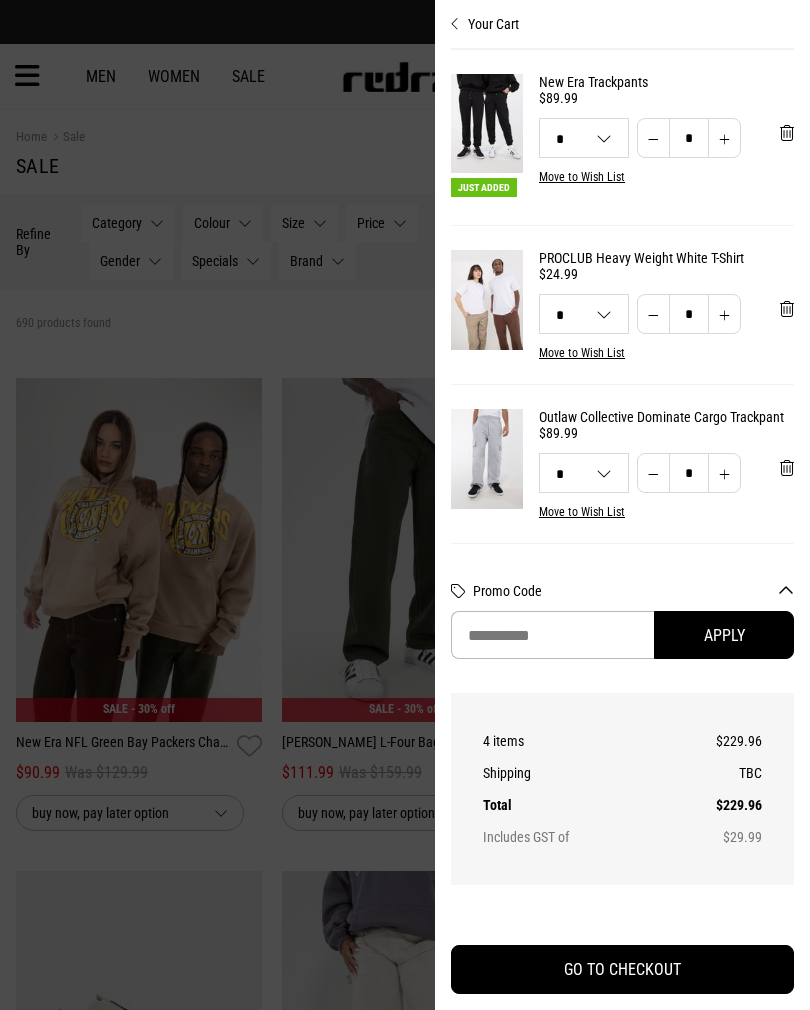 click at bounding box center (405, 505) 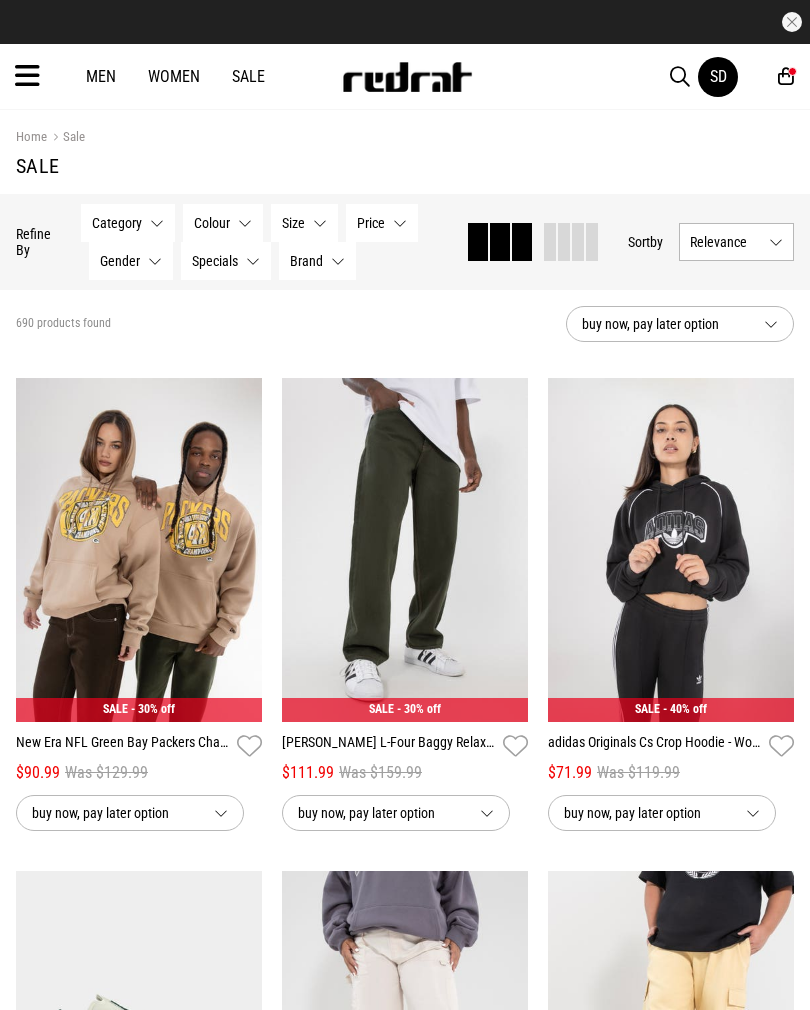 click at bounding box center [27, 76] 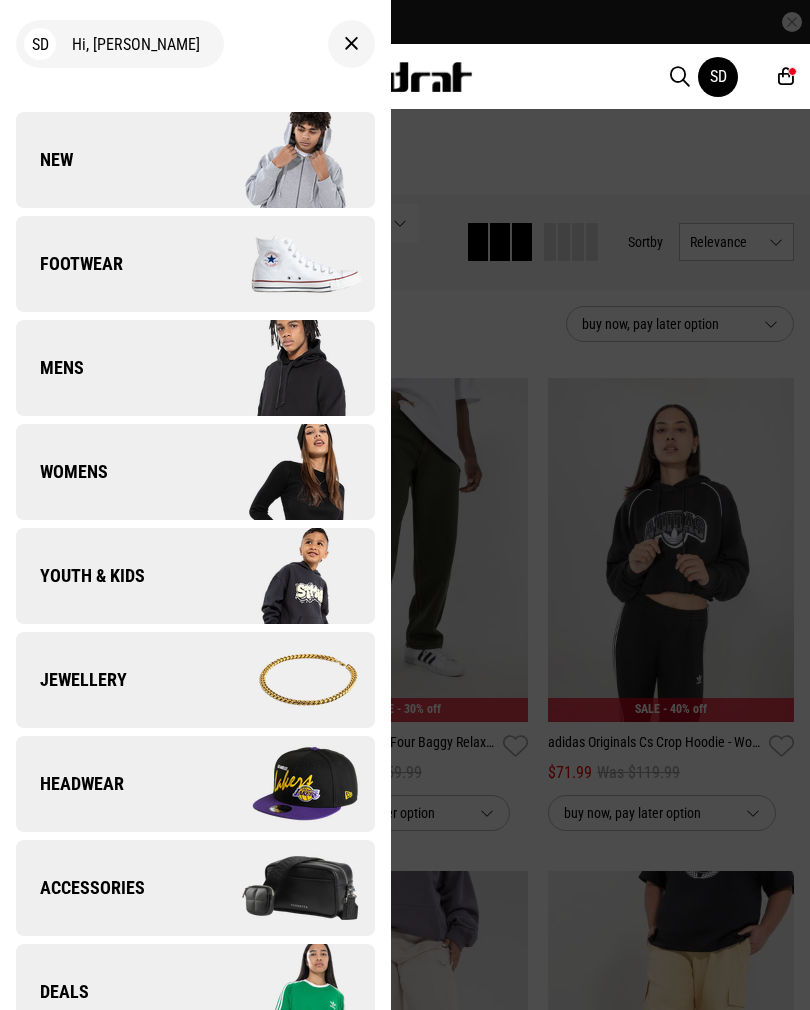 click on "Jewellery" at bounding box center [71, 680] 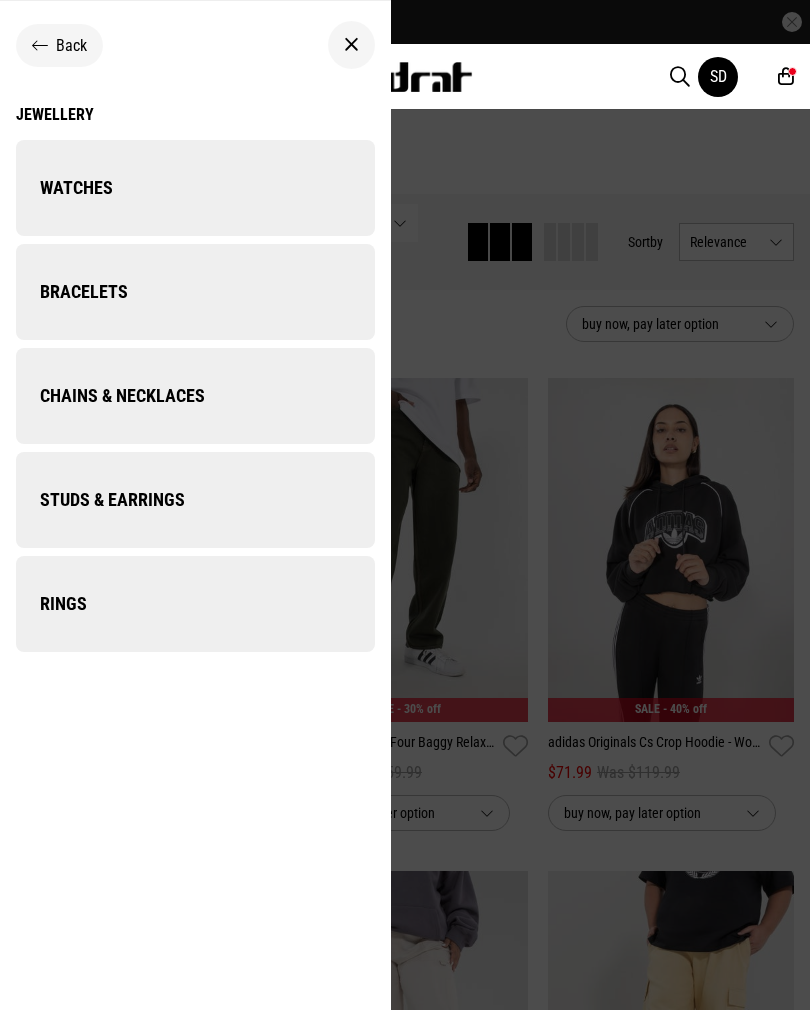 click on "Jewellery" at bounding box center [195, 114] 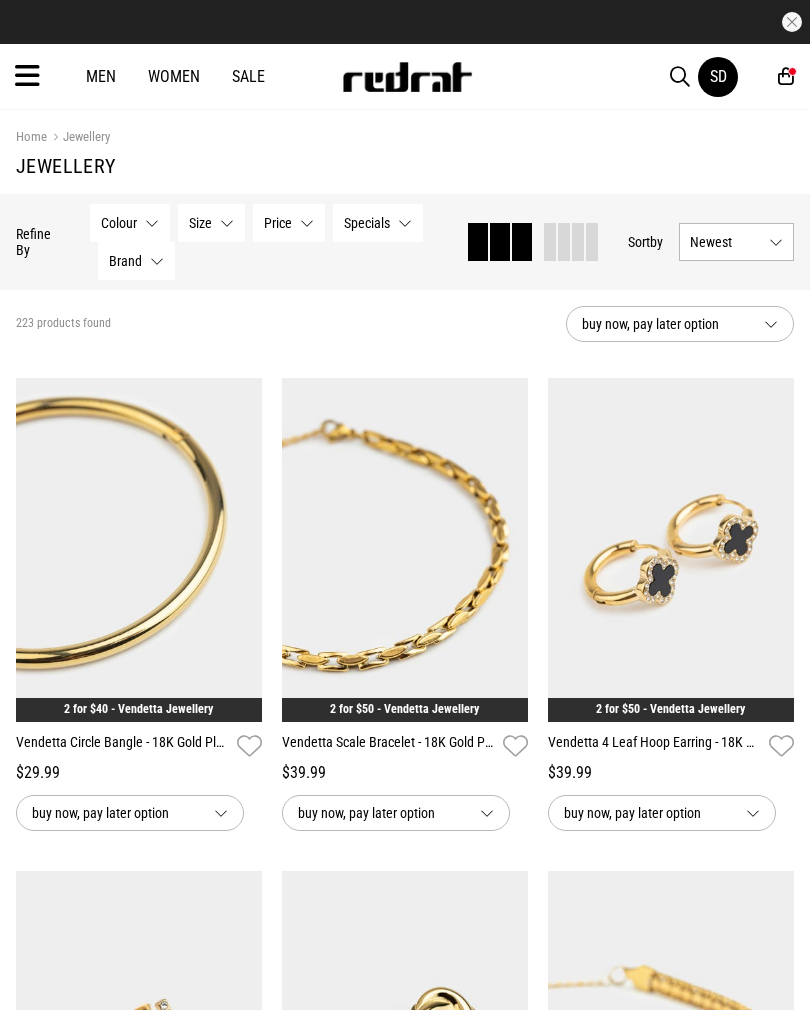 scroll, scrollTop: 0, scrollLeft: 0, axis: both 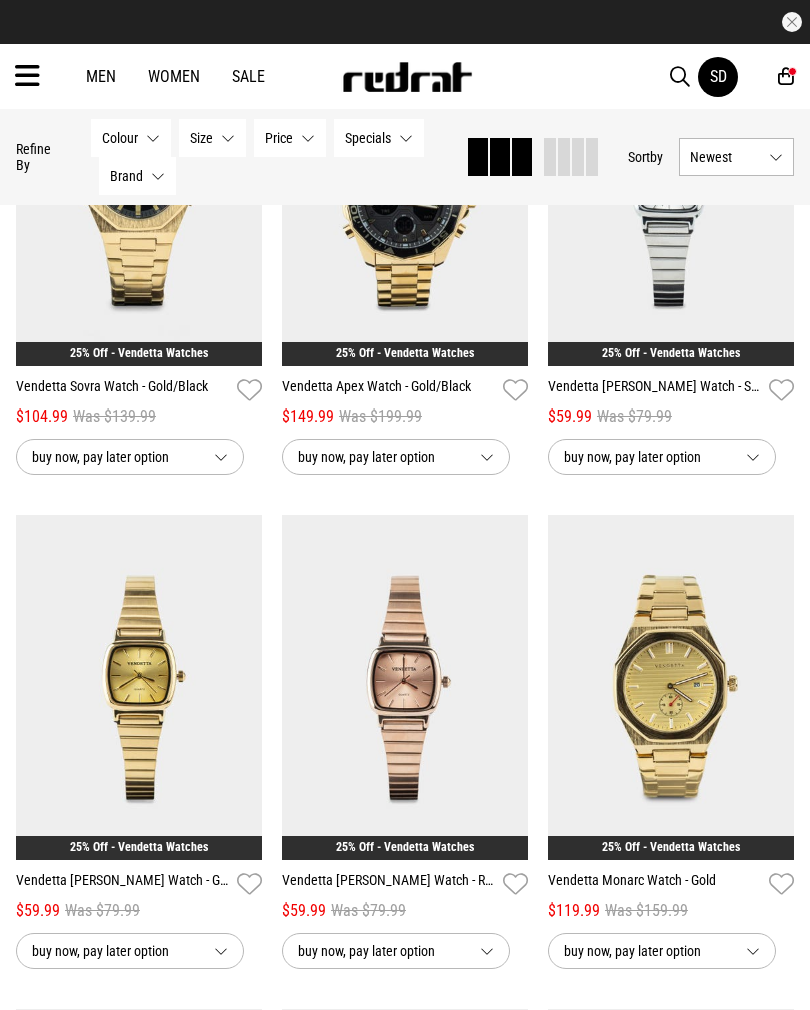click at bounding box center (139, 687) 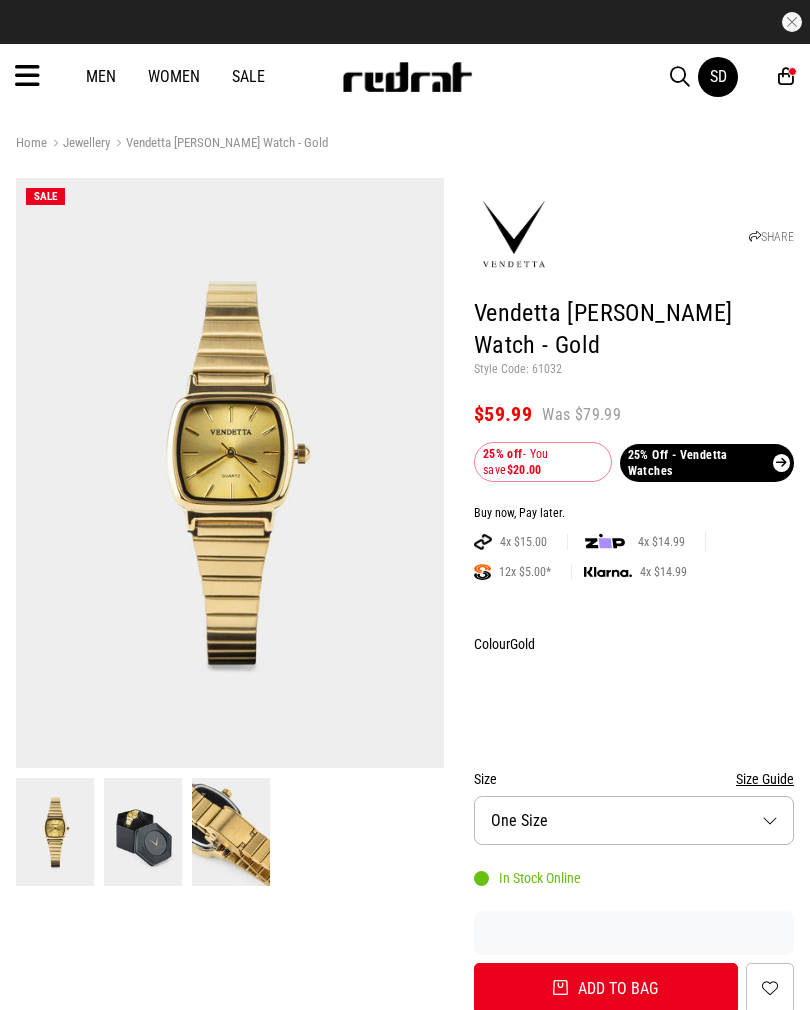scroll, scrollTop: 0, scrollLeft: 0, axis: both 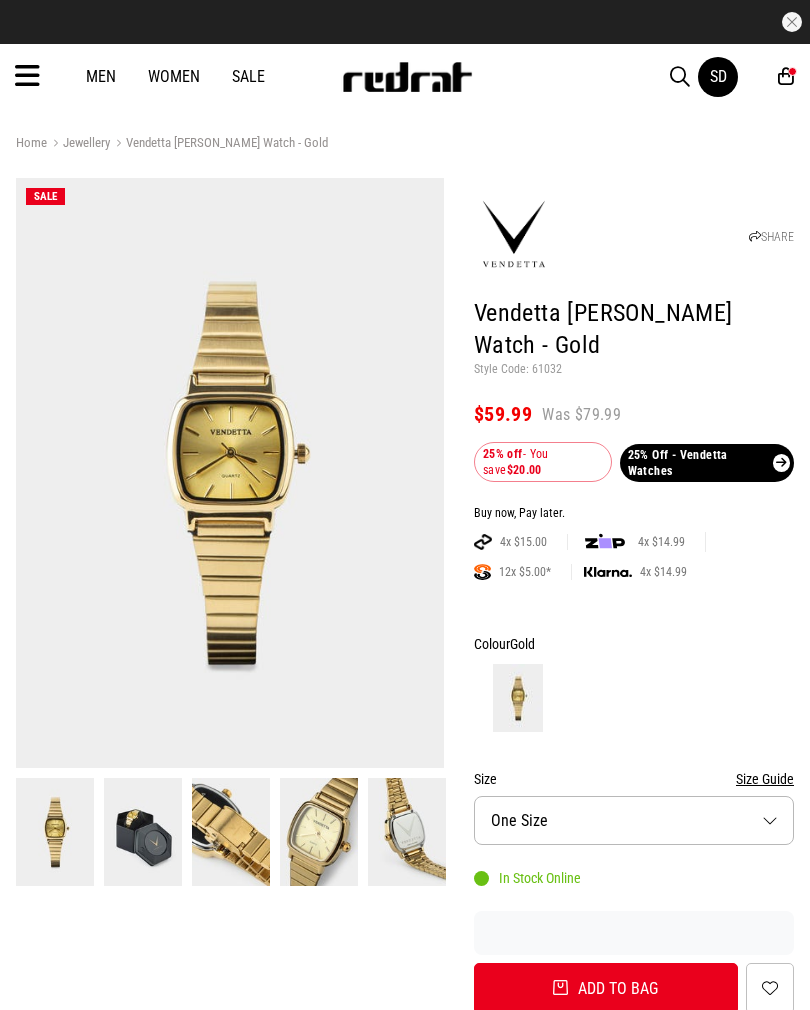 click at bounding box center (407, 832) 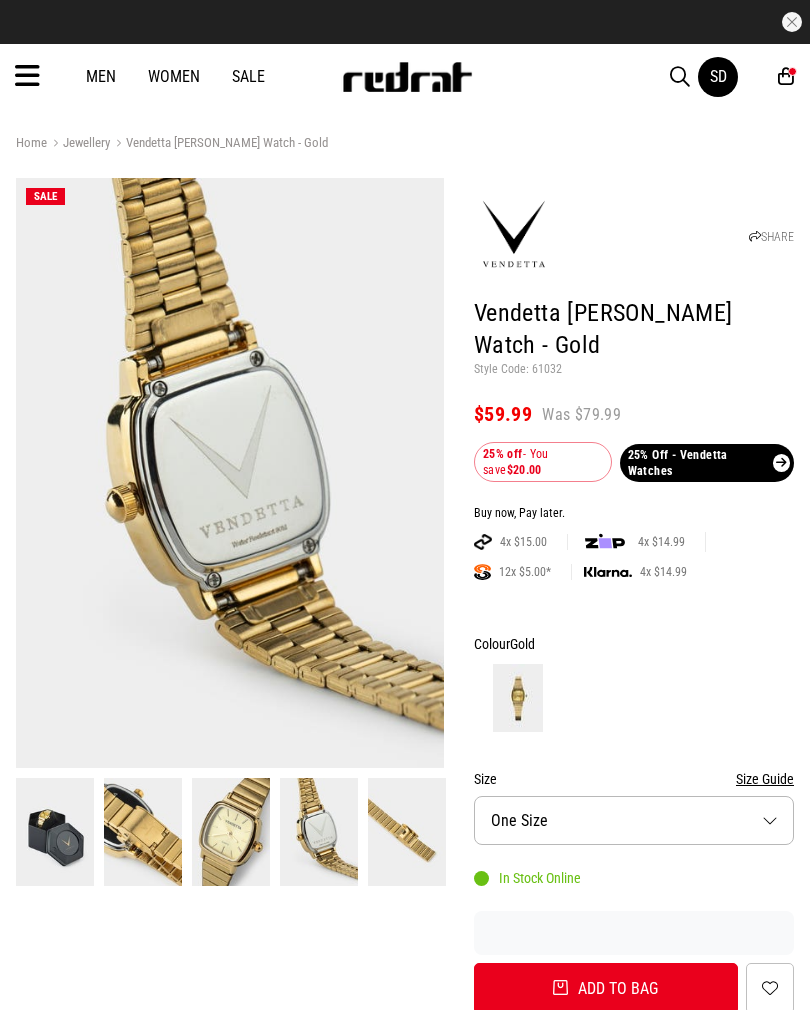 click at bounding box center (319, 832) 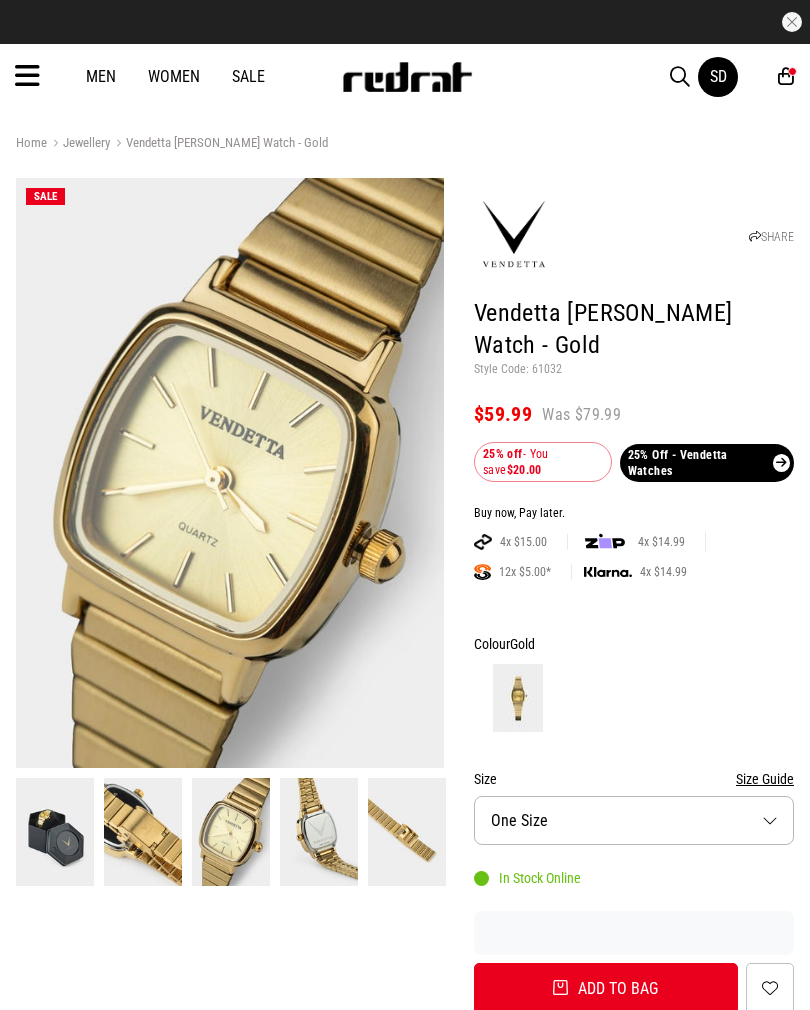 click at bounding box center (55, 832) 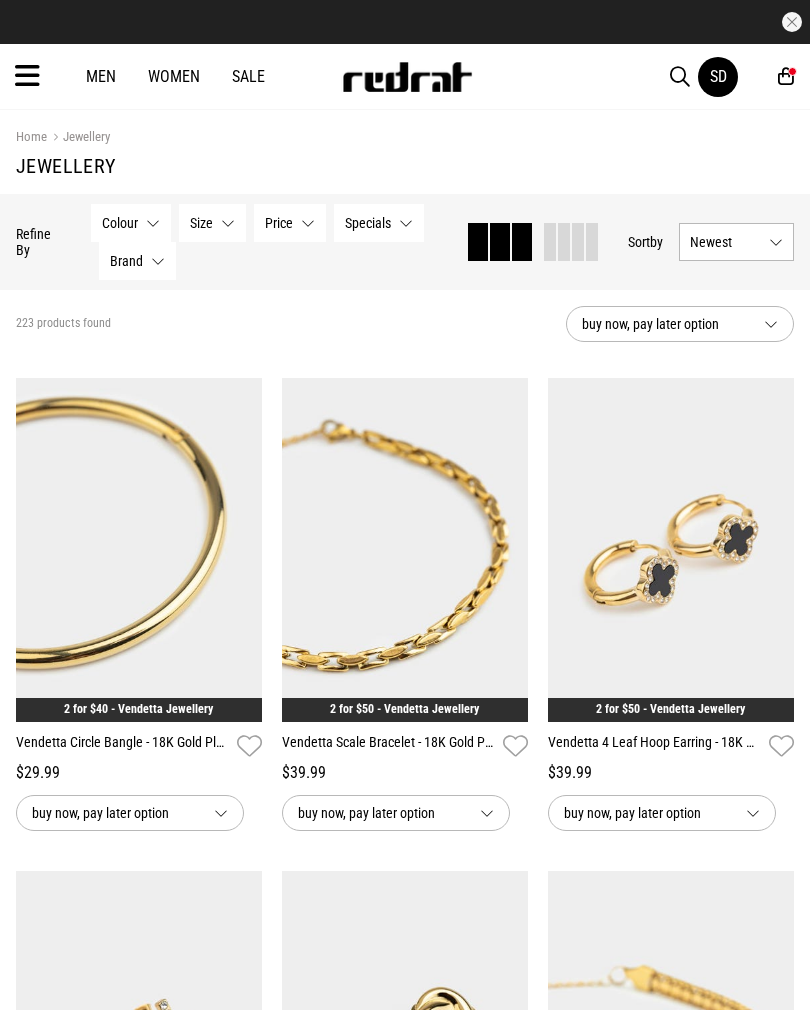 scroll, scrollTop: 1343, scrollLeft: 0, axis: vertical 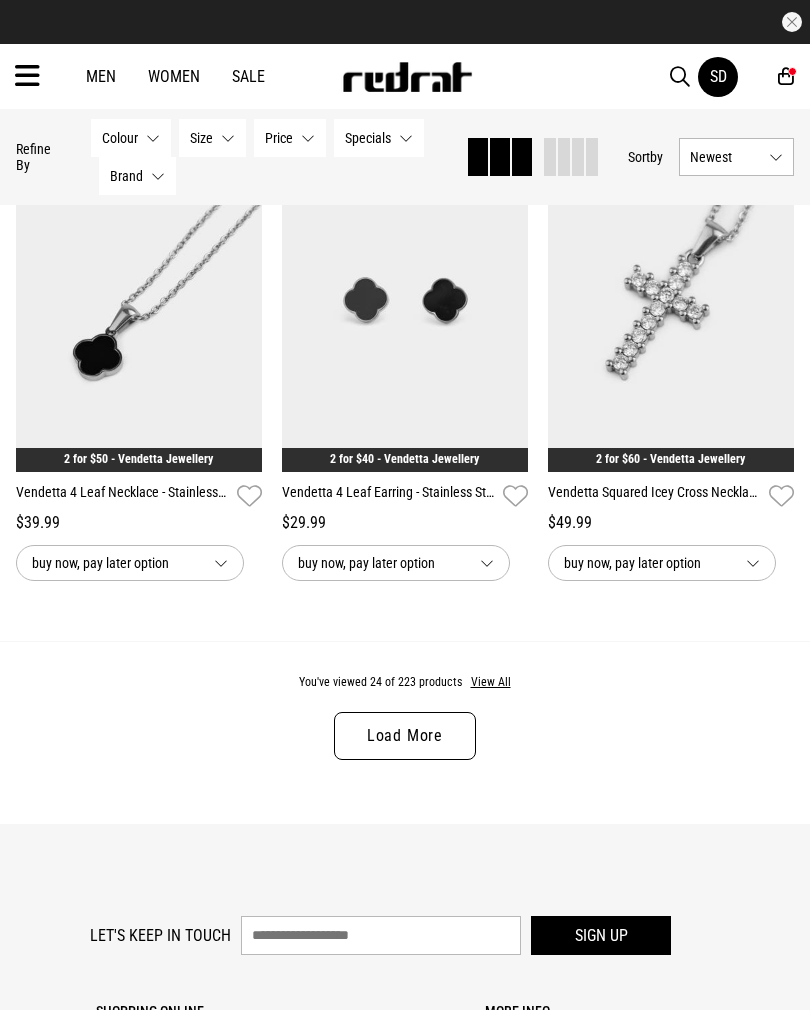 click on "Load More" at bounding box center [405, 736] 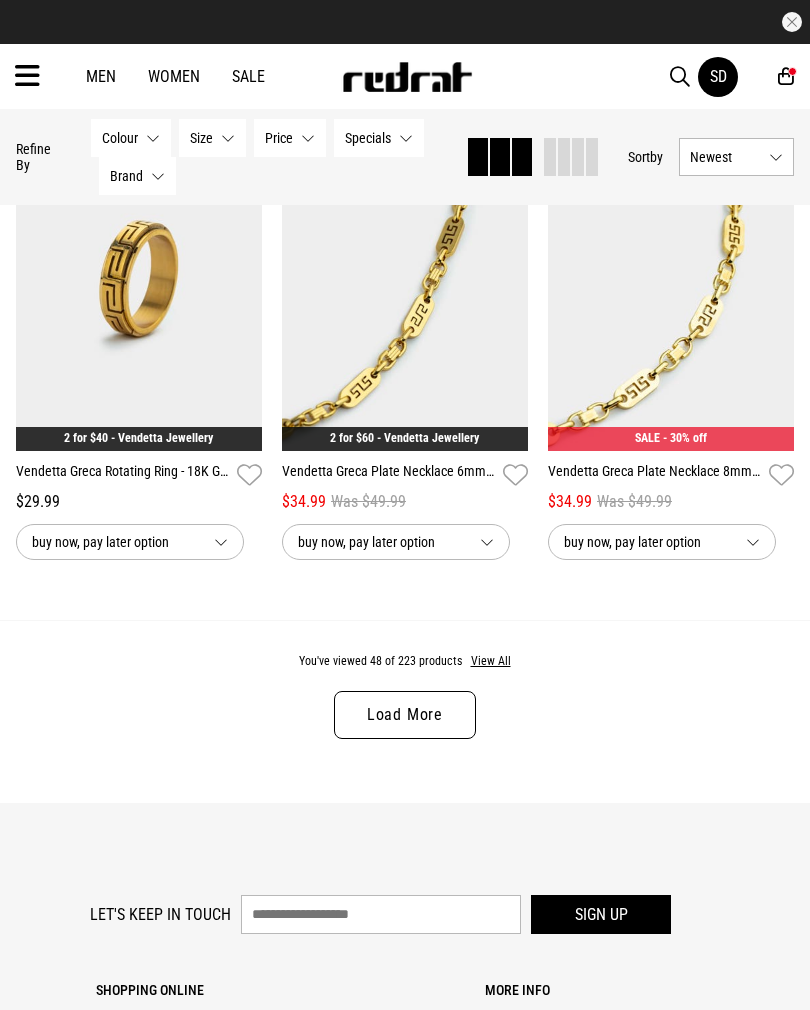 scroll, scrollTop: 7671, scrollLeft: 0, axis: vertical 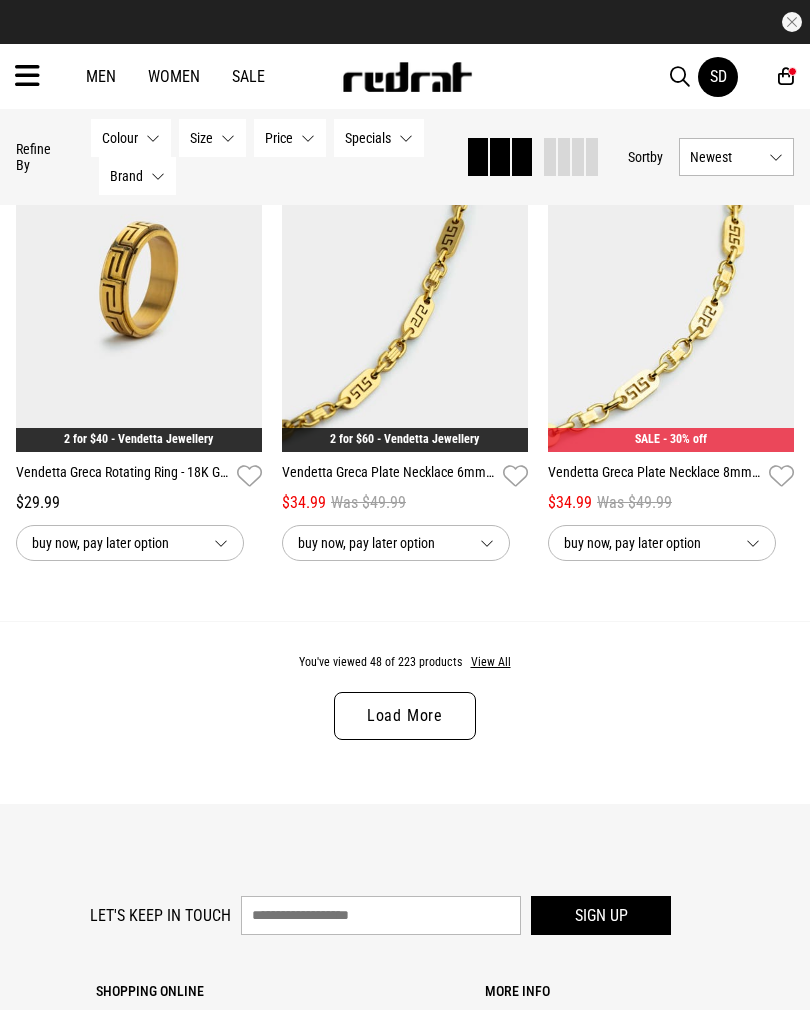 click on "Load More" at bounding box center [405, 716] 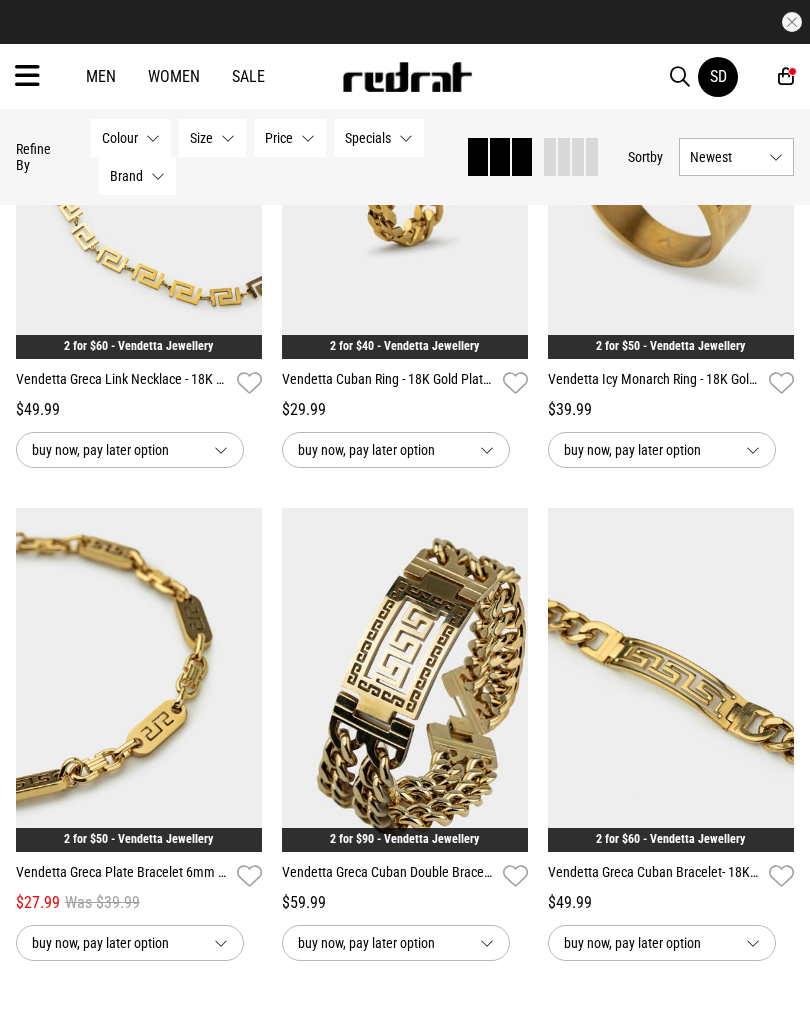 scroll, scrollTop: 11258, scrollLeft: 0, axis: vertical 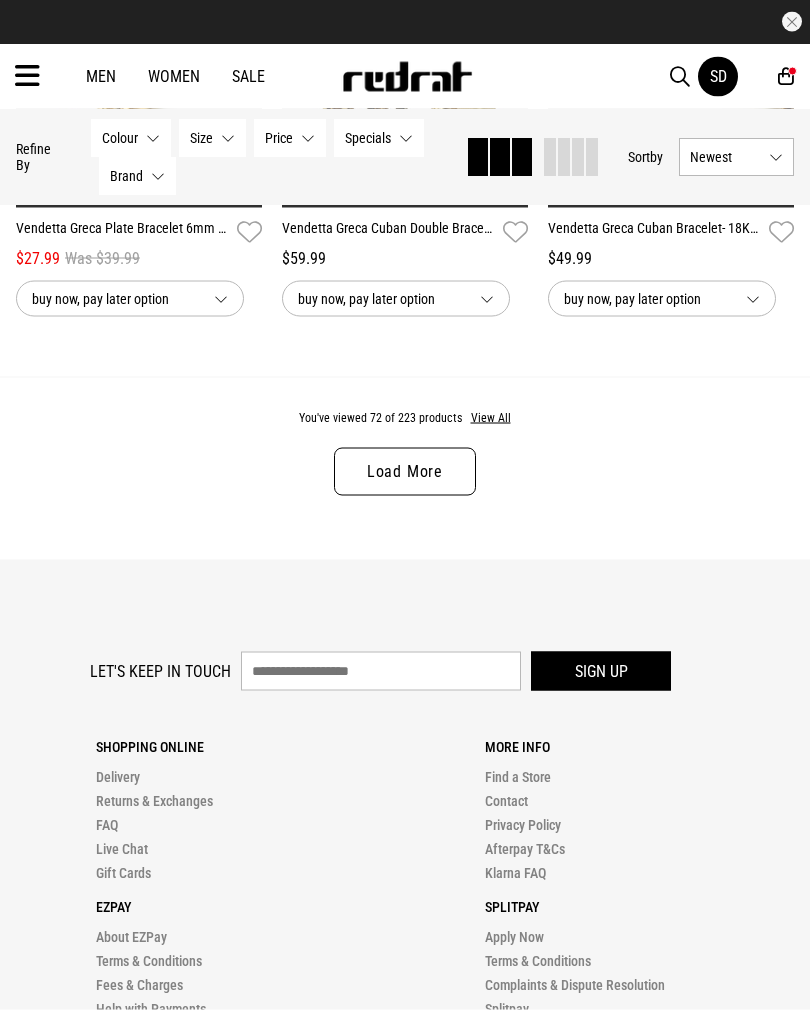 click on "Load More" at bounding box center [405, 472] 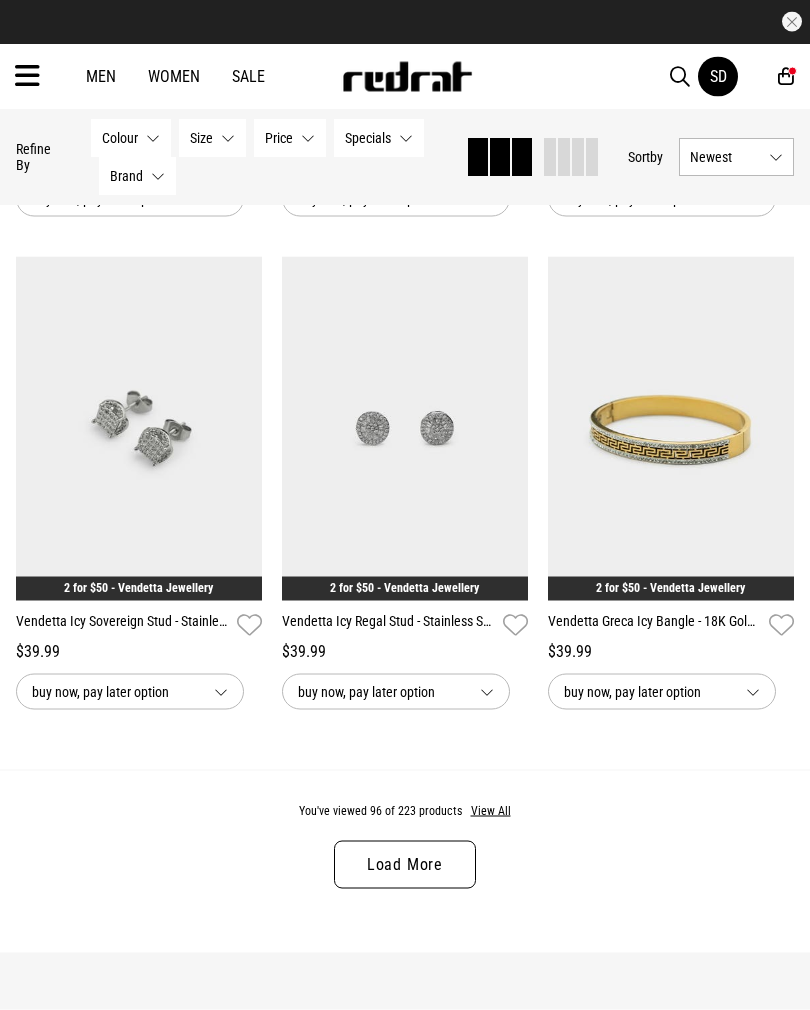 scroll, scrollTop: 15417, scrollLeft: 0, axis: vertical 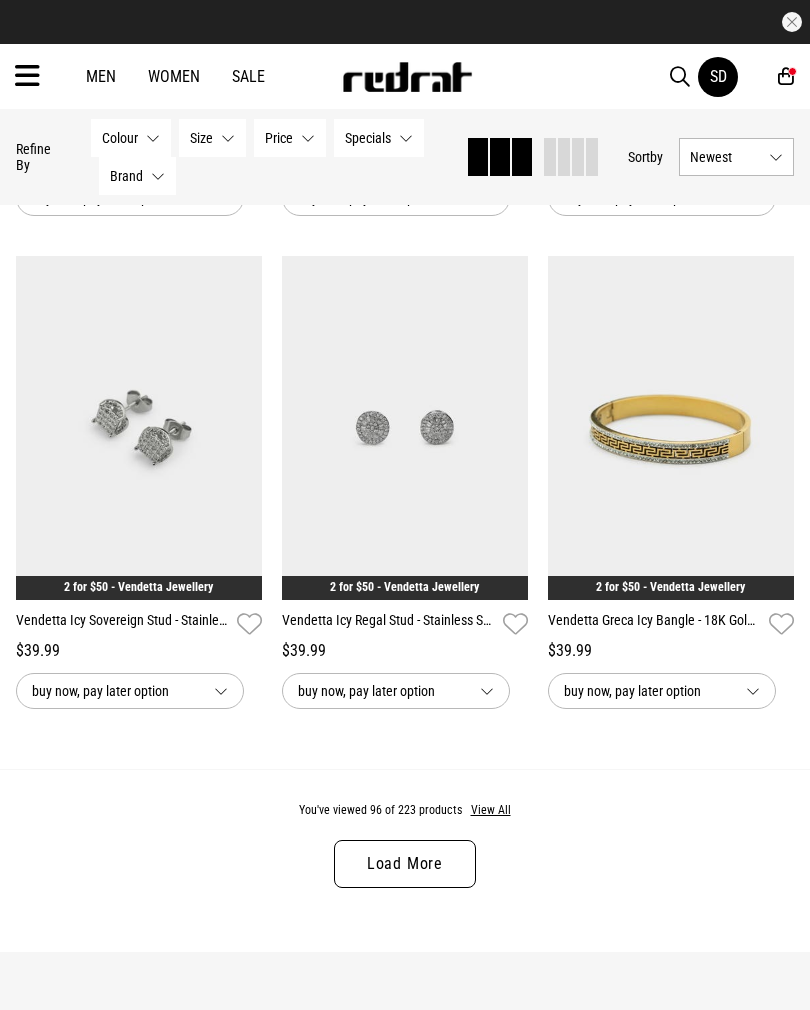 click on "Load More" at bounding box center [405, 864] 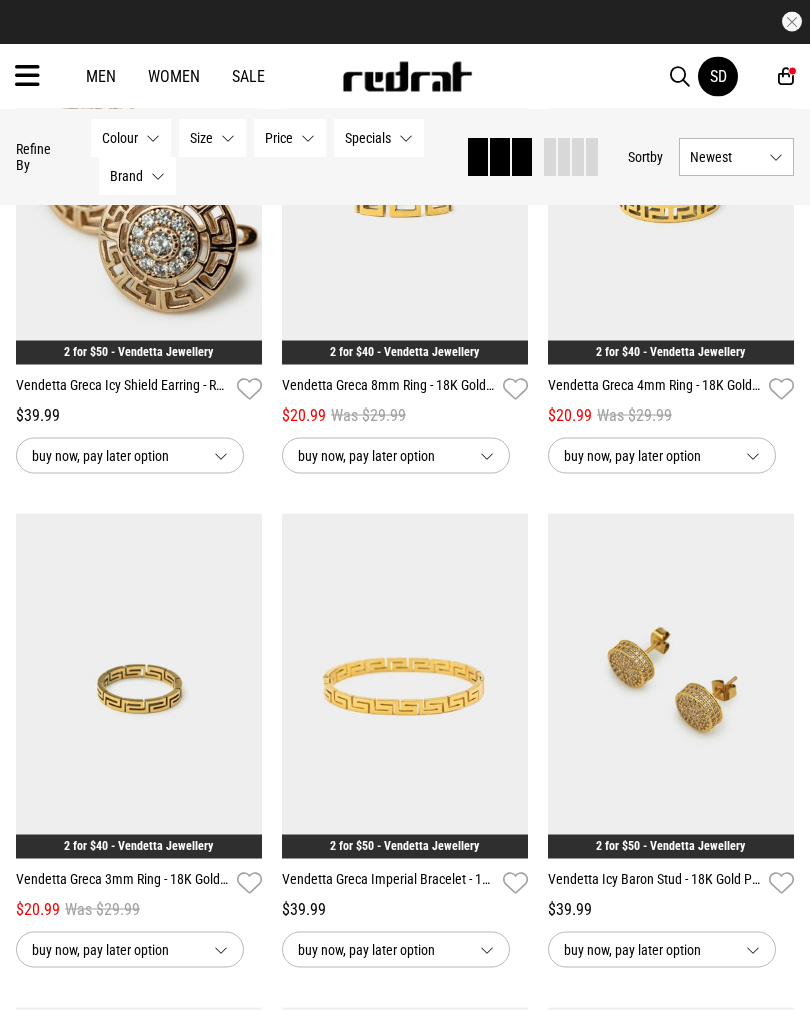scroll, scrollTop: 17139, scrollLeft: 0, axis: vertical 